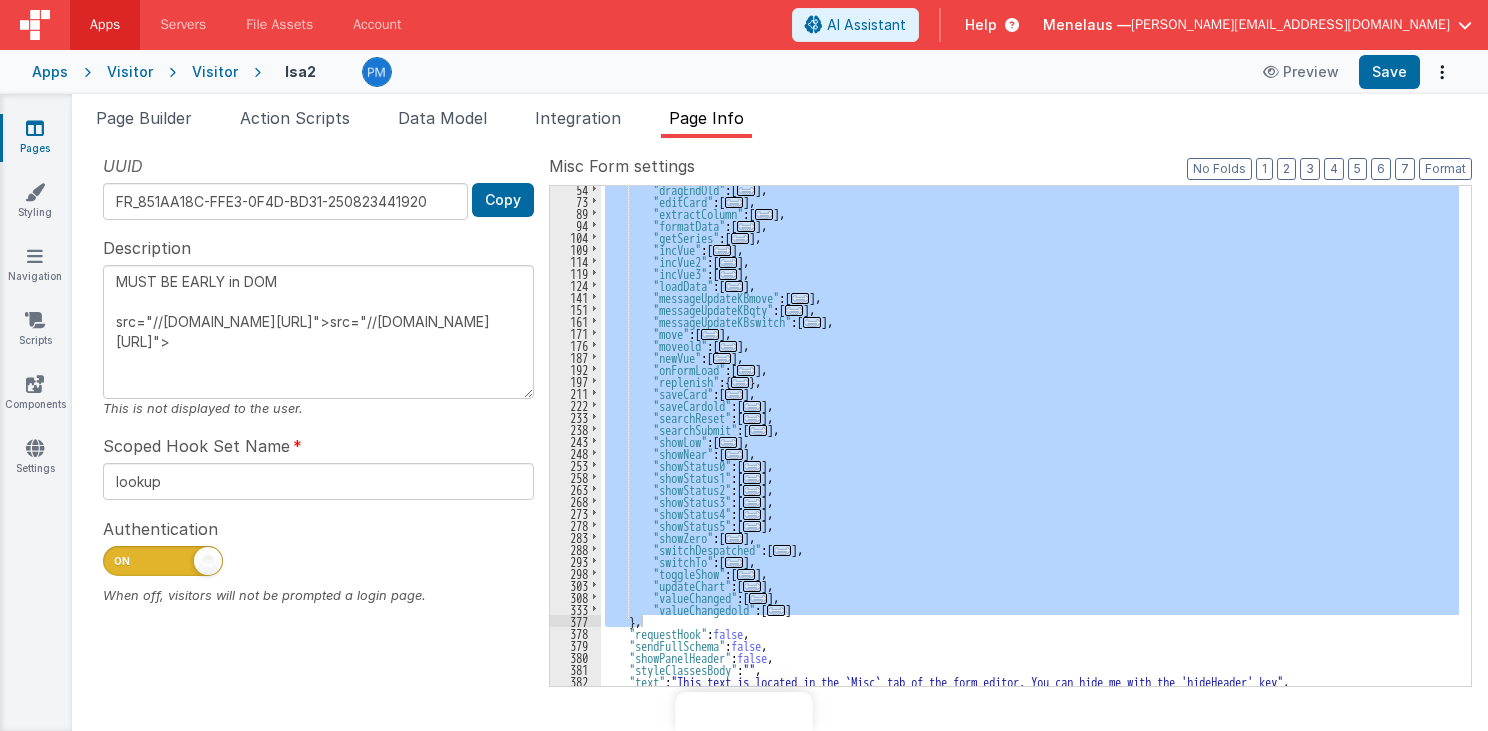 scroll, scrollTop: 0, scrollLeft: 0, axis: both 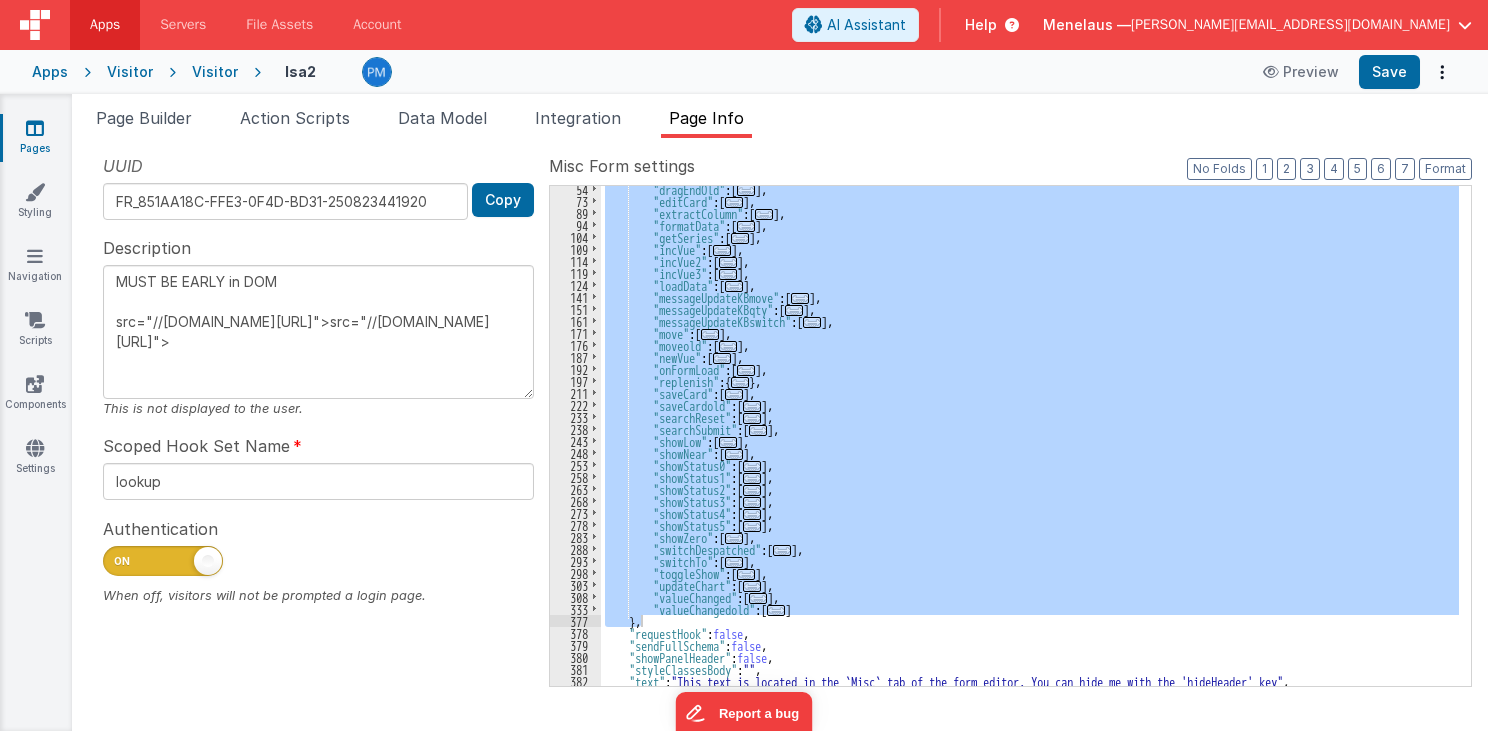click on ""dragEndOld" :  [ ... ] ,           "editCard" :  [ ... ] ,           "extractColumn" :  [ ... ] ,           "formatData" :  [ ... ] ,           "getSeries" :  [ ... ] ,           "incVue" :  [ ... ] ,           "incVue2" :  [ ... ] ,           "incVue3" :  [ ... ] ,           "loadData" :  [ ... ] ,           "messageUpdateKBmove" :  [ ... ] ,           "messageUpdateKBqty" :  [ ... ] ,           "messageUpdateKBswitch" :  [ ... ] ,           "move" :  [ ... ] ,           "moveold" :  [ ... ] ,           "newVue" :  [ ... ] ,           "onFormLoad" :  [ ... ] ,           "replenish" :  { ... } ,           "saveCard" :  [ ... ] ,           "saveCardold" :  [ ... ] ,           "searchReset" :  [ ... ] ,           "searchSubmit" :  [ ... ] ,           "showLow" :  [ ... ] ,           "showNear" :  [ ... ] ,           "showStatus0" :  [ ... ] ,           "showStatus1" :  [ ... ] ,           "showStatus2" :  [ ... ] ,           "showStatus3" :  [ ... ] ,           "showStatus4" :  [ ... ] ,           :" at bounding box center [1030, 436] 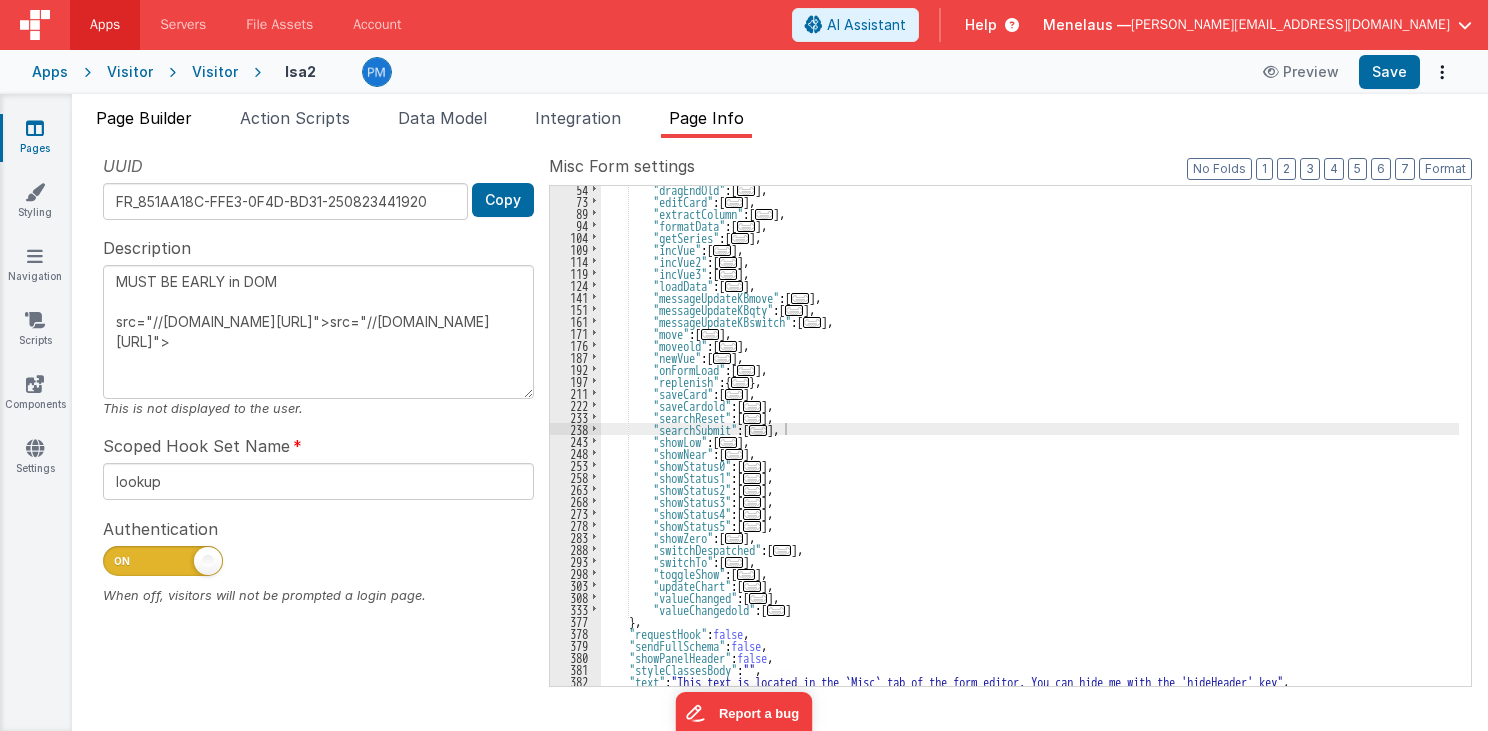 click on "Page Builder" at bounding box center [144, 118] 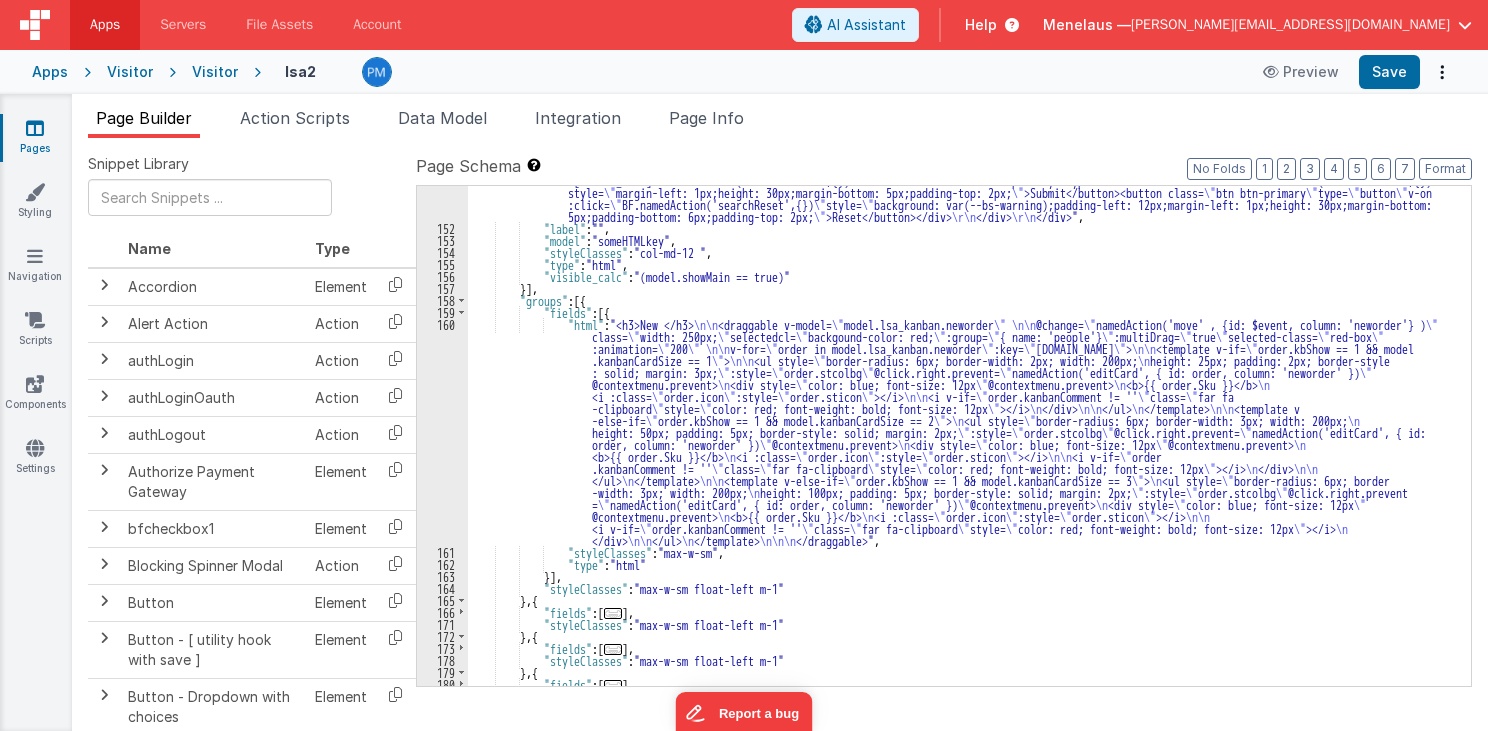 scroll, scrollTop: 2112, scrollLeft: 0, axis: vertical 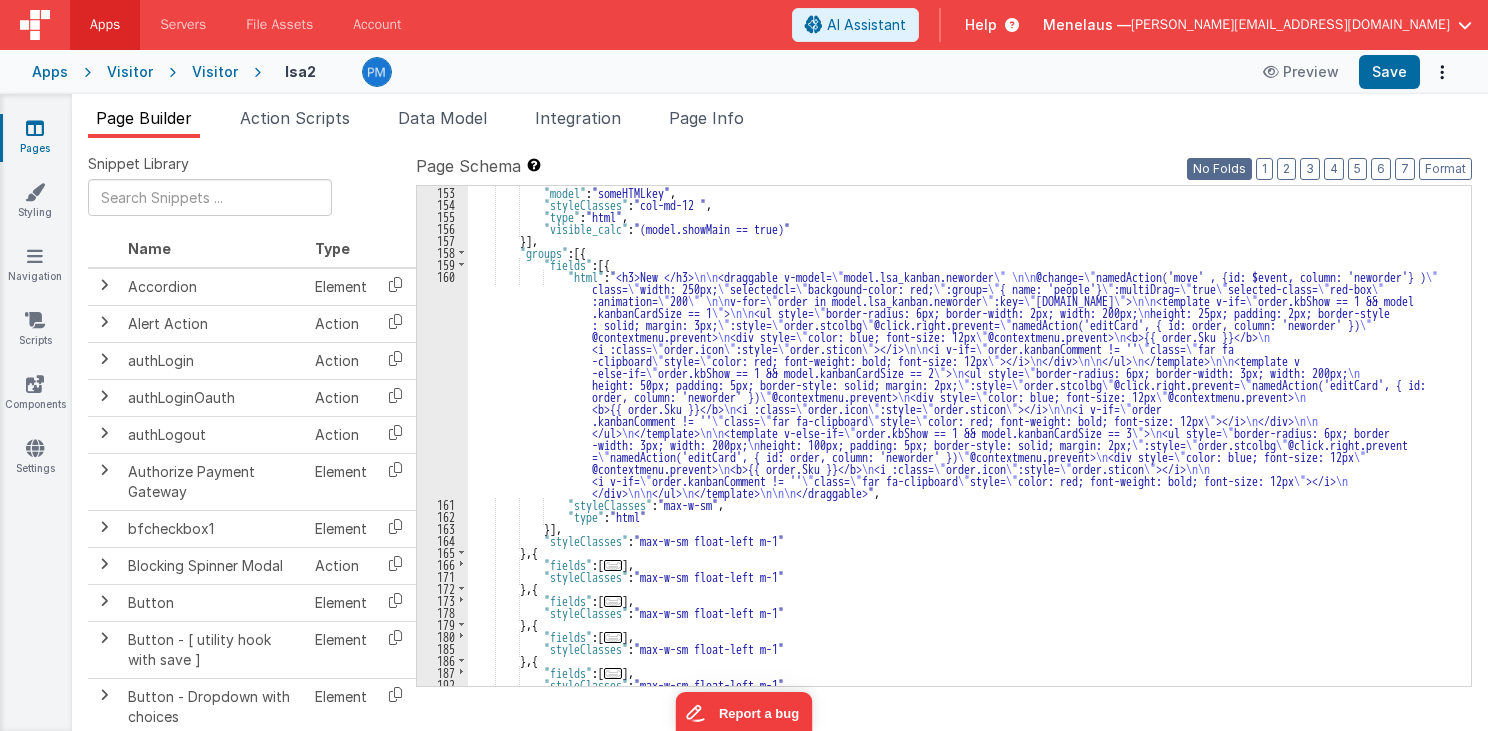 click on "No Folds" at bounding box center [1219, 169] 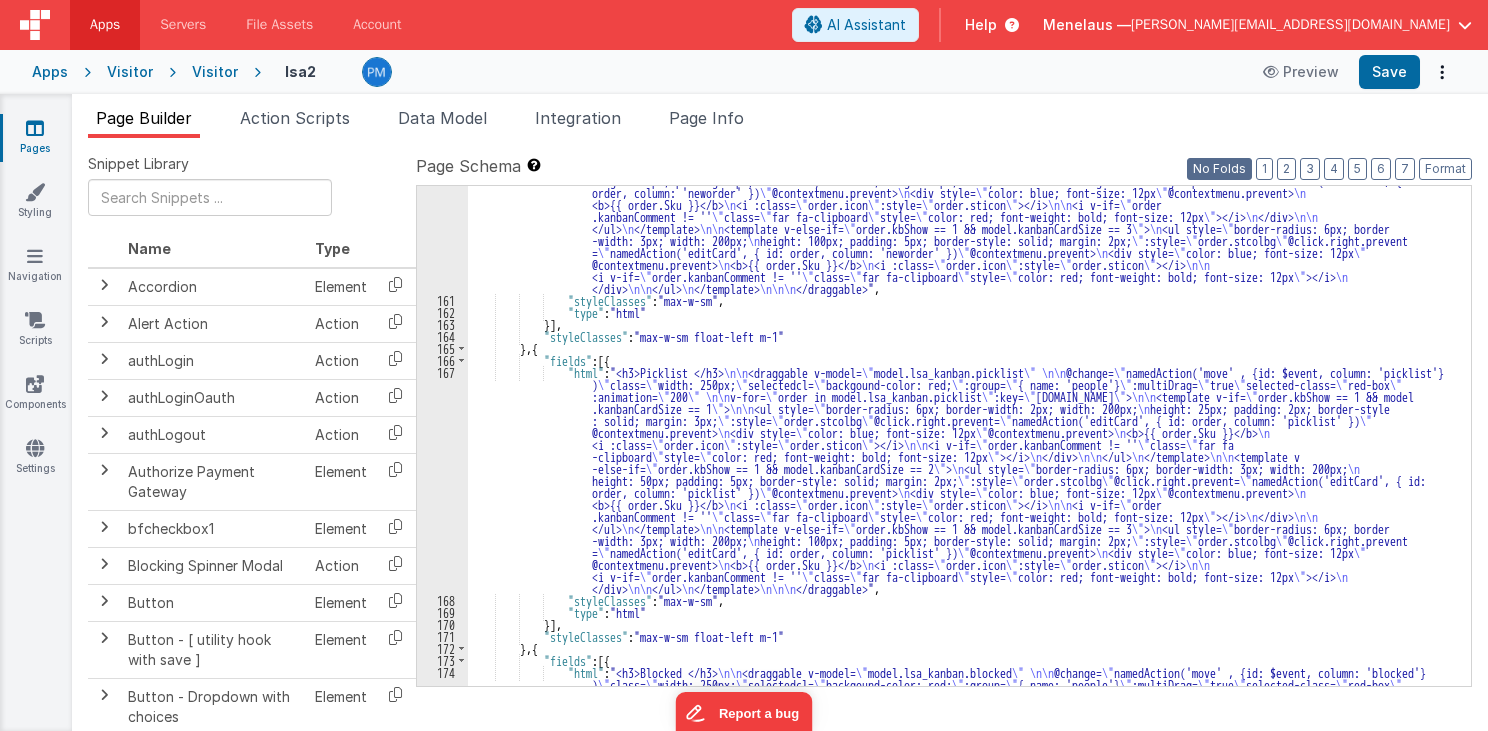 scroll, scrollTop: 2904, scrollLeft: 0, axis: vertical 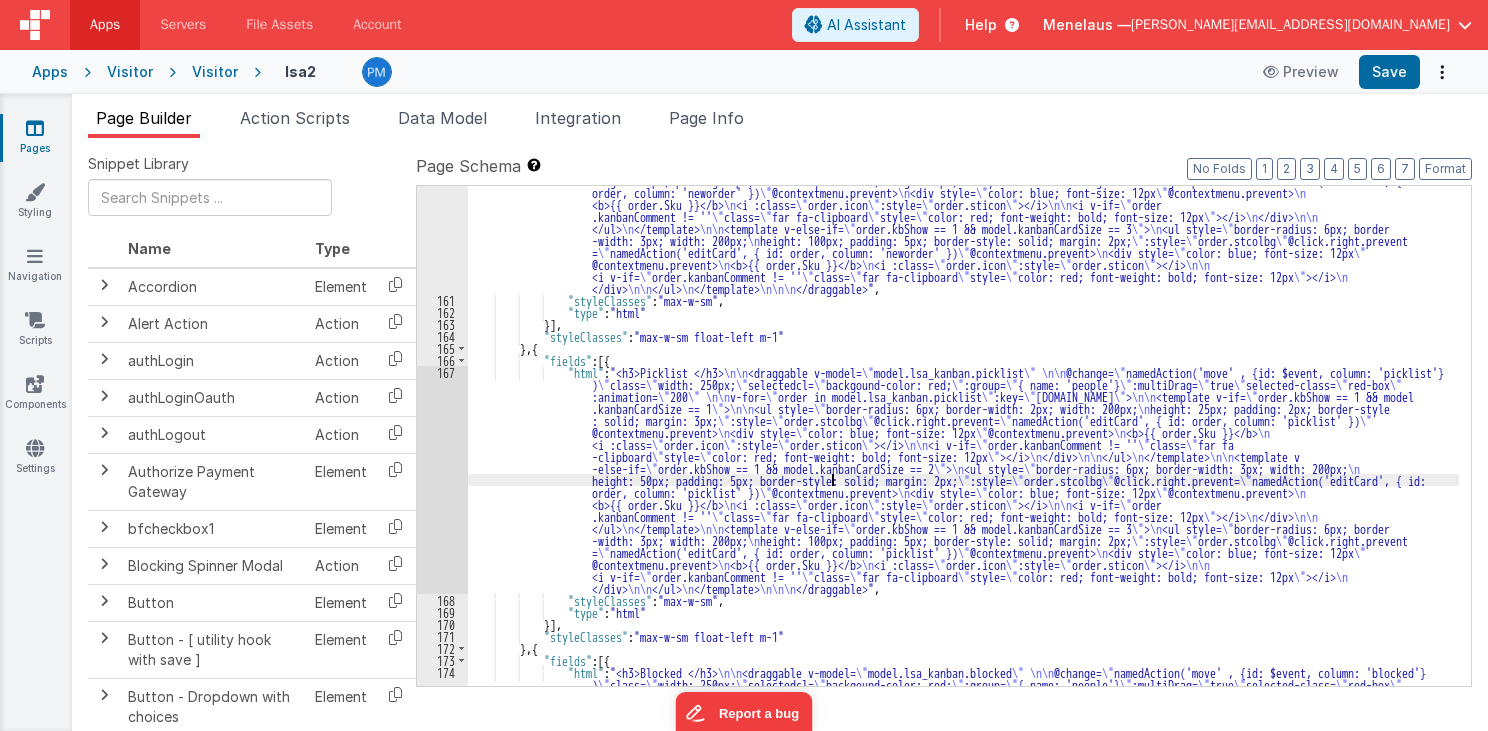 click on ""html" :  "<h3>New </h3> \n\n <draggable v-model= \" model.lsa_kanban.neworder \"   \n\n @change= \" namedAction('move' , {id: $event, column: 'neworder'} ) \"                        class= \" width: 250px;   \"  selectedcl= \" backgound-color: red; \"  :group= \" { name: 'people'} \"  :multiDrag= \" true \"  selected-class= \" red-box \"                        :animation= \" 200 \"   \n\n v-for= \" order in model.lsa_kanban.neworder \"  :key= \" [DOMAIN_NAME] \" > \n\n <template v-if= \" order.kbShow == 1 && model                      .kanbanCardSize == 1 \" > \n\n         <ul style= \" border-radius: 6px; border-width: 2px; width: 200px; \n   height: 25px; padding: 2px; border-style                      : solid; margin: 3px; \"  :style= \" order.stcolbg \"  @click.right.prevent= \" namedAction('editCard', { id: order, column: 'neworder' }) \"                        @contextmenu.prevent> \n \"" at bounding box center [963, 544] 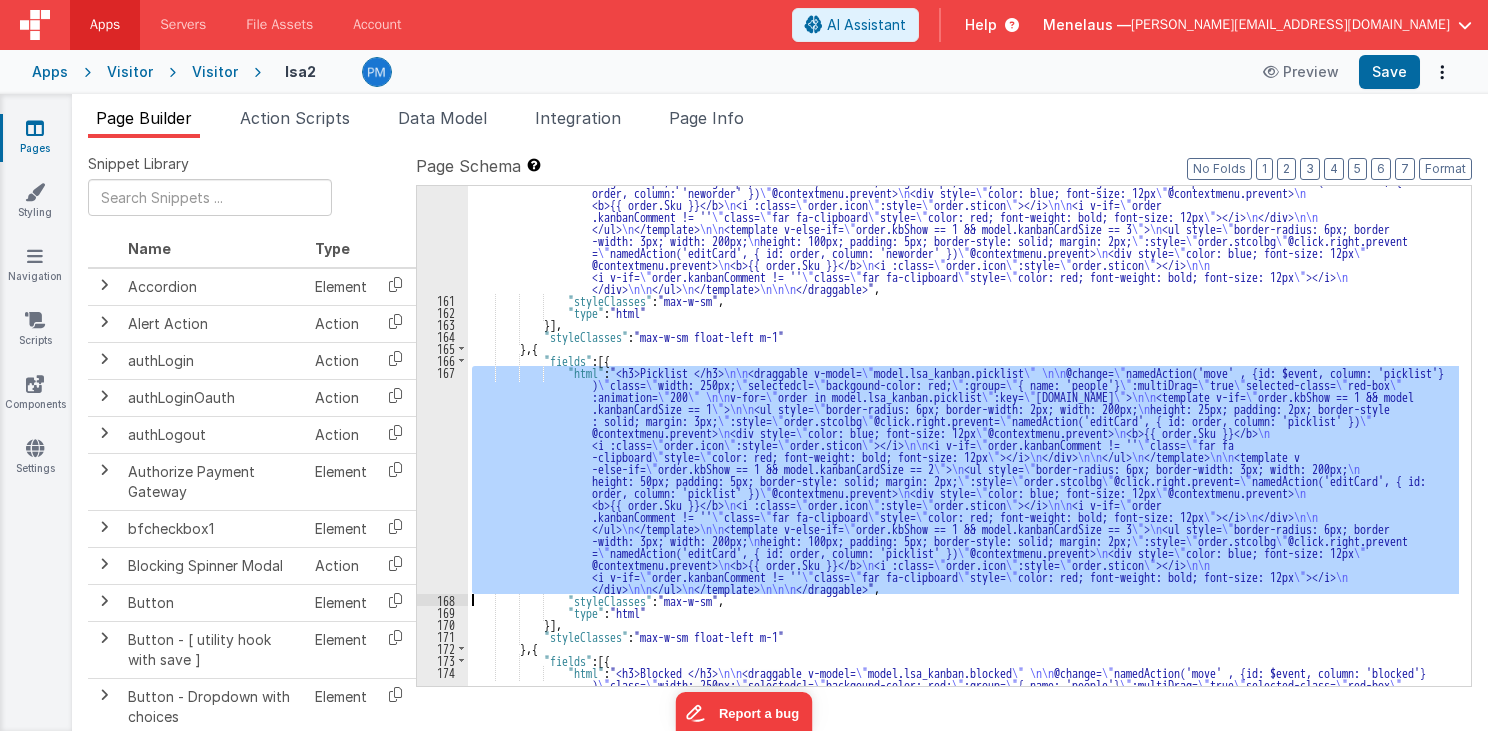 click on "167" at bounding box center (442, 480) 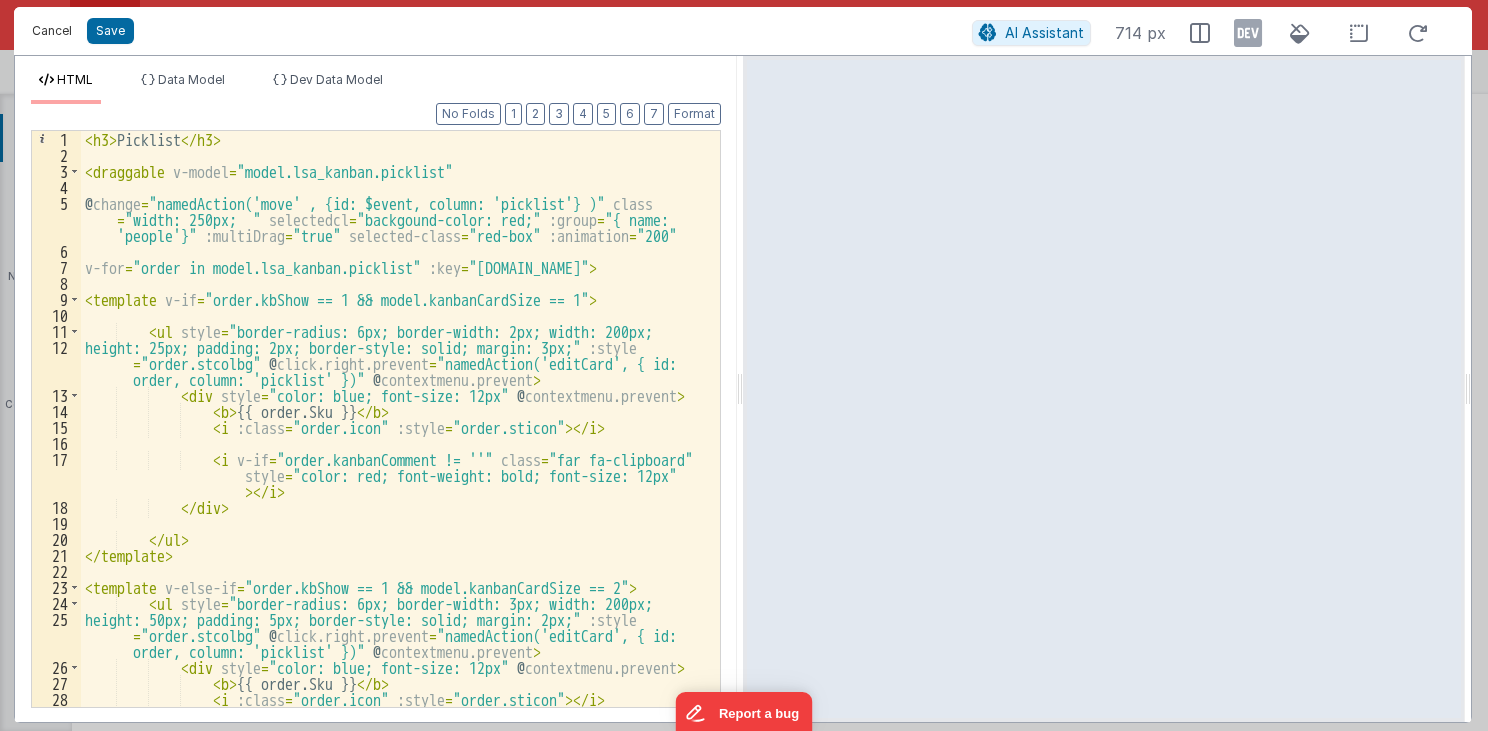 click on "Cancel" at bounding box center [52, 31] 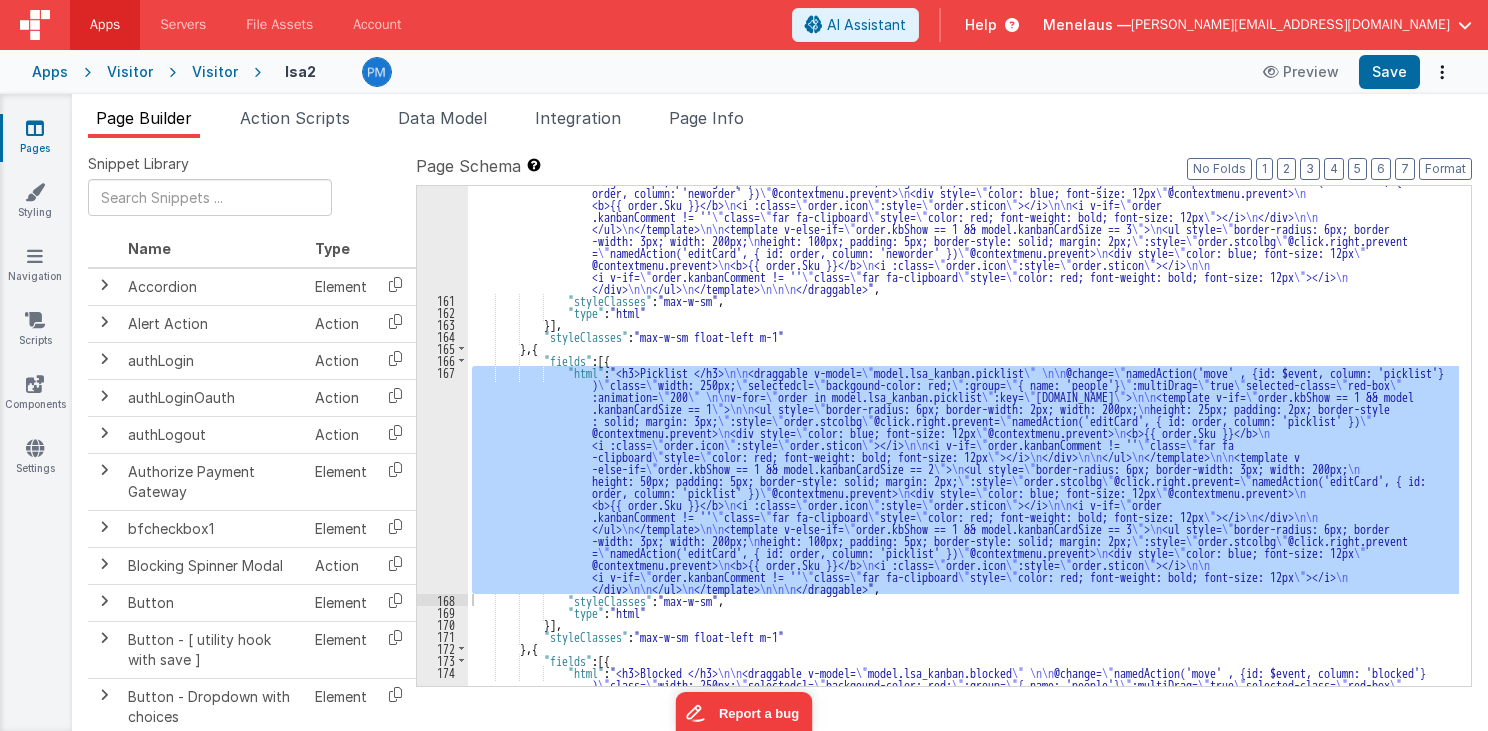 click on ""html" :  "<h3>New </h3> \n\n <draggable v-model= \" model.lsa_kanban.neworder \"   \n\n @change= \" namedAction('move' , {id: $event, column: 'neworder'} ) \"                        class= \" width: 250px;   \"  selectedcl= \" backgound-color: red; \"  :group= \" { name: 'people'} \"  :multiDrag= \" true \"  selected-class= \" red-box \"                        :animation= \" 200 \"   \n\n v-for= \" order in model.lsa_kanban.neworder \"  :key= \" [DOMAIN_NAME] \" > \n\n <template v-if= \" order.kbShow == 1 && model                      .kanbanCardSize == 1 \" > \n\n         <ul style= \" border-radius: 6px; border-width: 2px; width: 200px; \n   height: 25px; padding: 2px; border-style                      : solid; margin: 3px; \"  :style= \" order.stcolbg \"  @click.right.prevent= \" namedAction('editCard', { id: order, column: 'neworder' }) \"                        @contextmenu.prevent> \n \"" at bounding box center [963, 436] 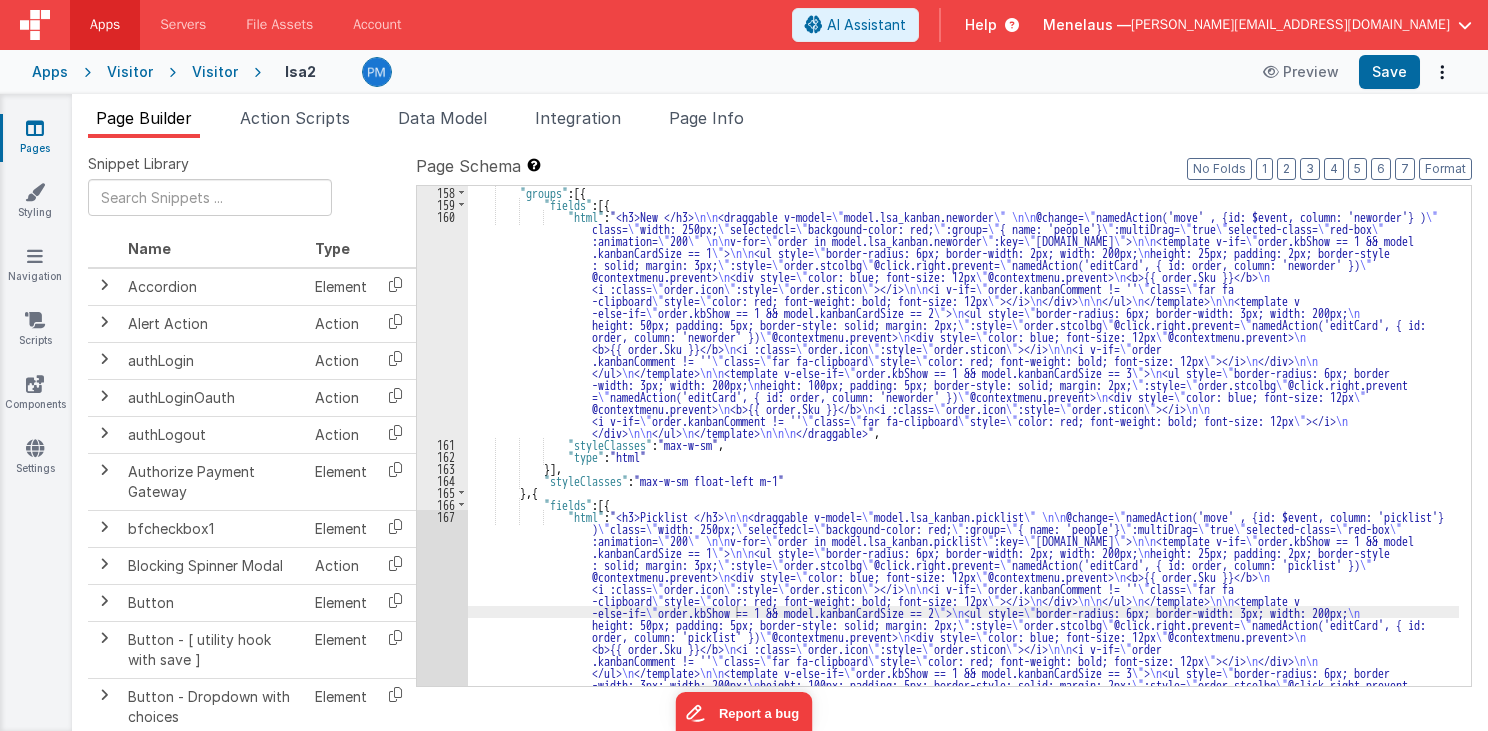 scroll, scrollTop: 2712, scrollLeft: 0, axis: vertical 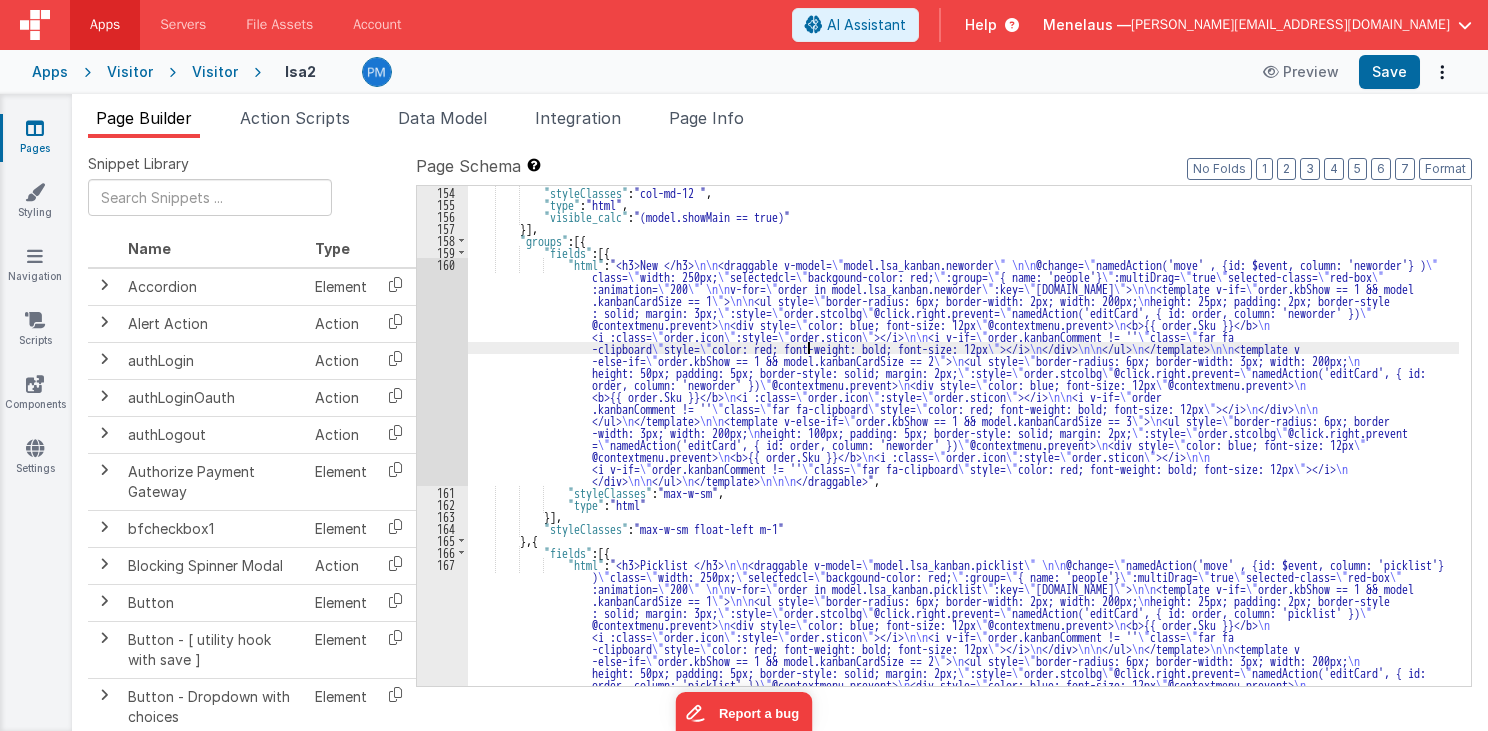 click on ""styleClasses" :  "col-md-12 " ,                "type" :  "html" ,                "visible_calc" :  "(model.showMain == true)"           }] ,           "groups" :  [{                "fields" :  [{                     "html" :  "<h3>New </h3> \n\n <draggable v-model= \" model.lsa_kanban.neworder \"   \n\n @change= \" namedAction('move' , {id: $event, column: 'neworder'} ) \"                        class= \" width: 250px;   \"  selectedcl= \" backgound-color: red; \"  :group= \" { name: 'people'} \"  :multiDrag= \" true \"  selected-class= \" red-box \"                        :animation= \" 200 \"   \n\n v-for= \" order in model.lsa_kanban.neworder \"  :key= \" [DOMAIN_NAME] \" > \n\n <template v-if= \" order.kbShow == 1 && model                      .kanbanCardSize == 1 \" > \n\n         <ul style= \" border-radius: 6px; border-width: 2px; width: 200px; \n   height: 25px; padding: 2px; border-style                      \"" at bounding box center (963, 556) 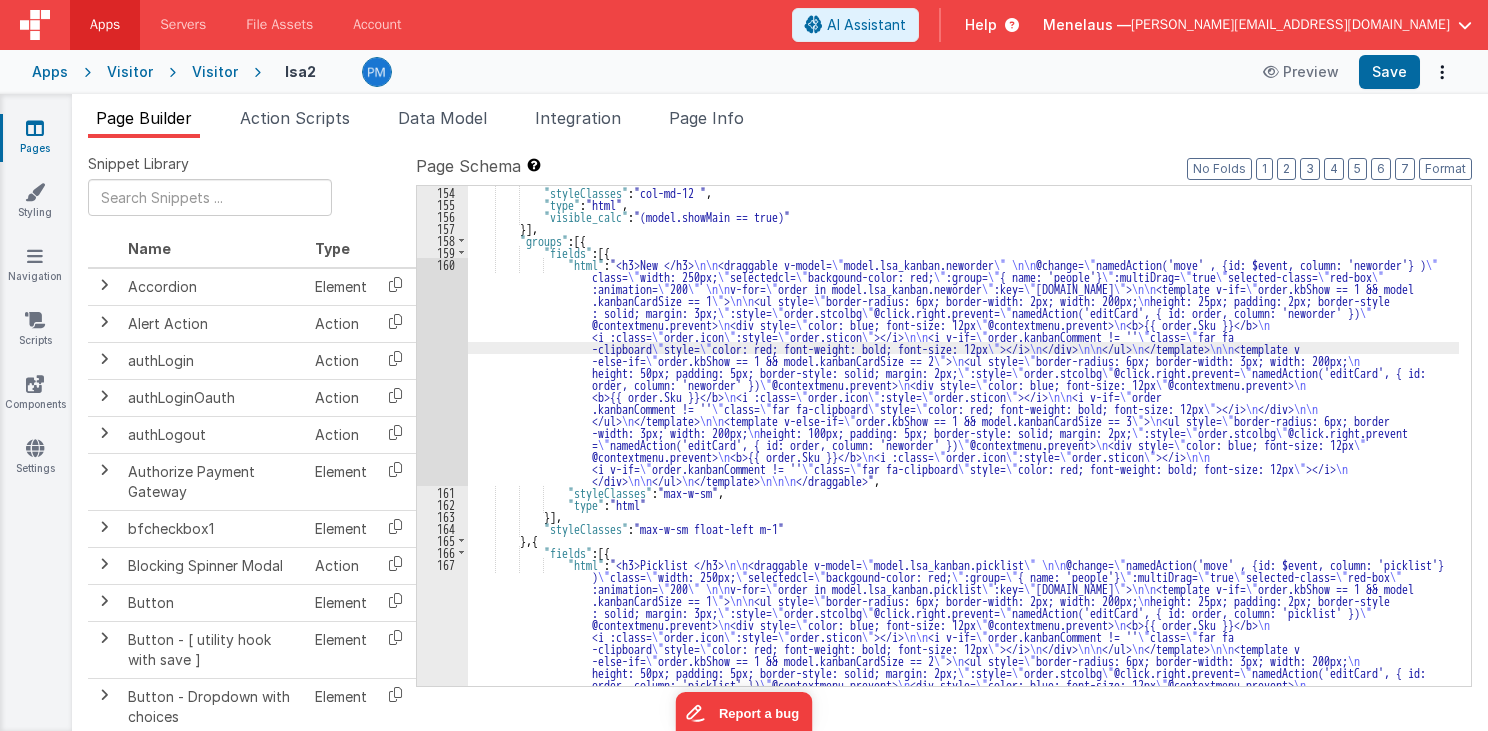 click on "160" at bounding box center [442, 372] 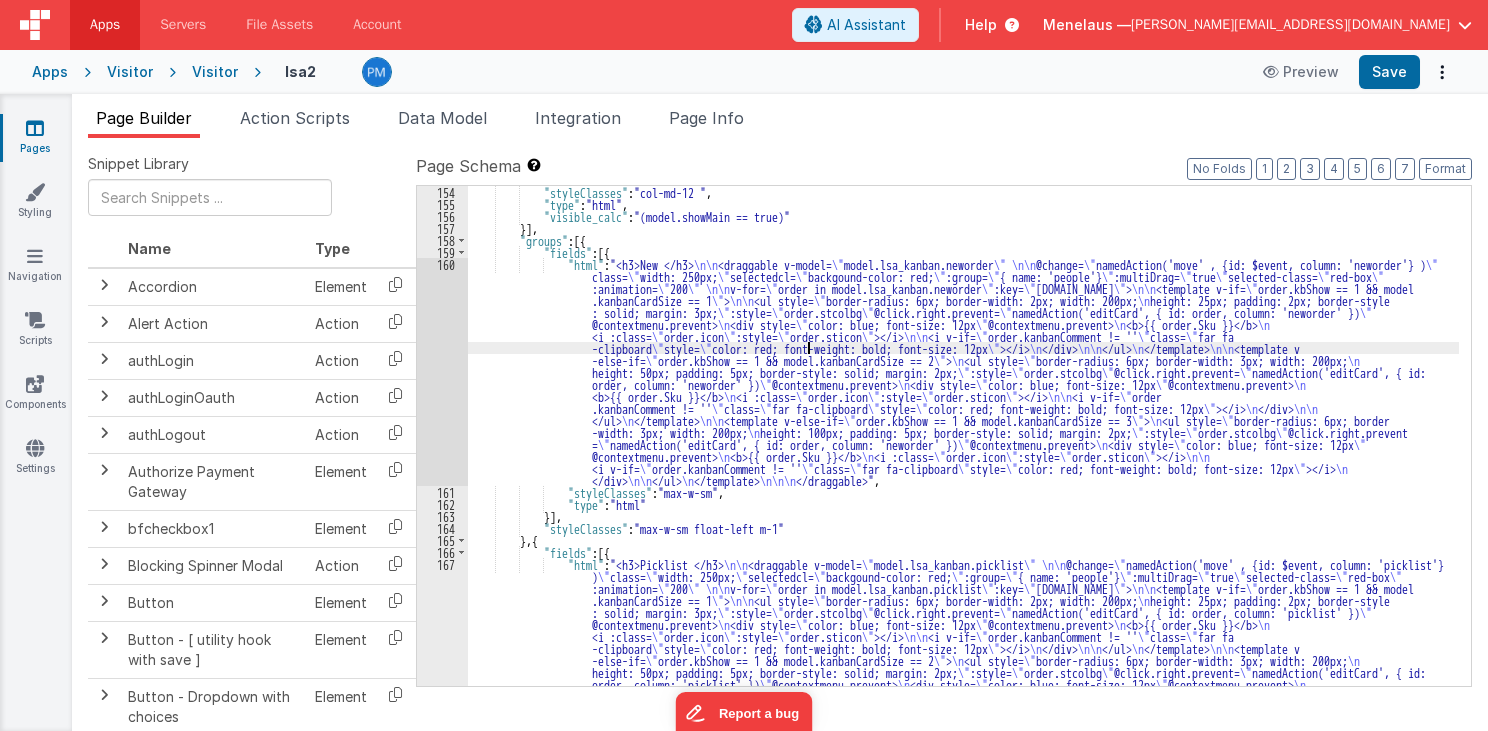 click on "160" at bounding box center (442, 372) 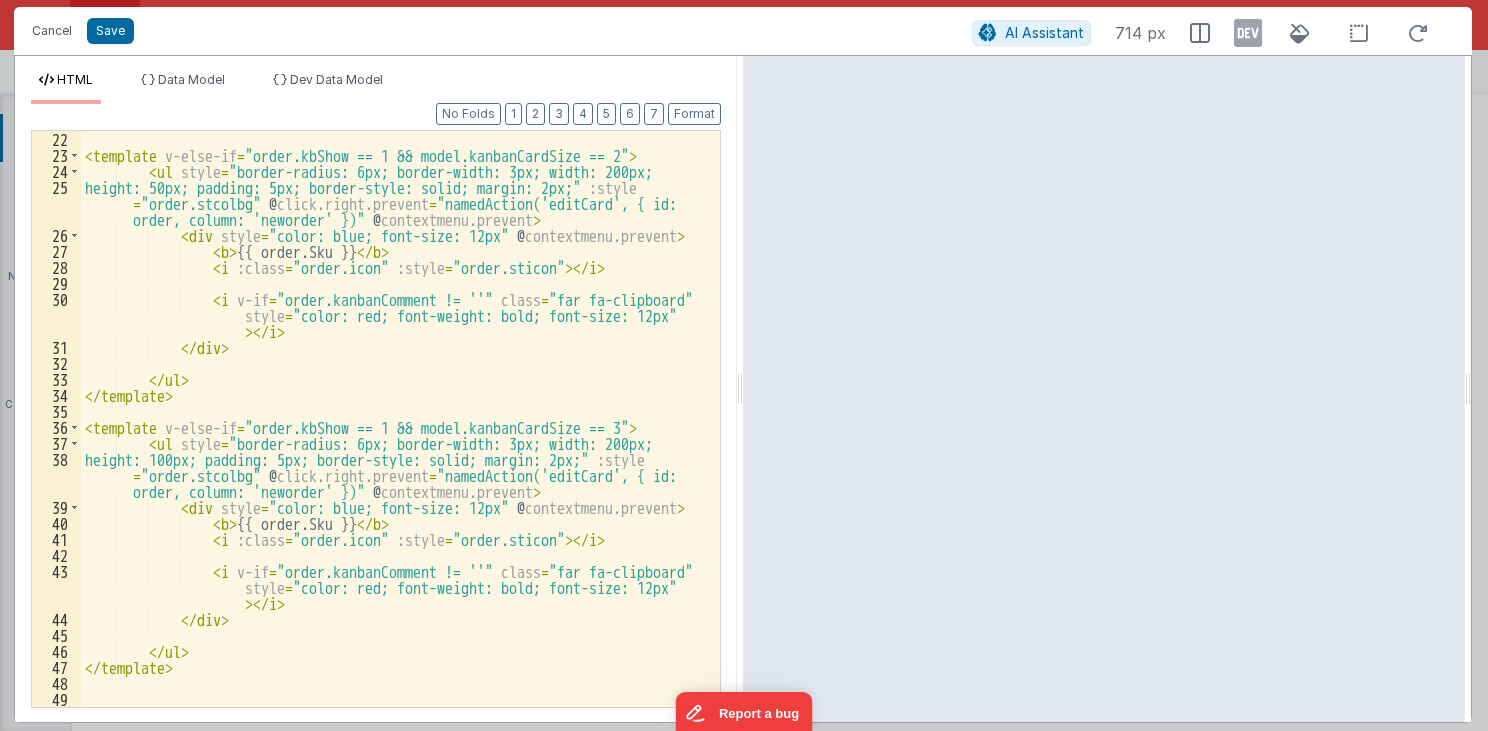 scroll, scrollTop: 447, scrollLeft: 0, axis: vertical 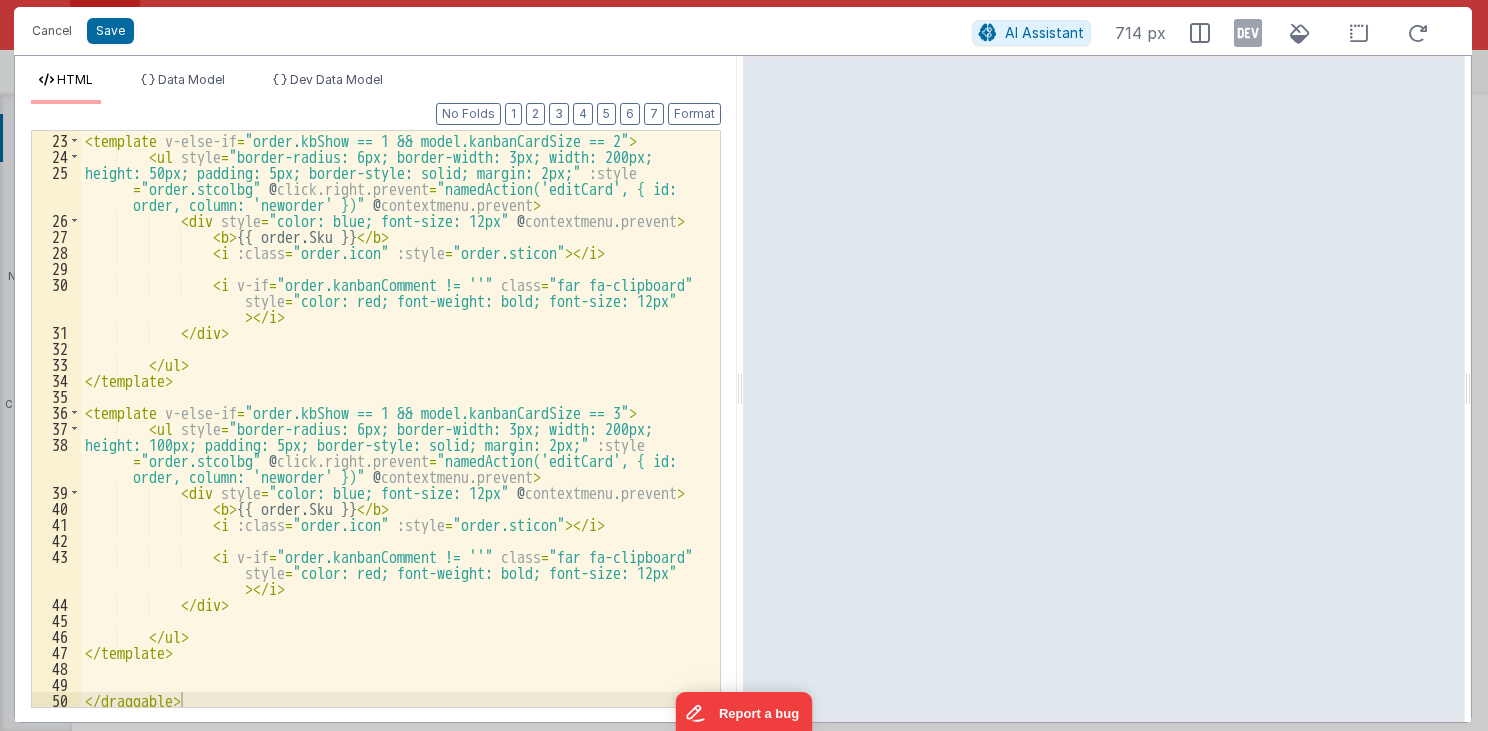 click on "< template   v-else-if = "order.kbShow == 1 && model.kanbanCardSize == 2" >           < ul   style = "border-radius: 6px; border-width: 3px; width: 200px;   height: 50px; padding: 5px; border-style: solid; margin: 2px;"   :style        = "order.stcolbg"   @ click.right.prevent = "namedAction('editCard', { id:         order, column: 'neworder' })"   @ contextmenu.prevent >                < div   style = "color: blue; font-size: 12px"   @ contextmenu.prevent >                     < b > {{ order.Sku }} </ b >                     < i   :class = "order.icon"   :style = "order.sticon" > </ i >                     < i   v-if = "order.kanbanComment != ''"   class = "far fa-clipboard"                        style = "color: red; font-weight: bold; font-size: 12px"                      > </ i >                </ div >           </ ul > </ template > < template   v-else-if = "order.kbShow == 1 && model.kanbanCardSize == 3" >           < ul   style =   :style =   @ =   @" at bounding box center (395, 420) 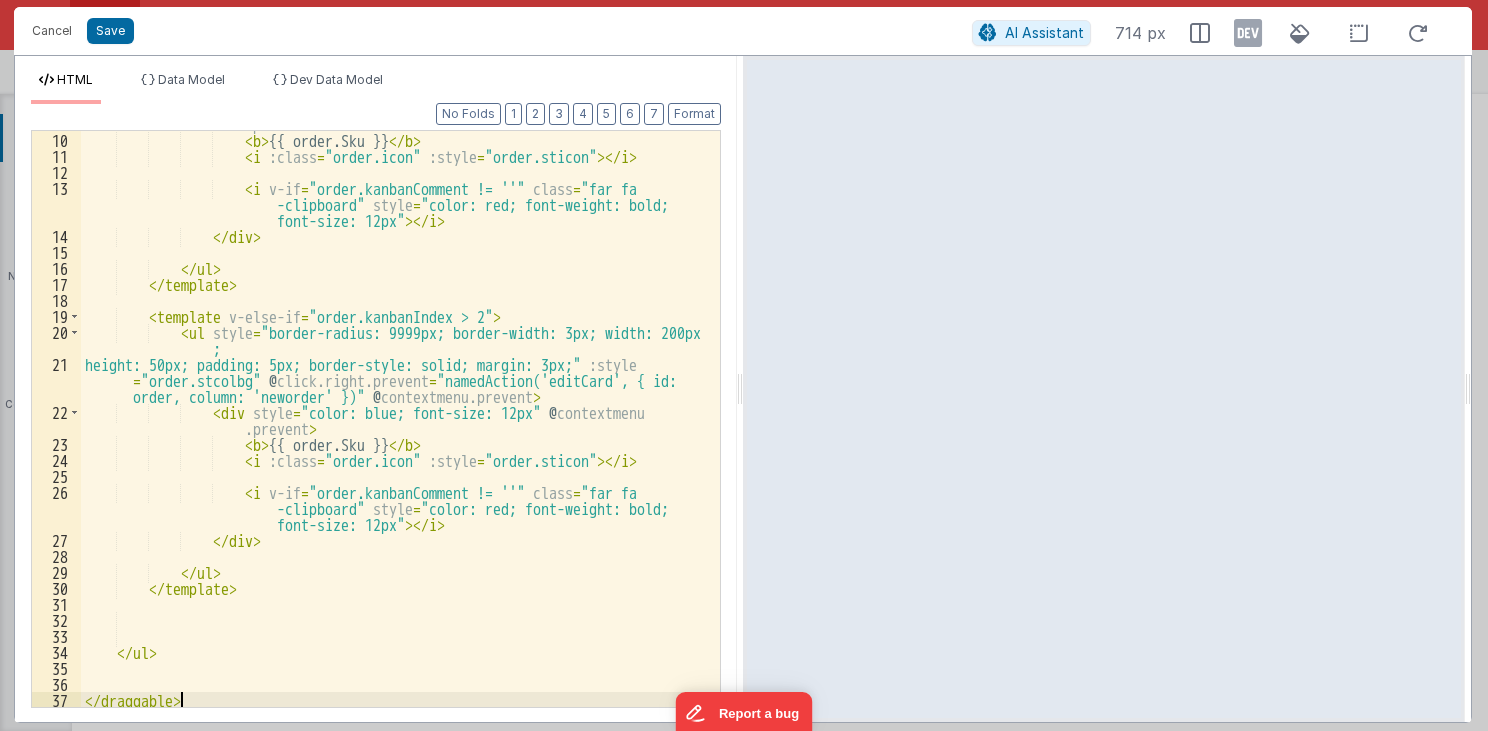 scroll, scrollTop: 239, scrollLeft: 0, axis: vertical 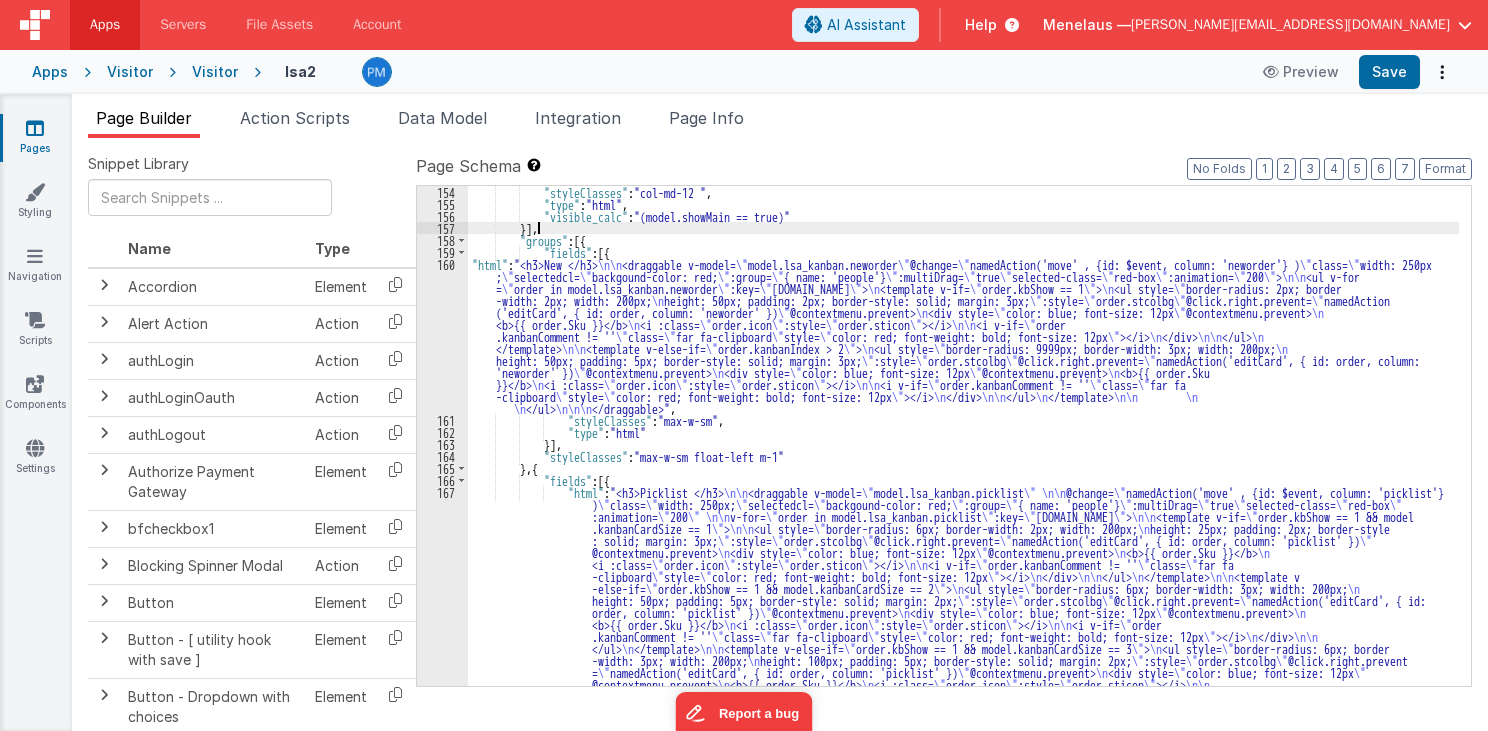 click on ""styleClasses" :  "col-md-12 " ,                "type" :  "html" ,                "visible_calc" :  "(model.showMain == true)"           }] ,           "groups" :  [{                "fields" :  [{ "html" :  "<h3>New </h3> \n\n <draggable v-model= \" model.lsa_kanban.neworder \"  @change= \" namedAction('move' , {id: $event, column: 'neworder'} ) \"  class= \" width: 250px      ;   \"  selectedcl= \" backgound-color: red; \"  :group= \" { name: 'people'} \"  :multiDrag= \" true \"  selected-class= \" red-box \"  :animation= \" 200 \" > \n\n     <ul v-for      = \" order in model.lsa_kanban.neworder \"  :key= \" [DOMAIN_NAME] \" > \n         <template v-if= \" order.kbShow == 1 \" > \n             <ul style= \" border-radius: 2px; border      -width: 2px; width: 200px; \n   height: 50px; padding: 2px; border-style: solid; margin: 3px; \"  :style= \" order.stcolbg \"  @click.right.prevent= \" namedAction      ('editCard', { id: order, column: 'neworder' }) \"  @contextmenu.prevent> \n" at bounding box center [963, 556] 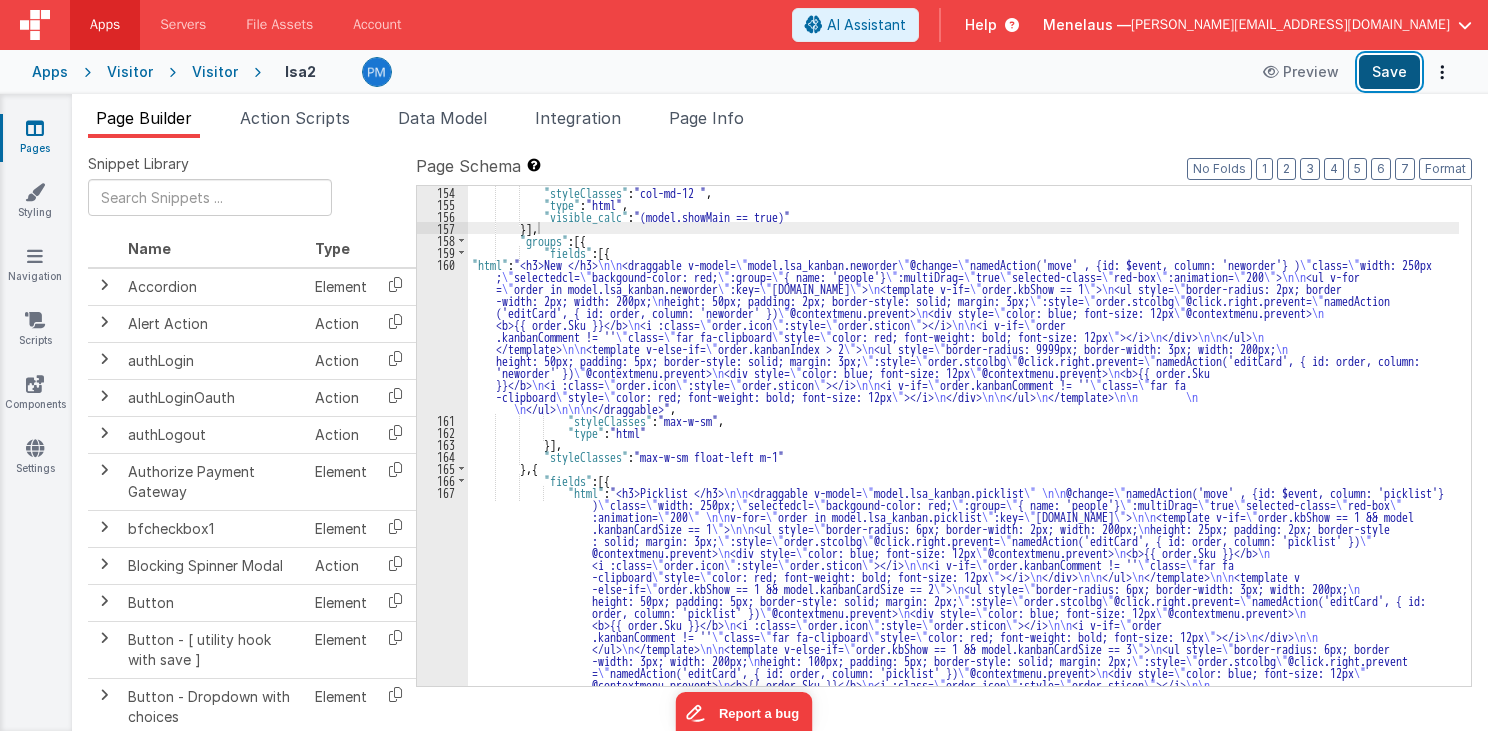 click on "Save" at bounding box center (1389, 72) 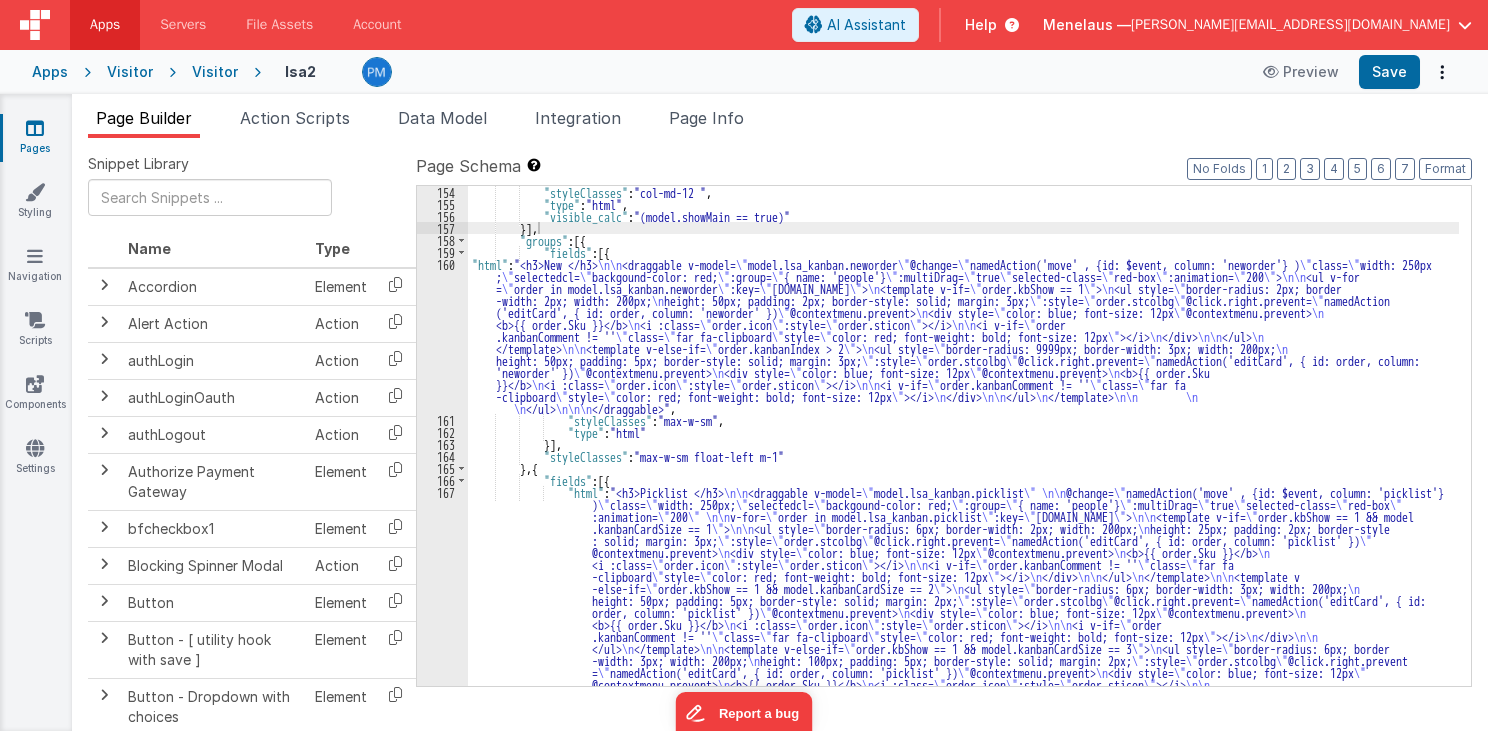 click on ""styleClasses" :  "col-md-12 " ,                "type" :  "html" ,                "visible_calc" :  "(model.showMain == true)"           }] ,           "groups" :  [{                "fields" :  [{ "html" :  "<h3>New </h3> \n\n <draggable v-model= \" model.lsa_kanban.neworder \"  @change= \" namedAction('move' , {id: $event, column: 'neworder'} ) \"  class= \" width: 250px      ;   \"  selectedcl= \" backgound-color: red; \"  :group= \" { name: 'people'} \"  :multiDrag= \" true \"  selected-class= \" red-box \"  :animation= \" 200 \" > \n\n     <ul v-for      = \" order in model.lsa_kanban.neworder \"  :key= \" [DOMAIN_NAME] \" > \n         <template v-if= \" order.kbShow == 1 \" > \n             <ul style= \" border-radius: 2px; border      -width: 2px; width: 200px; \n   height: 50px; padding: 2px; border-style: solid; margin: 3px; \"  :style= \" order.stcolbg \"  @click.right.prevent= \" namedAction      ('editCard', { id: order, column: 'neworder' }) \"  @contextmenu.prevent> \n" at bounding box center [963, 556] 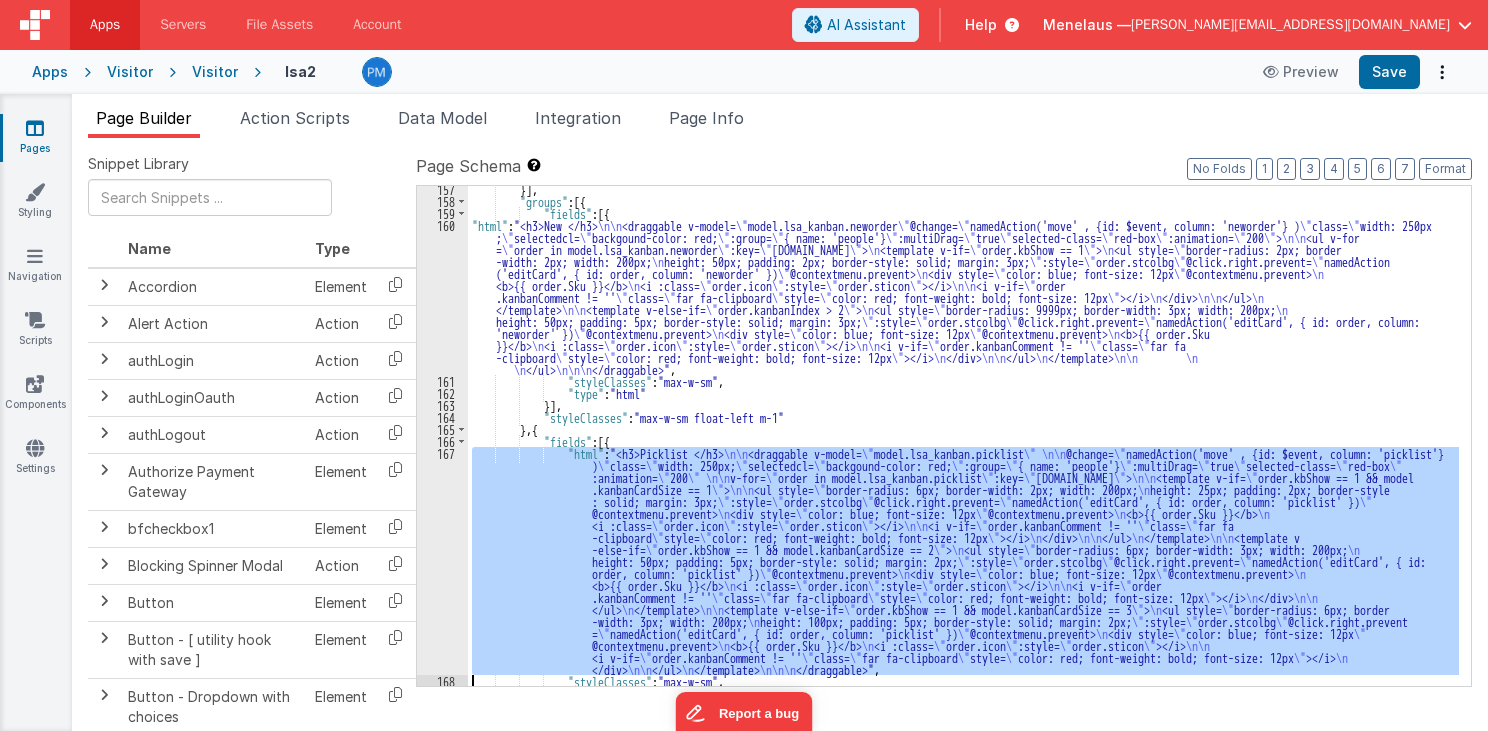 scroll, scrollTop: 2751, scrollLeft: 0, axis: vertical 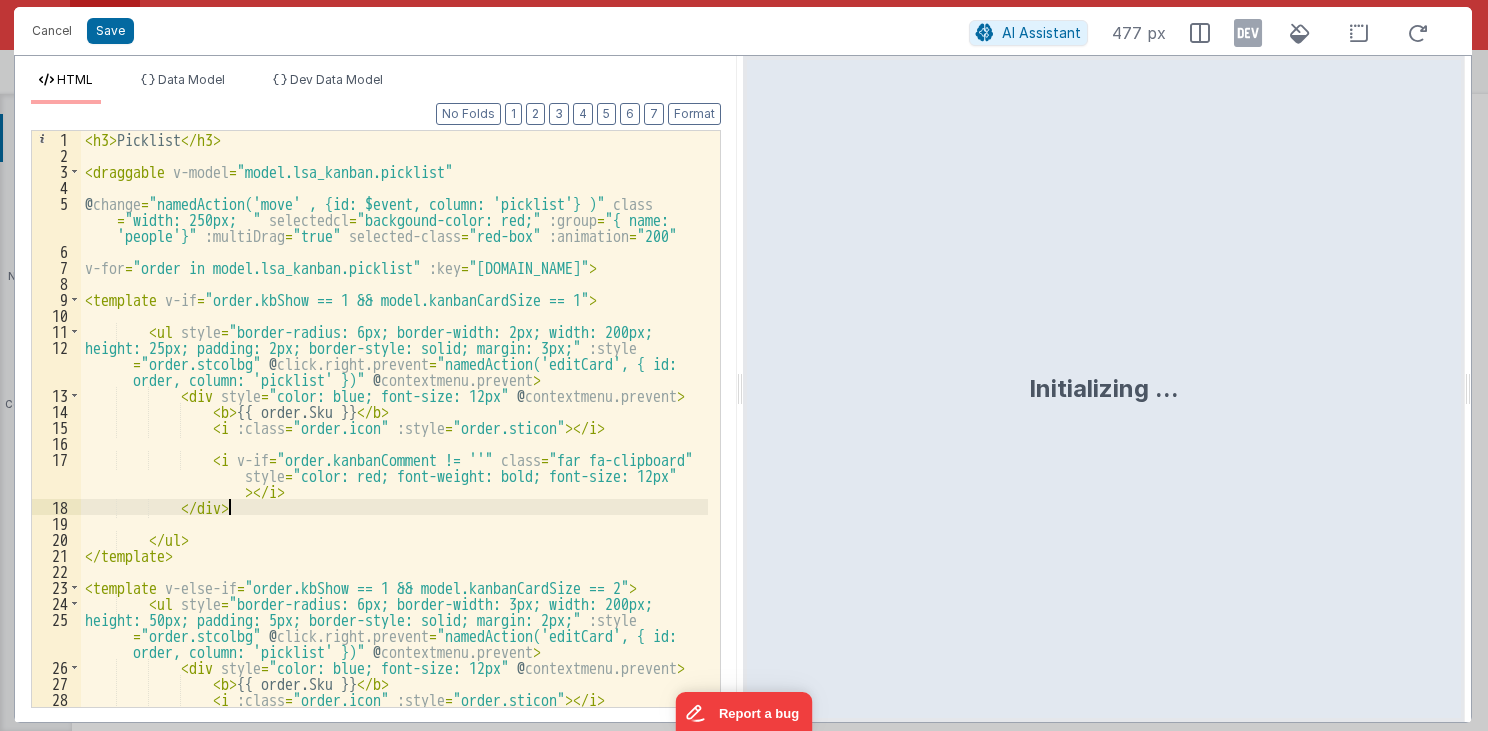 click on "< h3 > Picklist  </ h3 > < draggable   v-model = "model.lsa_kanban.picklist"   @ change = "namedAction('move' , {id: $event, column: 'picklist'} )"   class      = "width: 250px;  "   selectedcl = "backgound-color: red;"   :group = "{ name:       'people'}"   :multiDrag = "true"   selected-class = "red-box"   :animation = "200"   v-for = "order in model.lsa_kanban.picklist"   :key = "[DOMAIN_NAME]" > < template   v-if = "order.kbShow == 1 && model.kanbanCardSize == 1" >           < ul   style = "border-radius: 6px; border-width: 2px; width: 200px;   height: 25px; padding: 2px; border-style: solid; margin: 3px;"   :style        = "order.stcolbg"   @ click.right.prevent = "namedAction('editCard', { id:         order, column: 'picklist' })"   @ contextmenu.prevent >                < div   style = "color: blue; font-size: 12px"   @ contextmenu.prevent >                     < b > {{ order.Sku }} </ b >                     < i   :class = "order.icon"   :style = "order.sticon" > </ i >                <" at bounding box center (395, 451) 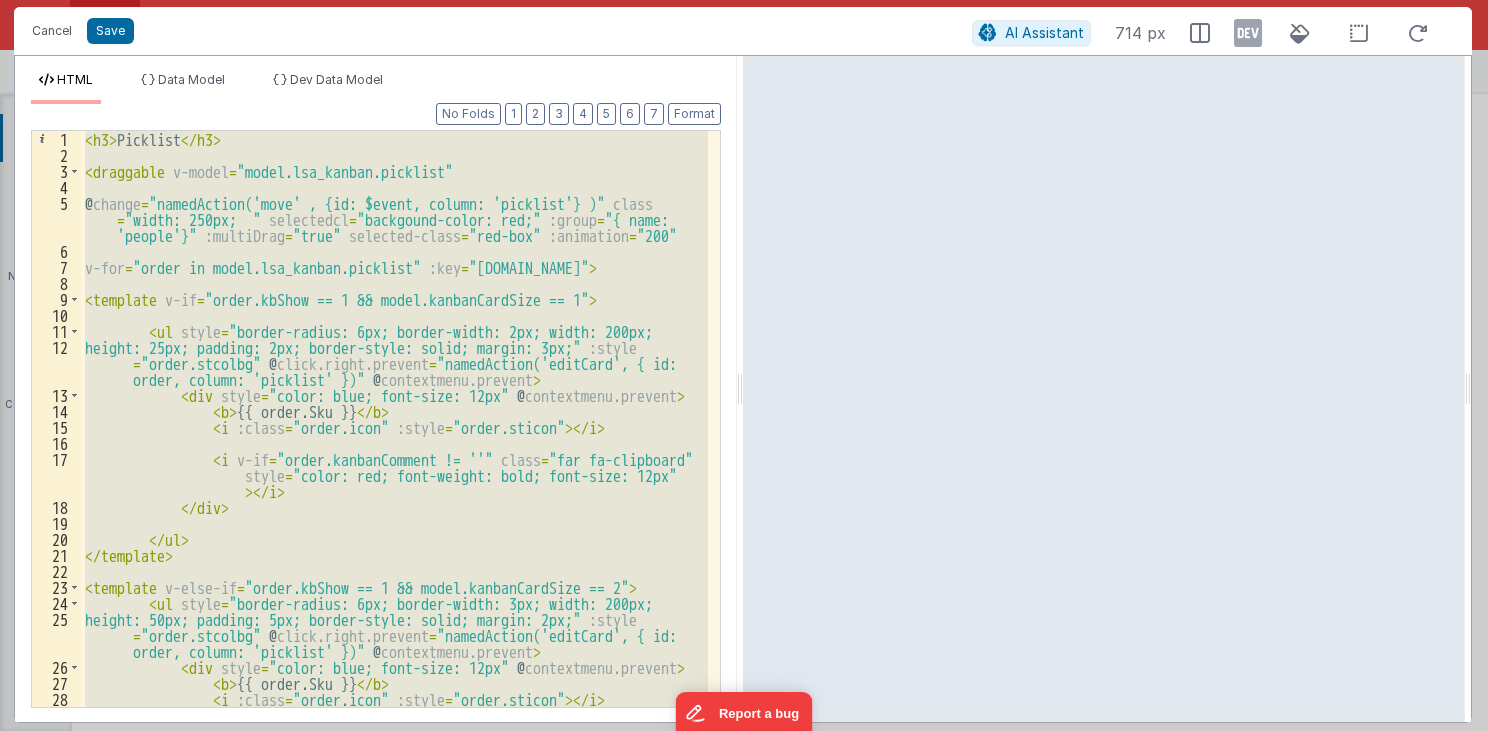 click on "< h3 > Picklist  </ h3 > < draggable   v-model = "model.lsa_kanban.picklist"   @ change = "namedAction('move' , {id: $event, column: 'picklist'} )"   class      = "width: 250px;  "   selectedcl = "backgound-color: red;"   :group = "{ name:       'people'}"   :multiDrag = "true"   selected-class = "red-box"   :animation = "200"   v-for = "order in model.lsa_kanban.picklist"   :key = "[DOMAIN_NAME]" > < template   v-if = "order.kbShow == 1 && model.kanbanCardSize == 1" >           < ul   style = "border-radius: 6px; border-width: 2px; width: 200px;   height: 25px; padding: 2px; border-style: solid; margin: 3px;"   :style        = "order.stcolbg"   @ click.right.prevent = "namedAction('editCard', { id:         order, column: 'picklist' })"   @ contextmenu.prevent >                < div   style = "color: blue; font-size: 12px"   @ contextmenu.prevent >                     < b > {{ order.Sku }} </ b >                     < i   :class = "order.icon"   :style = "order.sticon" > </ i >                <" at bounding box center (394, 419) 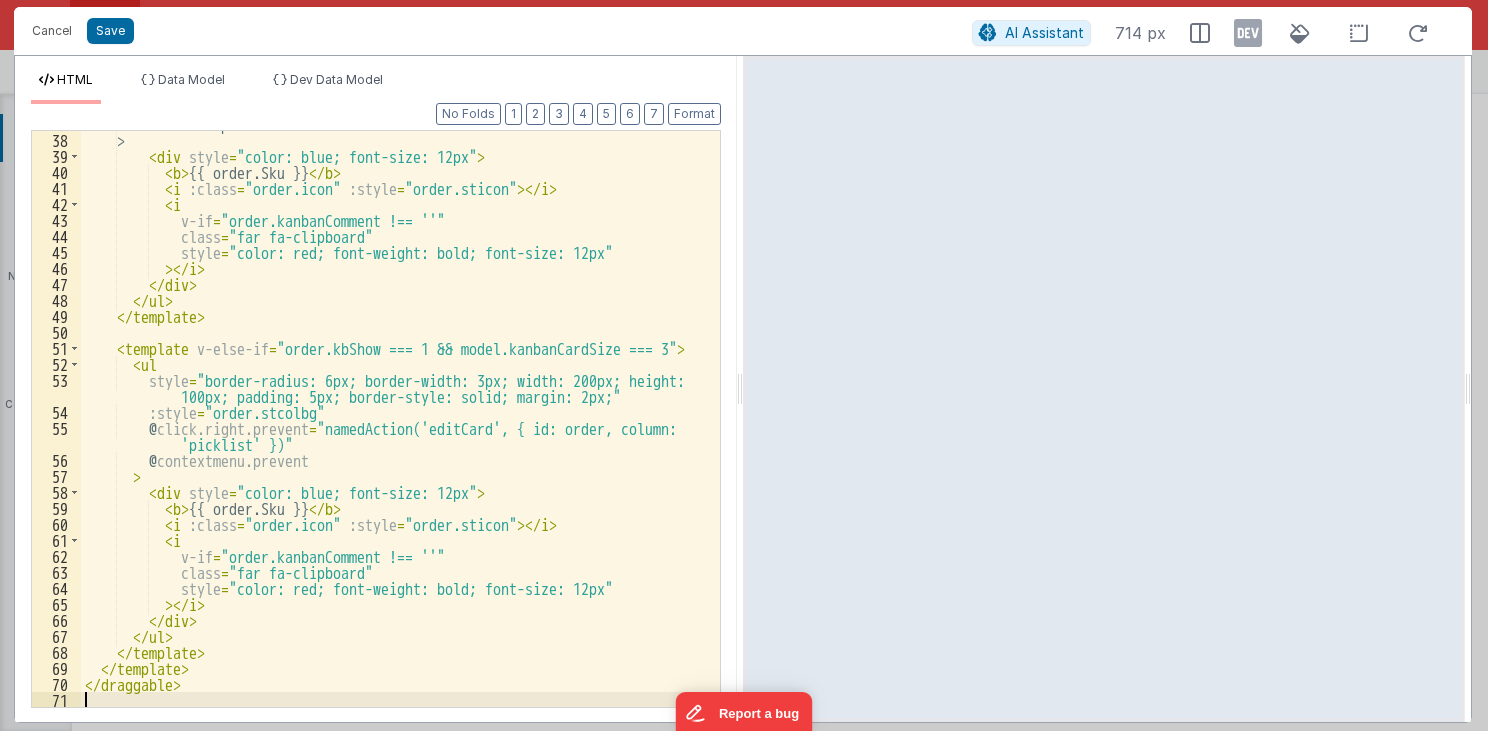 scroll, scrollTop: 655, scrollLeft: 0, axis: vertical 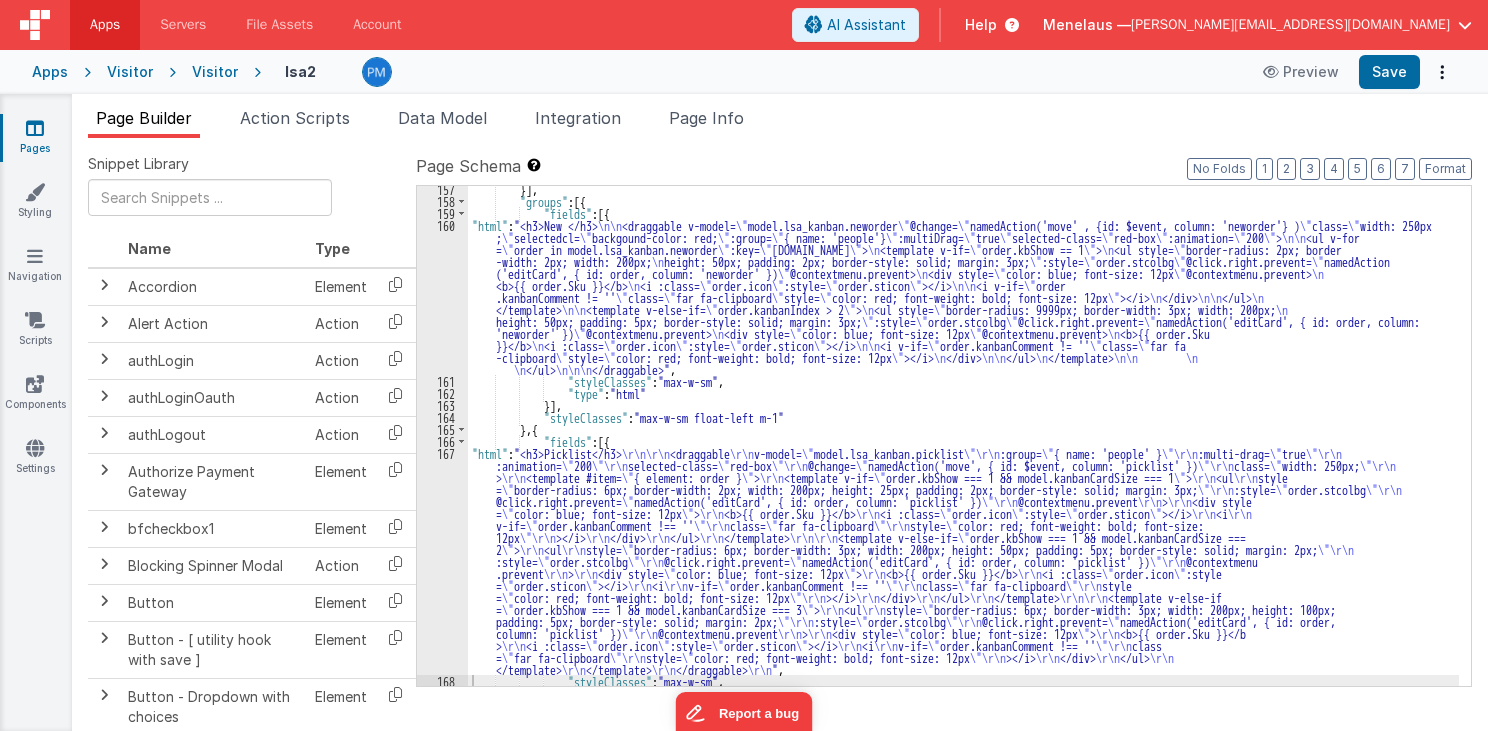 click on "}] ,           "groups" :  [{                "fields" :  [{ "html" :  "<h3>New </h3> \n\n <draggable v-model= \" model.lsa_kanban.neworder \"  @change= \" namedAction('move' , {id: $event, column: 'neworder'} ) \"  class= \" width: 250px      ;   \"  selectedcl= \" backgound-color: red; \"  :group= \" { name: 'people'} \"  :multiDrag= \" true \"  selected-class= \" red-box \"  :animation= \" 200 \" > \n\n     <ul v-for      = \" order in model.lsa_kanban.neworder \"  :key= \" [DOMAIN_NAME] \" > \n         <template v-if= \" order.kbShow == 1 \" > \n             <ul style= \" border-radius: 2px; border      -width: 2px; width: 200px; \n   height: 50px; padding: 2px; border-style: solid; margin: 3px; \"  :style= \" order.stcolbg \"  @click.right.prevent= \" namedAction      ('editCard', { id: order, column: 'neworder' }) \"  @contextmenu.prevent> \n                 <div style= \" color: blue; font-size: 12px \"  @contextmenu.prevent> \n                           <b>{{ order.Sku }}</b>" at bounding box center [963, 445] 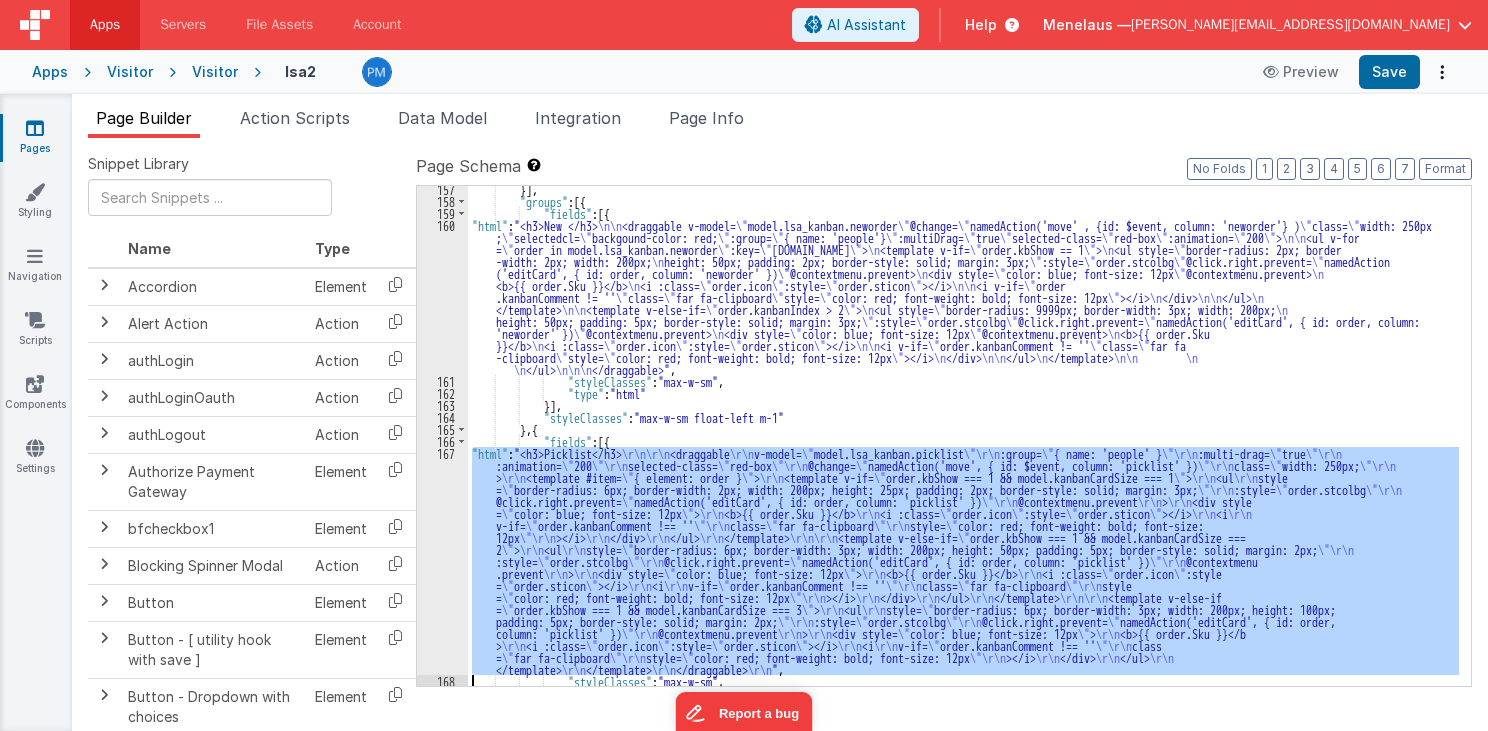 click on "167" at bounding box center (442, 561) 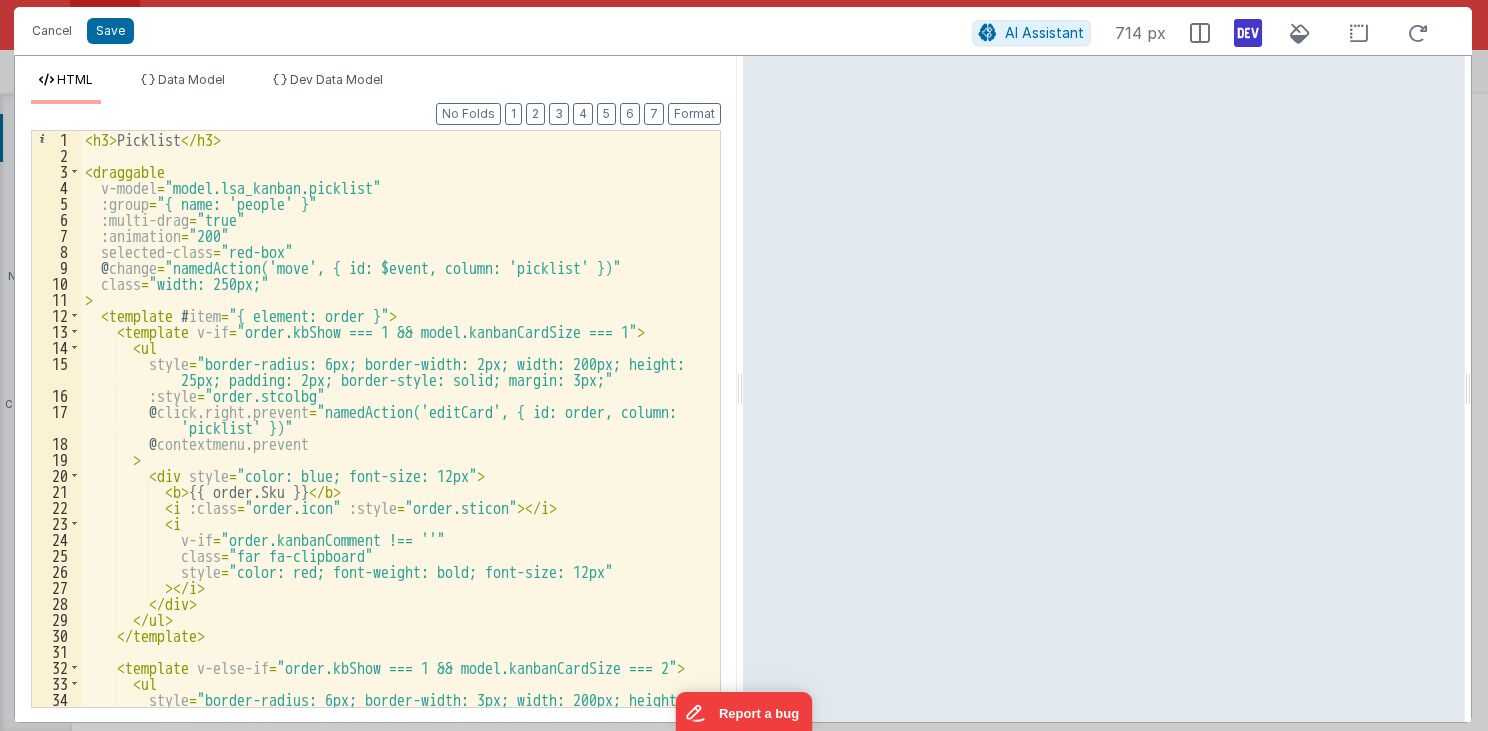click at bounding box center (1248, 33) 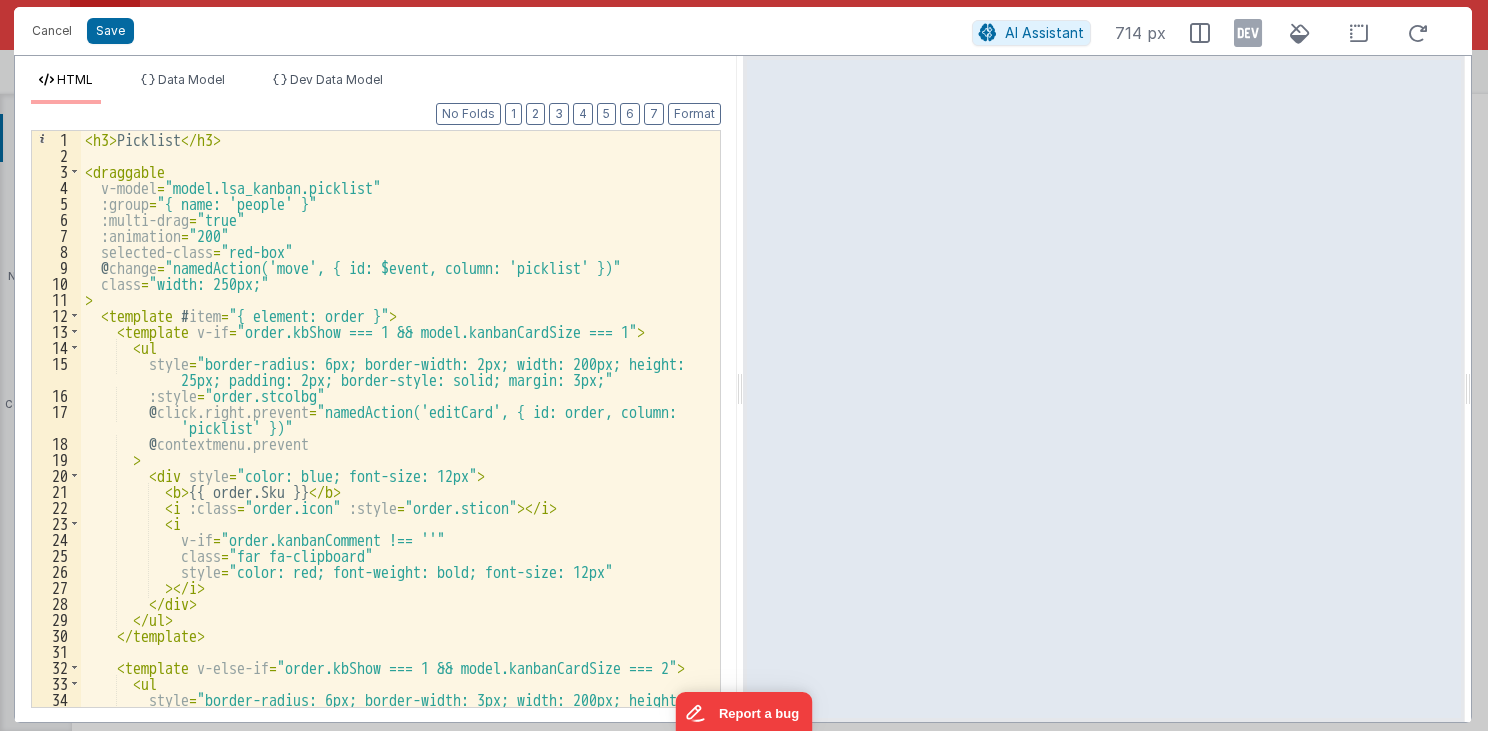 click at bounding box center (1248, 33) 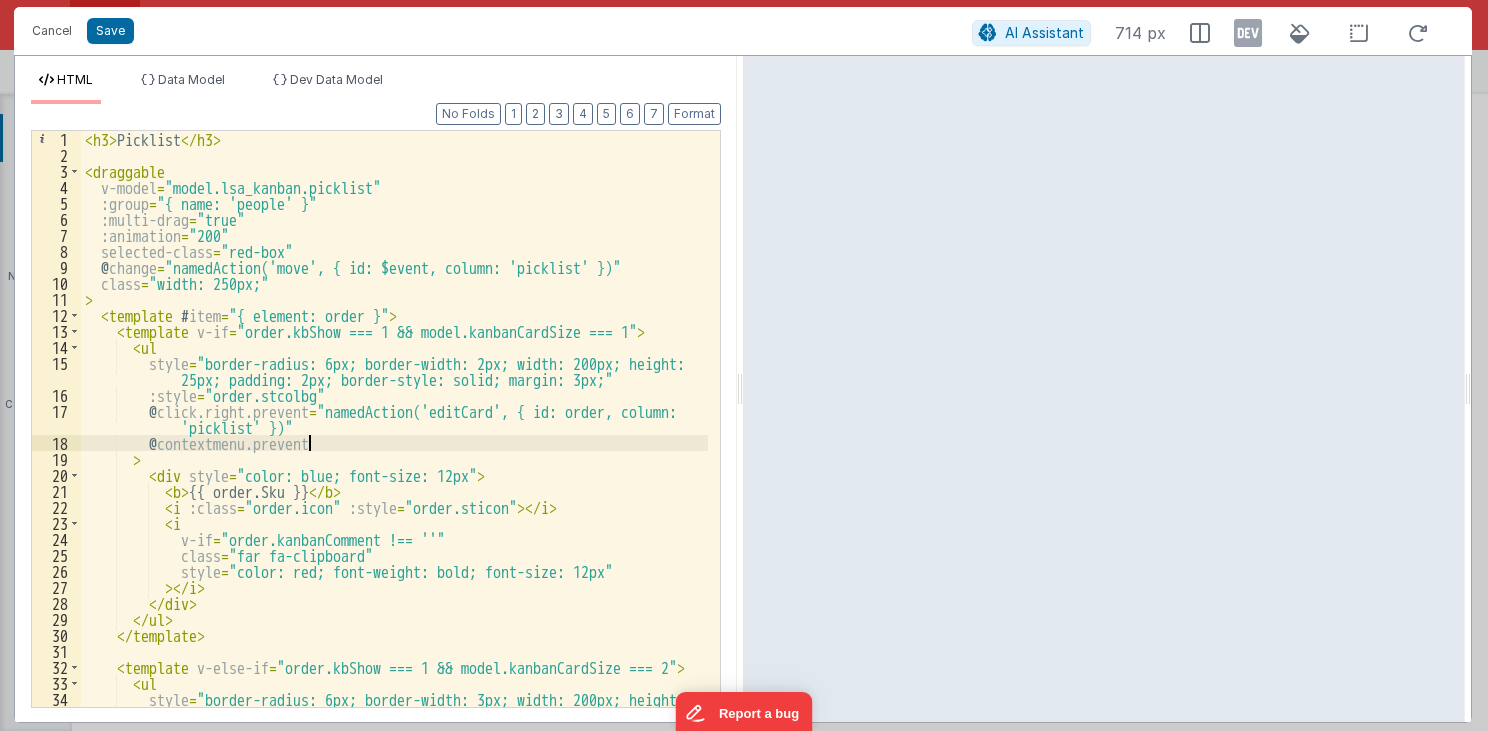 click on "< h3 > Picklist </ h3 > < draggable    v-model = "model.lsa_kanban.picklist"    :group = "{ name: 'people' }"    :multi-drag = "true"    :animation = "200"    selected-class = "red-box"    @ change = "namedAction('move', { id: $event, column: 'picklist' })"    class = "width: 250px;" >    < template   # item = "{ element: order }" >      < template   v-if = "order.kbShow === 1 && model.kanbanCardSize === 1" >         < ul           style = "border-radius: 6px; border-width: 2px; width: 200px; height:               25px; padding: 2px; border-style: solid; margin: 3px;"           :style = "order.stcolbg"           @ click.right.prevent = "namedAction('editCard', { id: order, column:               'picklist' })"           @ contextmenu.prevent         >           < div   style = "color: blue; font-size: 12px" >              < b > {{ order.Sku }} </ b >              < i   :class = "order.icon"   :style = "order.sticon" > </ i >              < i                v-if =                class =" at bounding box center [395, 435] 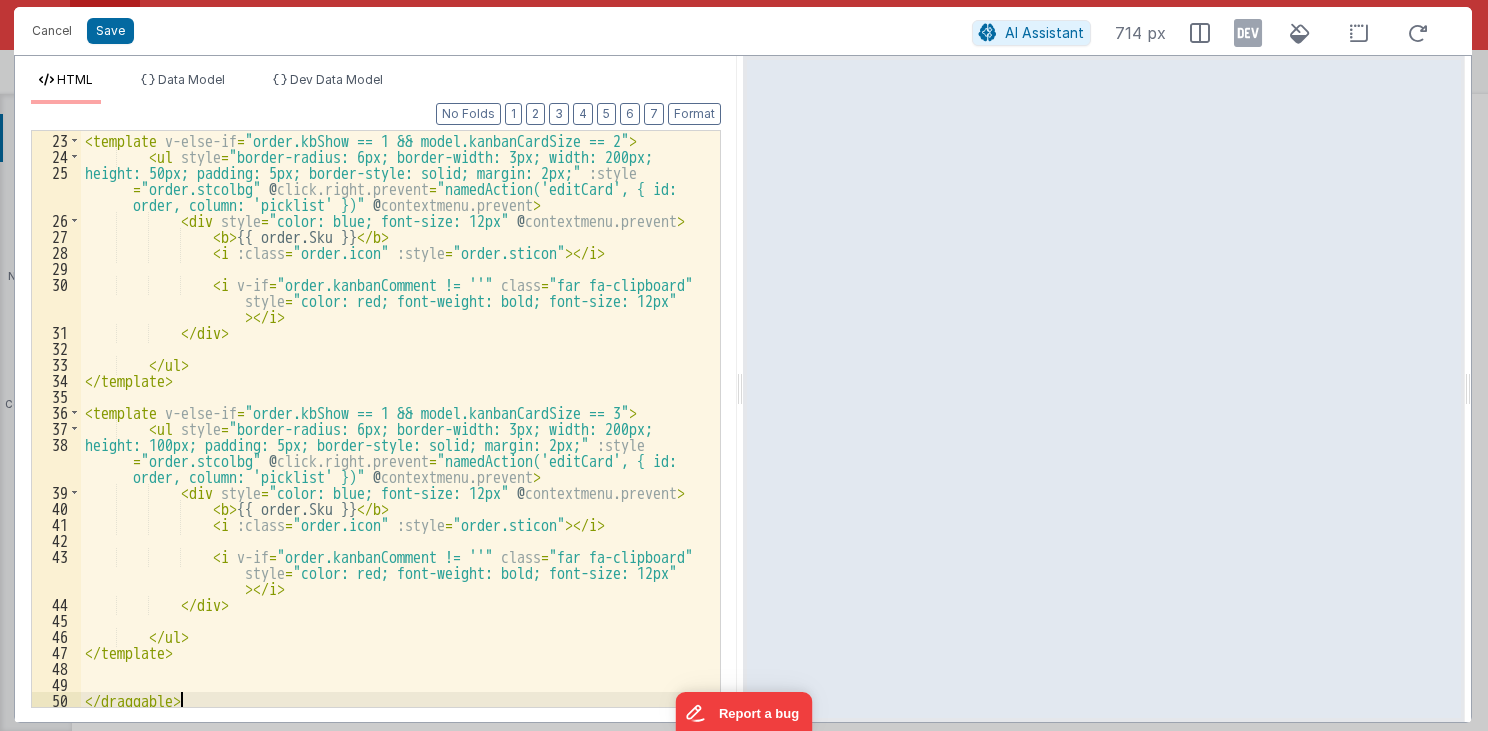 scroll, scrollTop: 447, scrollLeft: 0, axis: vertical 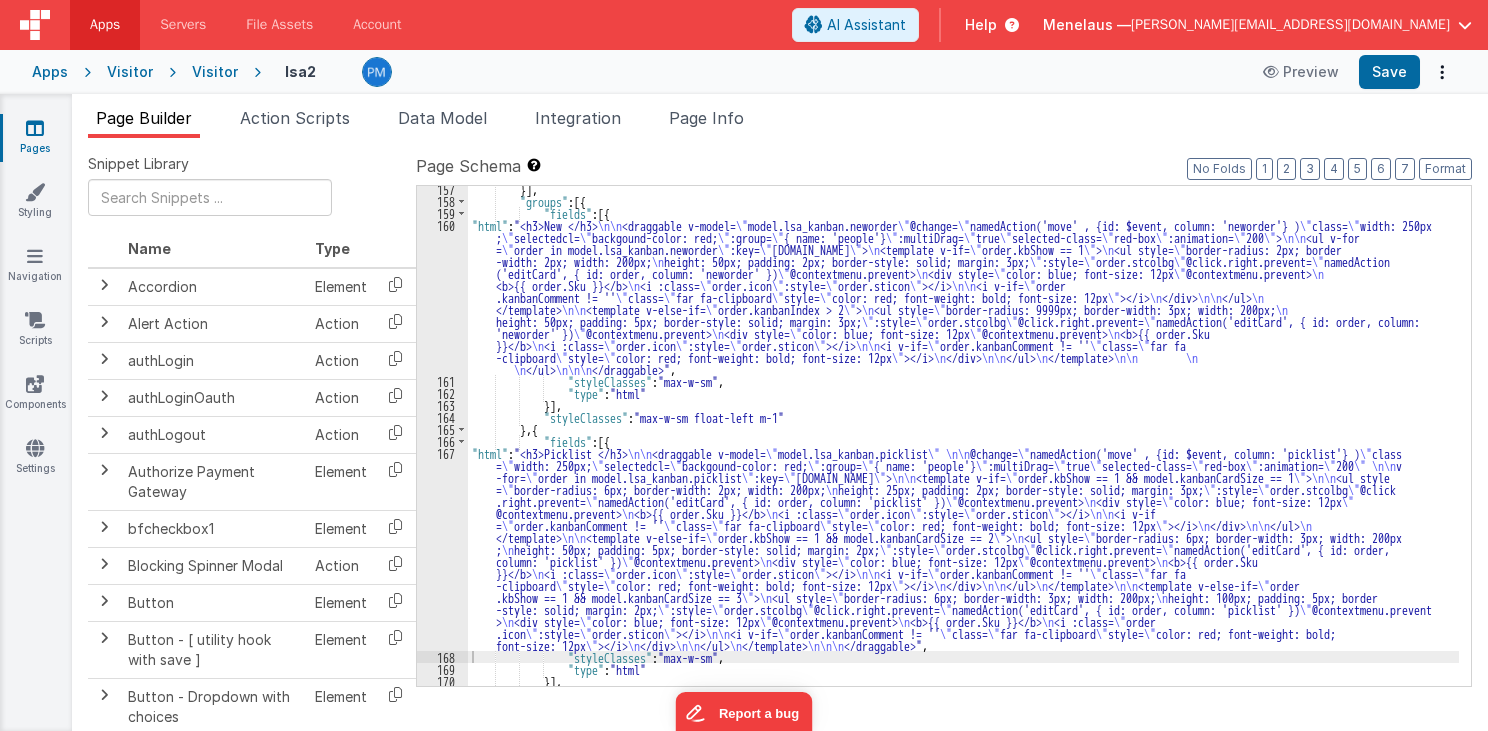 click on "}] ,           "groups" :  [{                "fields" :  [{ "html" :  "<h3>New </h3> \n\n <draggable v-model= \" model.lsa_kanban.neworder \"  @change= \" namedAction('move' , {id: $event, column: 'neworder'} ) \"  class= \" width: 250px      ;   \"  selectedcl= \" backgound-color: red; \"  :group= \" { name: 'people'} \"  :multiDrag= \" true \"  selected-class= \" red-box \"  :animation= \" 200 \" > \n\n     <ul v-for      = \" order in model.lsa_kanban.neworder \"  :key= \" [DOMAIN_NAME] \" > \n         <template v-if= \" order.kbShow == 1 \" > \n             <ul style= \" border-radius: 2px; border      -width: 2px; width: 200px; \n   height: 50px; padding: 2px; border-style: solid; margin: 3px; \"  :style= \" order.stcolbg \"  @click.right.prevent= \" namedAction      ('editCard', { id: order, column: 'neworder' }) \"  @contextmenu.prevent> \n                 <div style= \" color: blue; font-size: 12px \"  @contextmenu.prevent> \n                           <b>{{ order.Sku }}</b>" at bounding box center [963, 445] 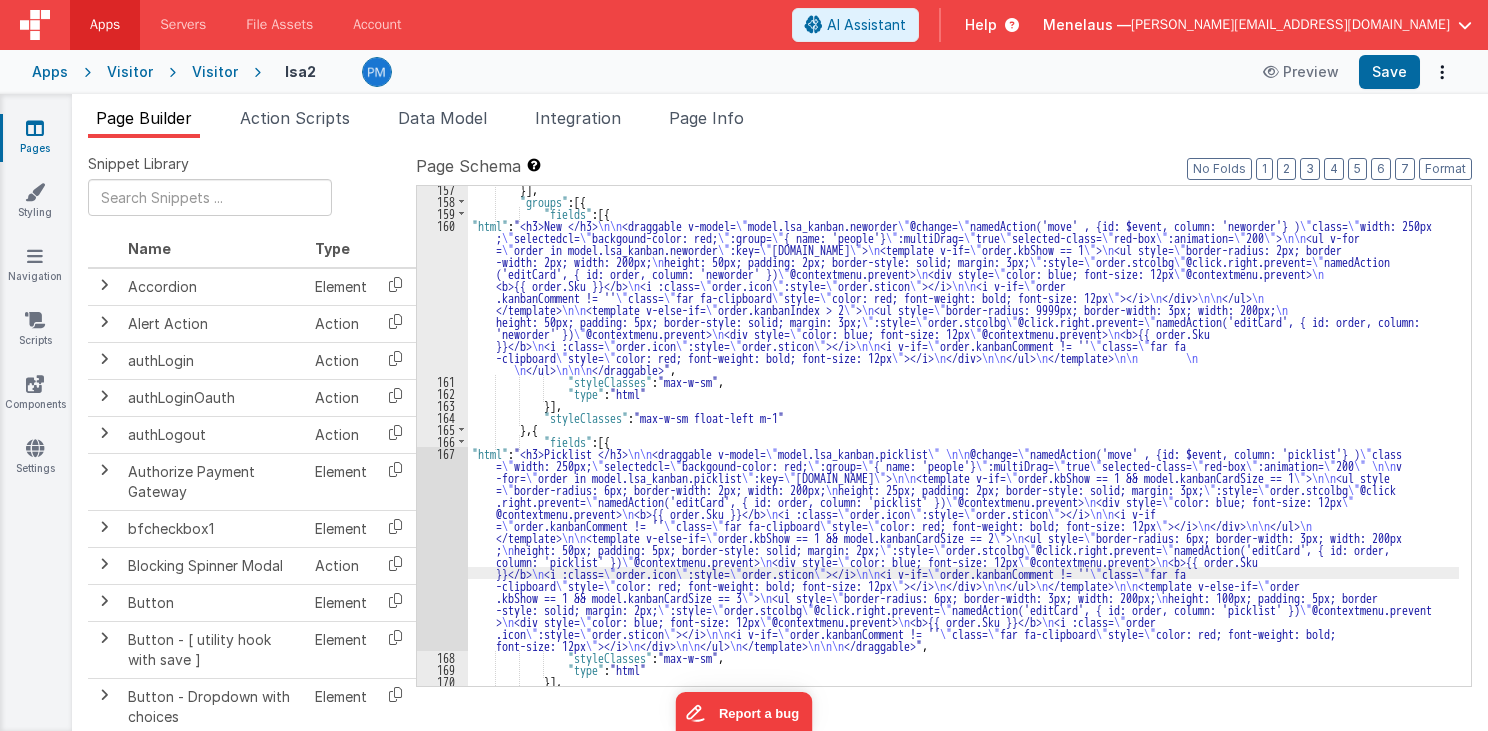 click on "167" at bounding box center [442, 549] 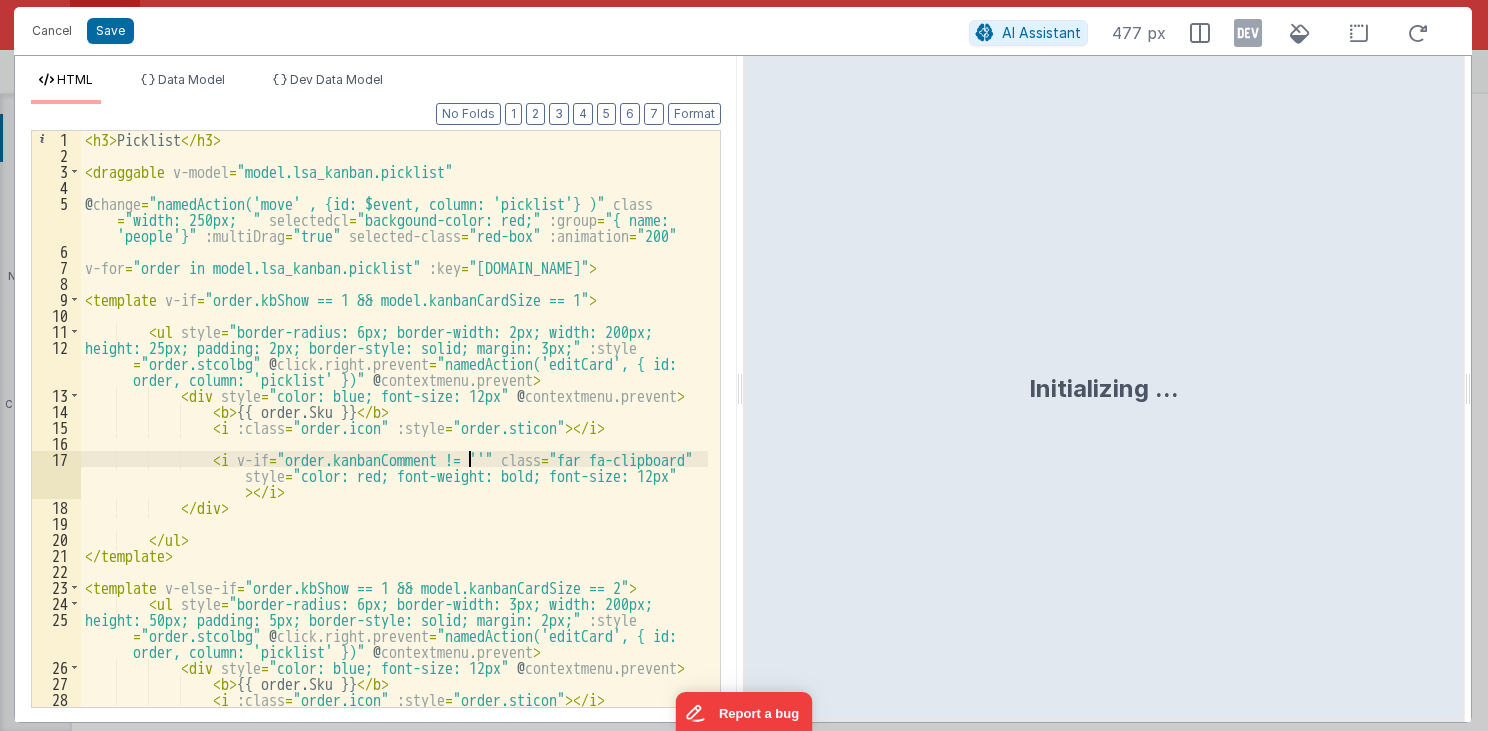 click on "< h3 > Picklist  </ h3 > < draggable   v-model = "model.lsa_kanban.picklist"   @ change = "namedAction('move' , {id: $event, column: 'picklist'} )"   class      = "width: 250px;  "   selectedcl = "backgound-color: red;"   :group = "{ name:       'people'}"   :multiDrag = "true"   selected-class = "red-box"   :animation = "200"   v-for = "order in model.lsa_kanban.picklist"   :key = "[DOMAIN_NAME]" > < template   v-if = "order.kbShow == 1 && model.kanbanCardSize == 1" >           < ul   style = "border-radius: 6px; border-width: 2px; width: 200px;   height: 25px; padding: 2px; border-style: solid; margin: 3px;"   :style        = "order.stcolbg"   @ click.right.prevent = "namedAction('editCard', { id:         order, column: 'picklist' })"   @ contextmenu.prevent >                < div   style = "color: blue; font-size: 12px"   @ contextmenu.prevent >                     < b > {{ order.Sku }} </ b >                     < i   :class = "order.icon"   :style = "order.sticon" > </ i >                <" at bounding box center [395, 451] 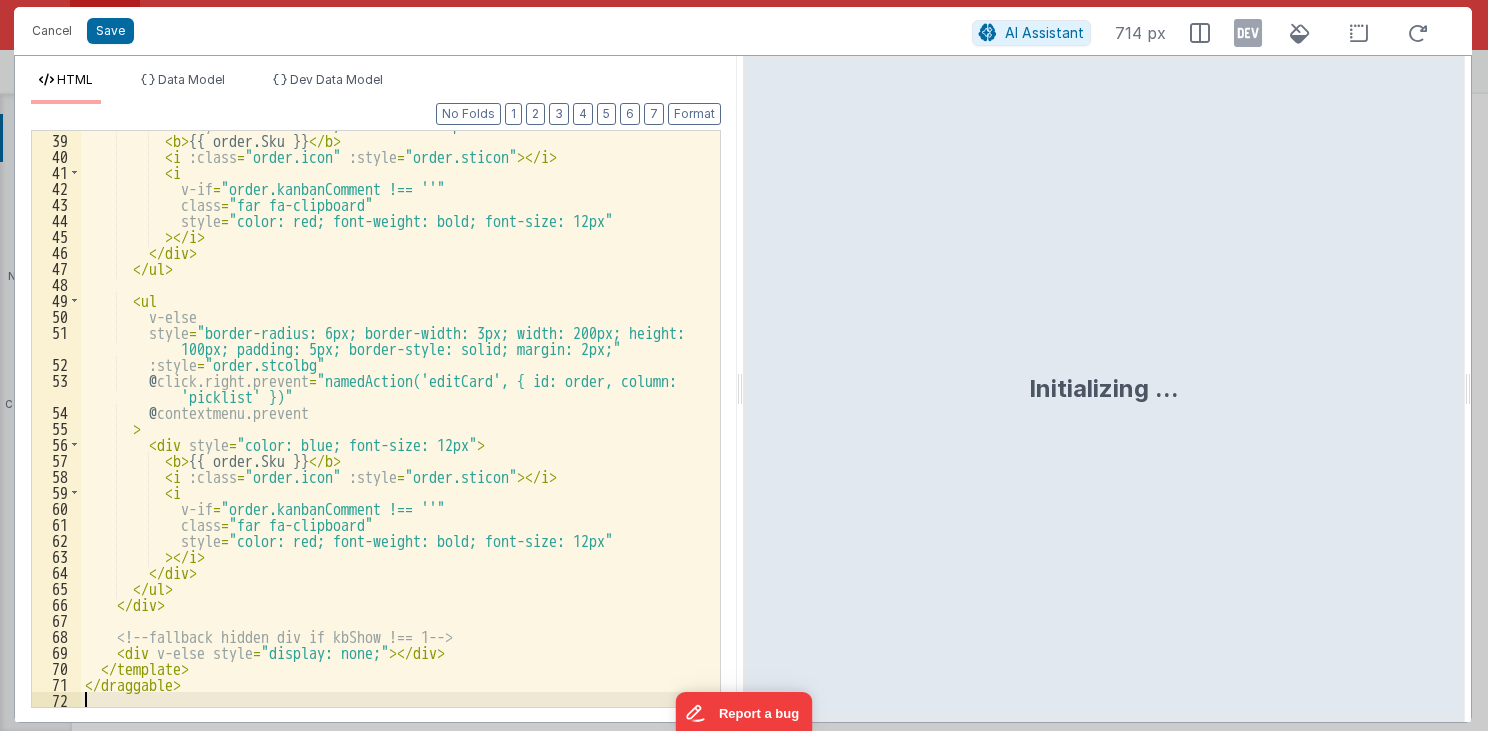 scroll, scrollTop: 671, scrollLeft: 0, axis: vertical 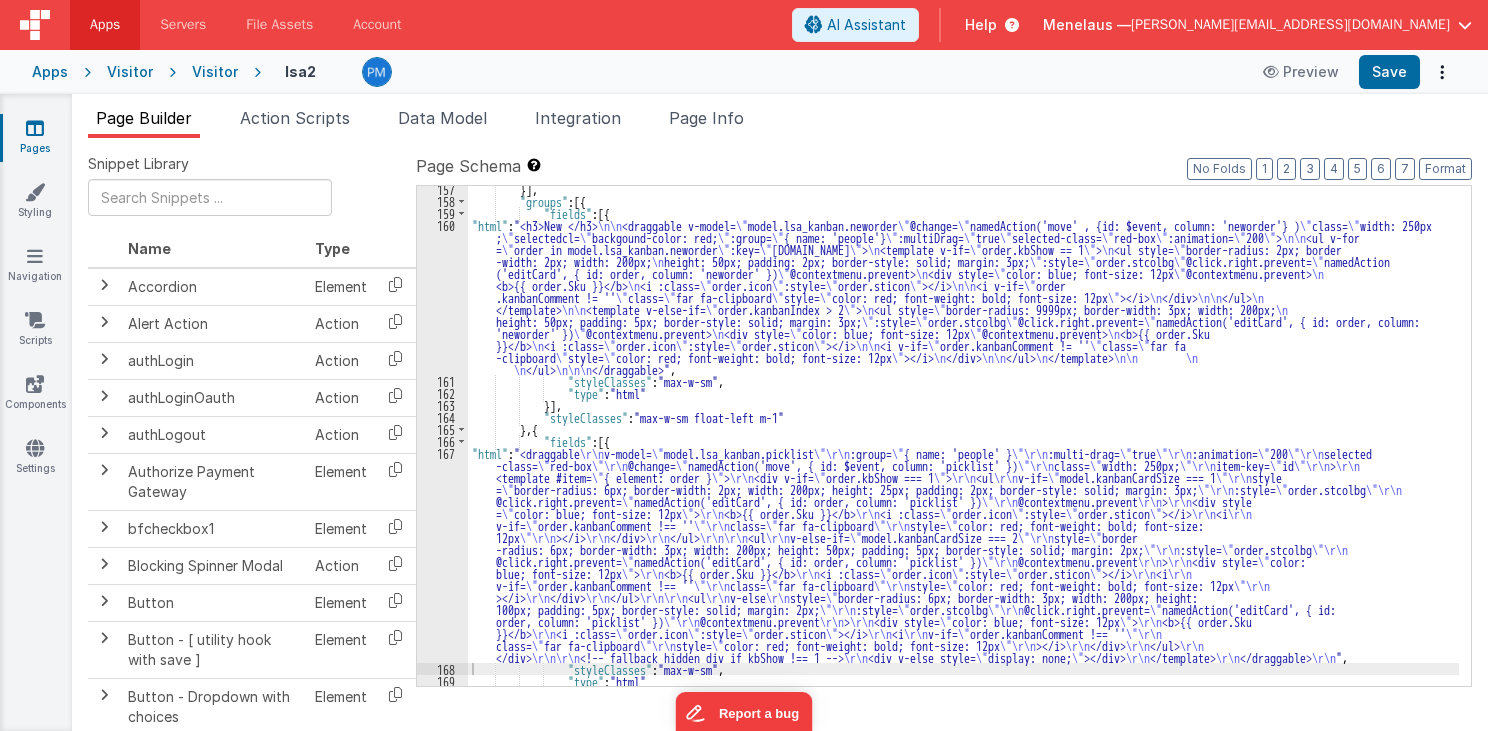 click on "}] ,           "groups" :  [{                "fields" :  [{ "html" :  "<h3>New </h3> \n\n <draggable v-model= \" model.lsa_kanban.neworder \"  @change= \" namedAction('move' , {id: $event, column: 'neworder'} ) \"  class= \" width: 250px      ;   \"  selectedcl= \" backgound-color: red; \"  :group= \" { name: 'people'} \"  :multiDrag= \" true \"  selected-class= \" red-box \"  :animation= \" 200 \" > \n\n     <ul v-for      = \" order in model.lsa_kanban.neworder \"  :key= \" [DOMAIN_NAME] \" > \n         <template v-if= \" order.kbShow == 1 \" > \n             <ul style= \" border-radius: 2px; border      -width: 2px; width: 200px; \n   height: 50px; padding: 2px; border-style: solid; margin: 3px; \"  :style= \" order.stcolbg \"  @click.right.prevent= \" namedAction      ('editCard', { id: order, column: 'neworder' }) \"  @contextmenu.prevent> \n                 <div style= \" color: blue; font-size: 12px \"  @contextmenu.prevent> \n                           <b>{{ order.Sku }}</b>" at bounding box center [963, 445] 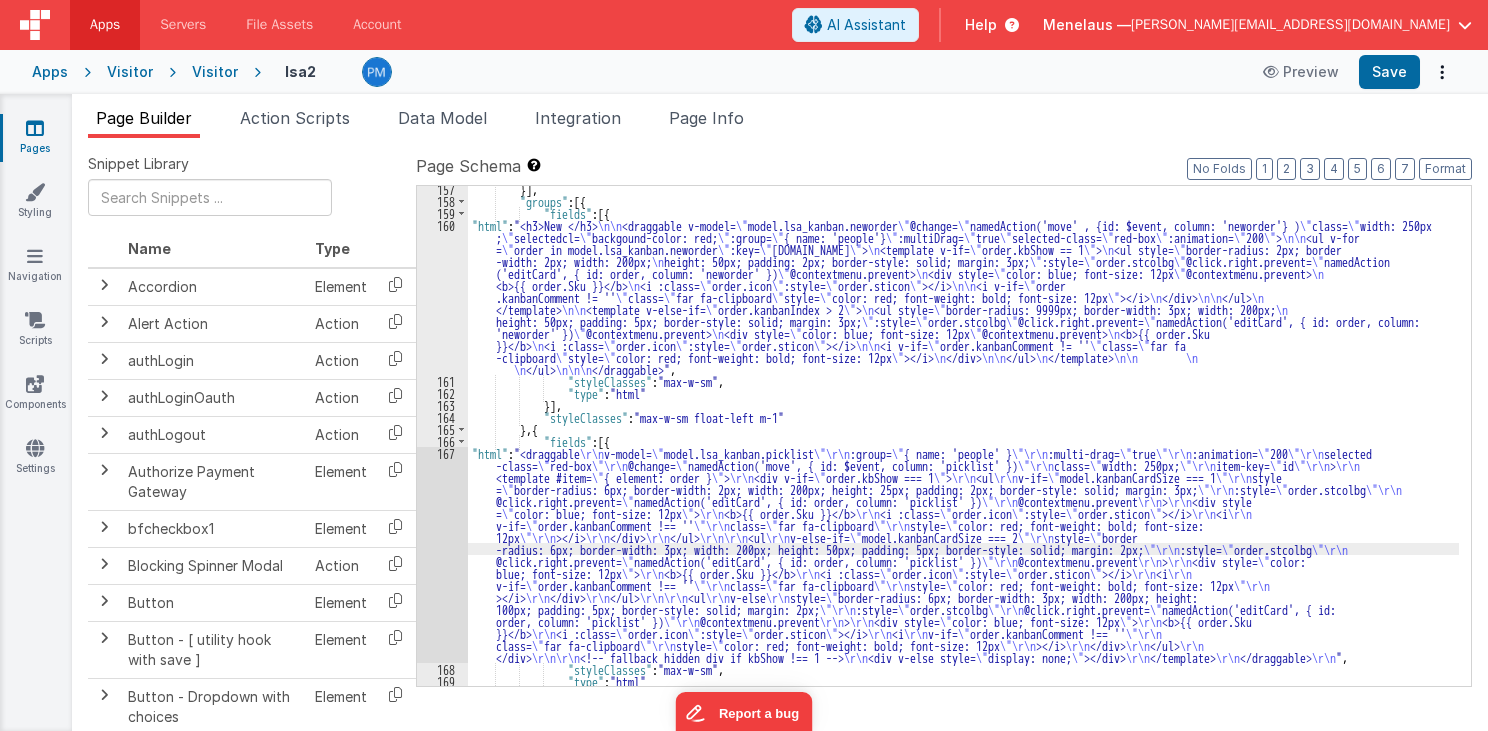 click on "167" at bounding box center (442, 555) 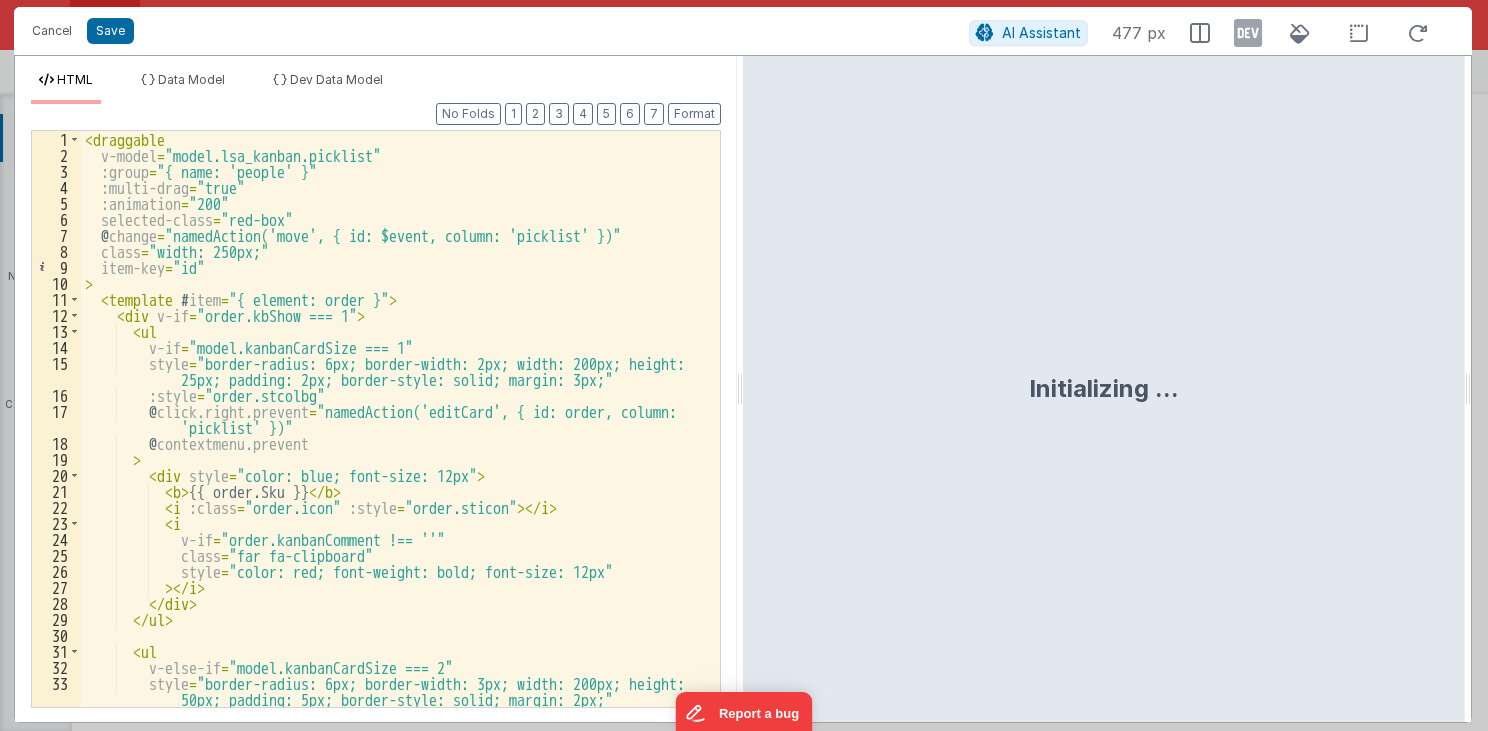 click on "< draggable    v-model = "model.lsa_kanban.picklist"    :group = "{ name: 'people' }"    :multi-drag = "true"    :animation = "200"    selected-class = "red-box"    @ change = "namedAction('move', { id: $event, column: 'picklist' })"    class = "width: 250px;"    item-key = "id" >    < template   # item = "{ element: order }" >      < div   v-if = "order.kbShow === 1" >         < ul           v-if = "model.kanbanCardSize === 1"           style = "border-radius: 6px; border-width: 2px; width: 200px; height:               25px; padding: 2px; border-style: solid; margin: 3px;"           :style = "order.stcolbg"           @ click.right.prevent = "namedAction('editCard', { id: order, column:               'picklist' })"           @ contextmenu.prevent         >           < div   style = "color: blue; font-size: 12px" >              < b > {{ order.Sku }} </ b >              < i   :class = "order.icon"   :style = "order.sticon" > </ i >              < i                v-if =                =" at bounding box center (395, 443) 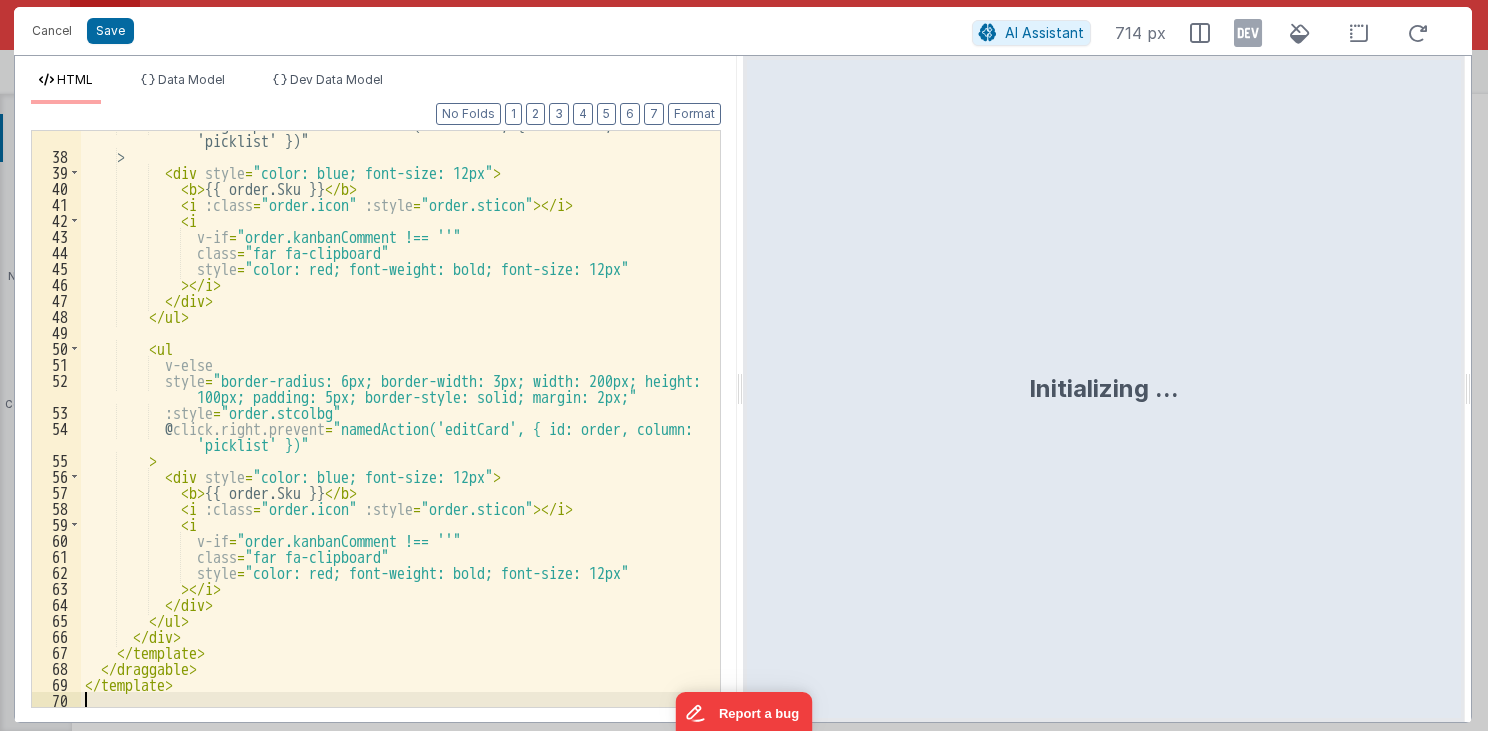 scroll, scrollTop: 639, scrollLeft: 0, axis: vertical 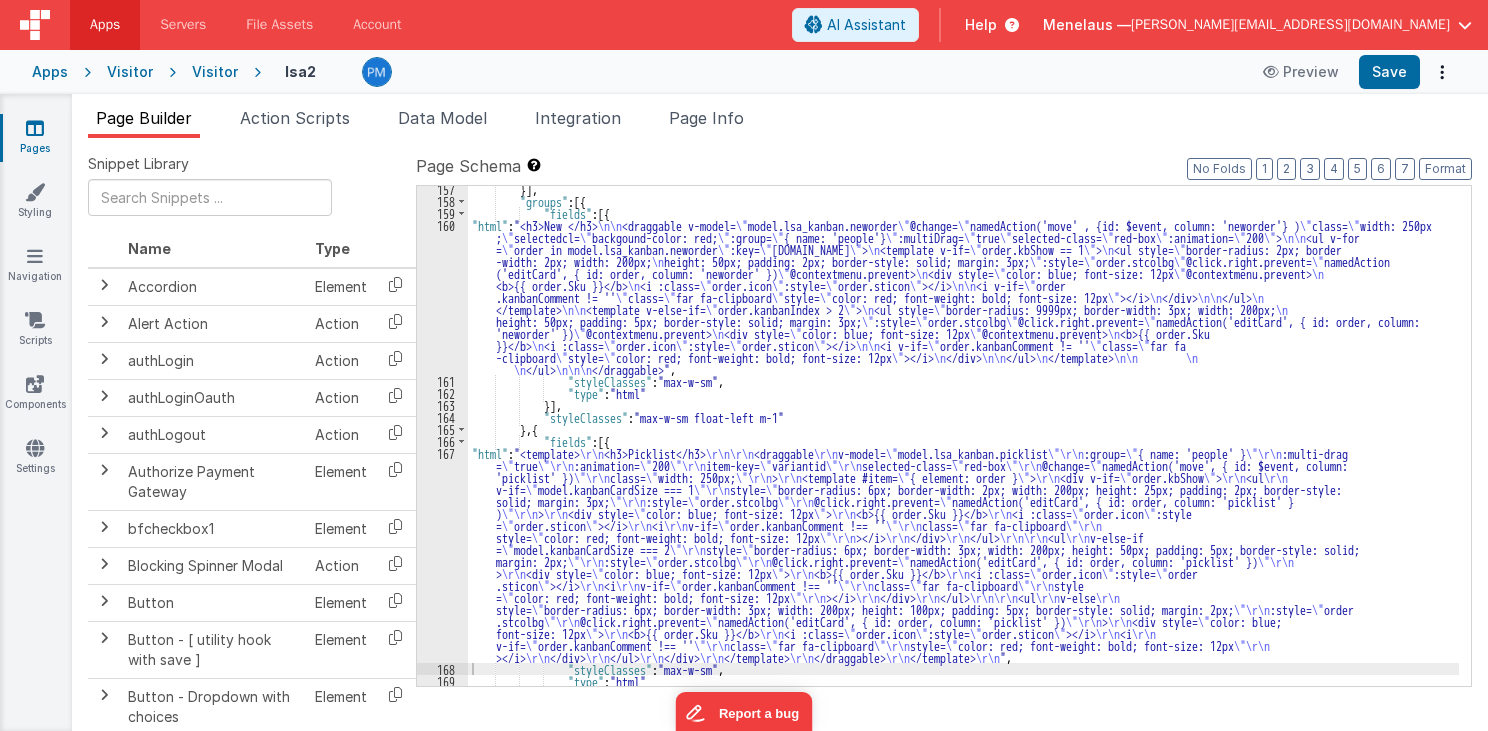 click on "}] ,           "groups" :  [{                "fields" :  [{ "html" :  "<h3>New </h3> \n\n <draggable v-model= \" model.lsa_kanban.neworder \"  @change= \" namedAction('move' , {id: $event, column: 'neworder'} ) \"  class= \" width: 250px      ;   \"  selectedcl= \" backgound-color: red; \"  :group= \" { name: 'people'} \"  :multiDrag= \" true \"  selected-class= \" red-box \"  :animation= \" 200 \" > \n\n     <ul v-for      = \" order in model.lsa_kanban.neworder \"  :key= \" [DOMAIN_NAME] \" > \n         <template v-if= \" order.kbShow == 1 \" > \n             <ul style= \" border-radius: 2px; border      -width: 2px; width: 200px; \n   height: 50px; padding: 2px; border-style: solid; margin: 3px; \"  :style= \" order.stcolbg \"  @click.right.prevent= \" namedAction      ('editCard', { id: order, column: 'neworder' }) \"  @contextmenu.prevent> \n                 <div style= \" color: blue; font-size: 12px \"  @contextmenu.prevent> \n                           <b>{{ order.Sku }}</b>" at bounding box center [963, 445] 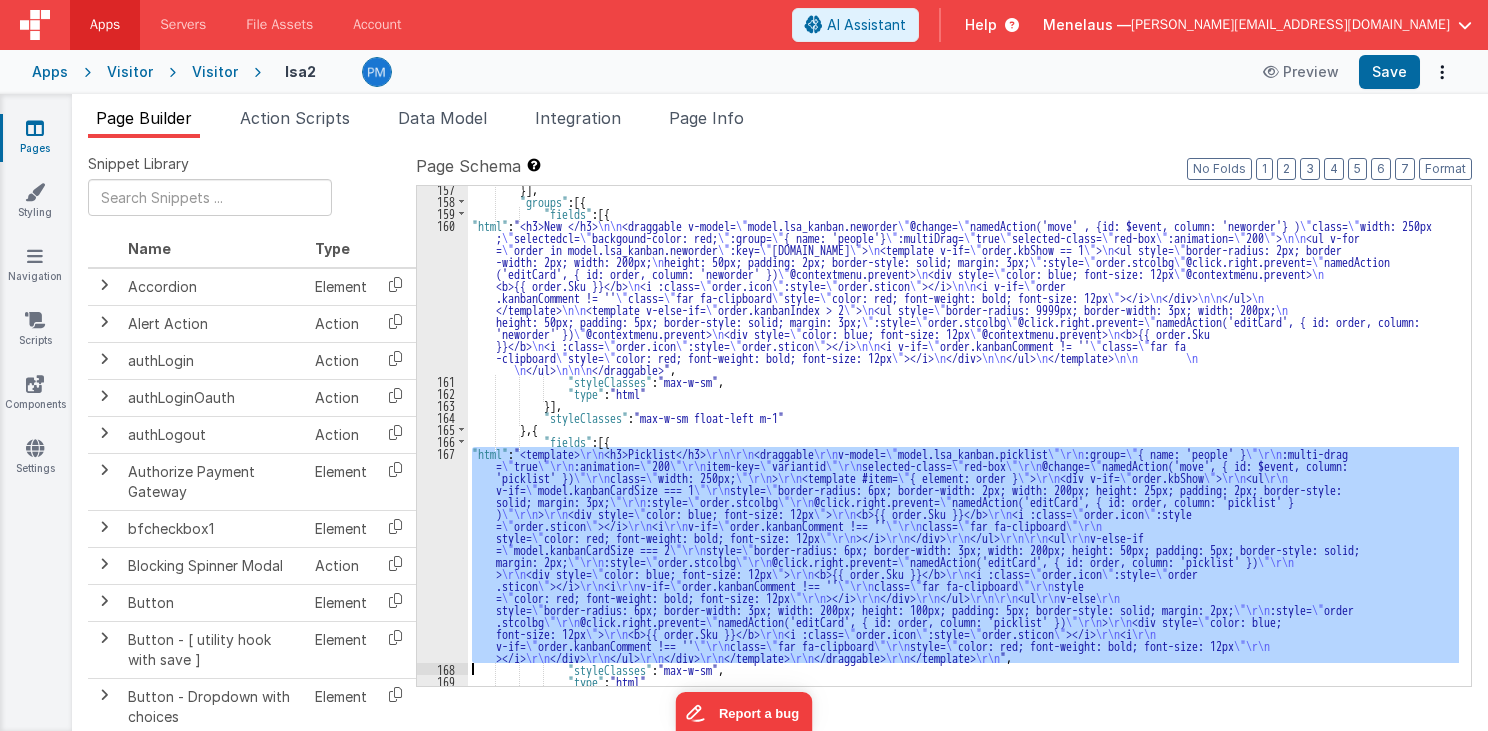 click on "167" at bounding box center [442, 555] 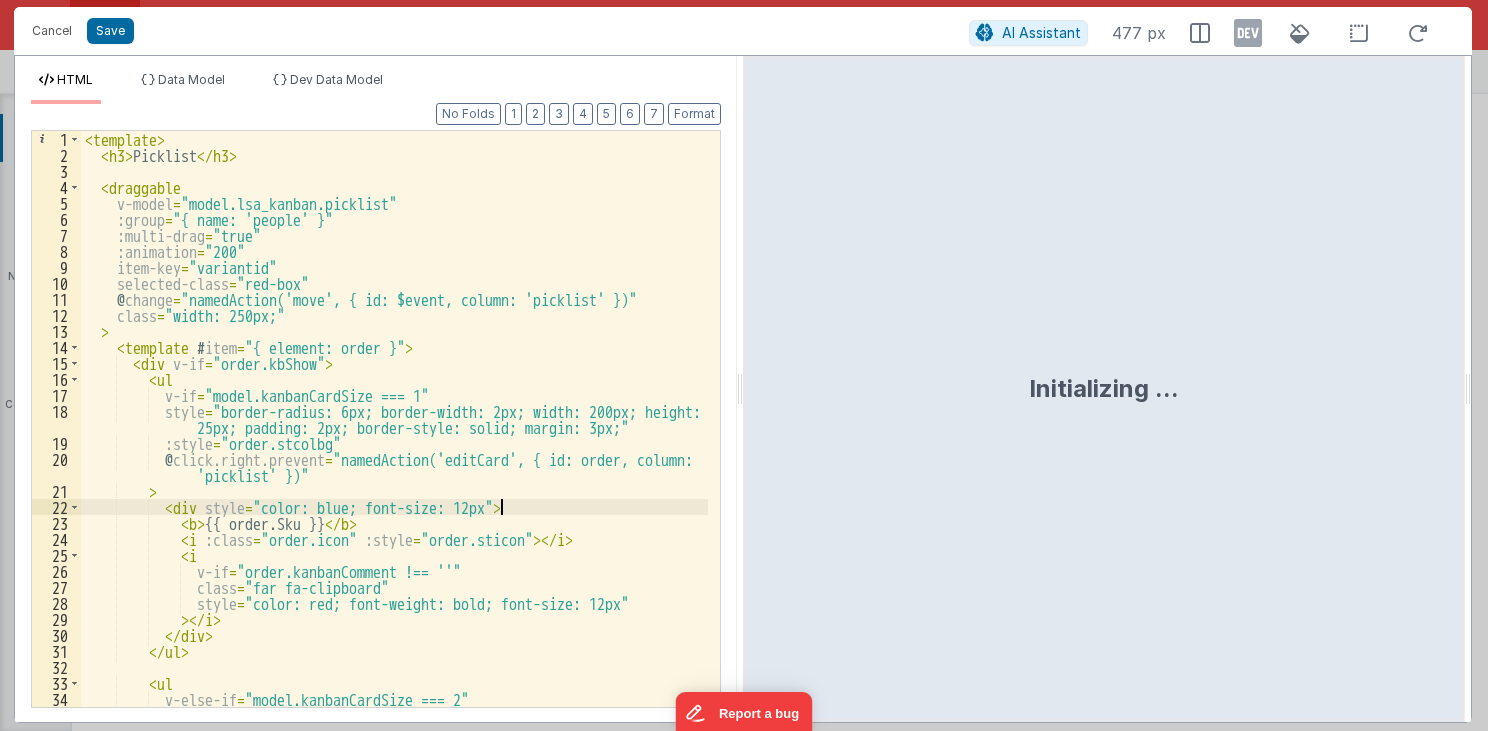 click on "< template >    < h3 > Picklist </ h3 >    < draggable      v-model = "model.lsa_kanban.picklist"      :group = "{ name: 'people' }"      :multi-drag = "true"      :animation = "200"      item-key = "variantid"      selected-class = "red-box"      @ change = "namedAction('move', { id: $event, column: 'picklist' })"      class = "width: 250px;"    >      < template   # item = "{ element: order }" >         < div   v-if = "order.kbShow" >           < ul              v-if = "model.kanbanCardSize === 1"              style = "border-radius: 6px; border-width: 2px; width: 200px; height:                 25px; padding: 2px; border-style: solid; margin: 3px;"              :style = "order.stcolbg"              @ click.right.prevent = "namedAction('editCard', { id: order, column:                 'picklist' })"           >              < div   style = "color: blue; font-size: 12px" >                < b > {{ order.Sku }} </ b >                < i   :class = "order.icon"   :style = > </ i >" at bounding box center (395, 443) 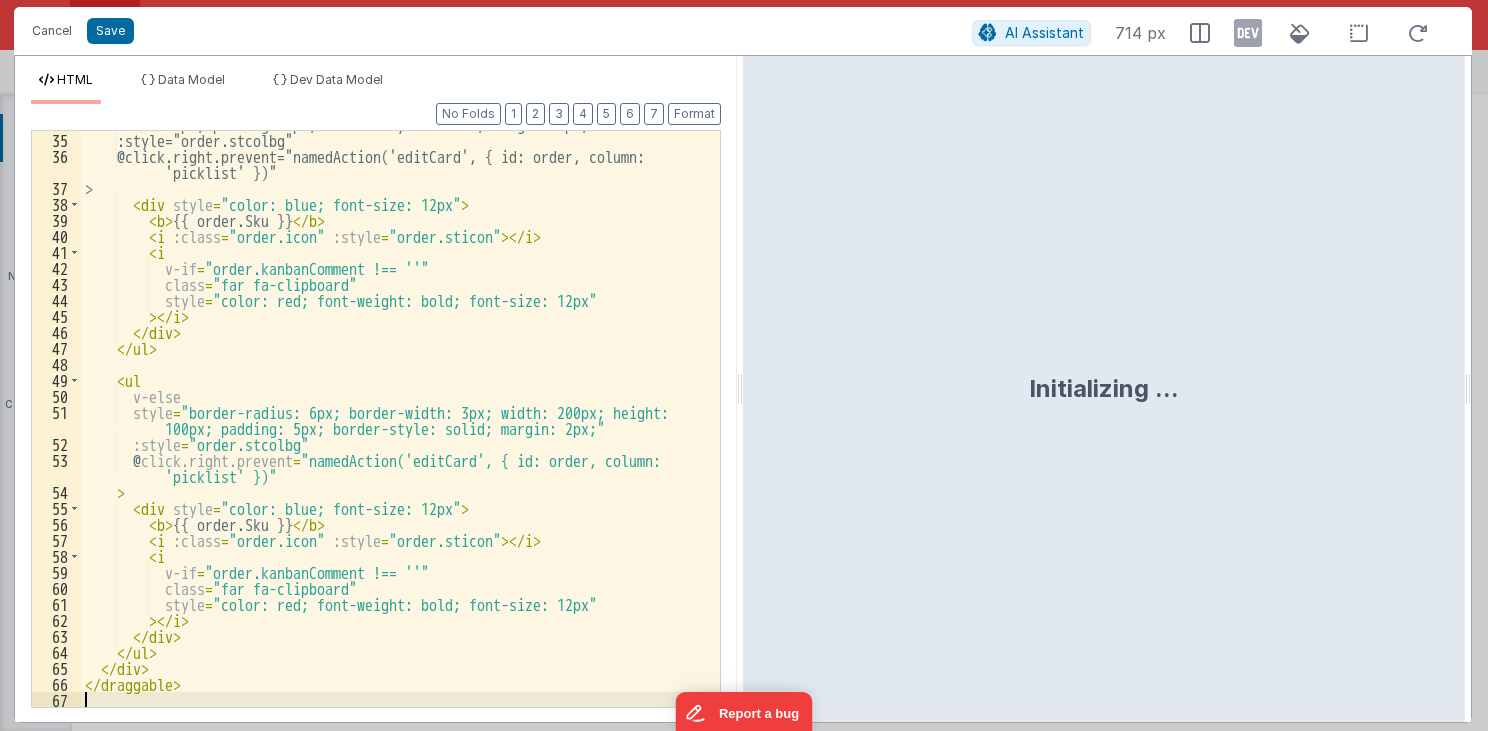 scroll, scrollTop: 591, scrollLeft: 0, axis: vertical 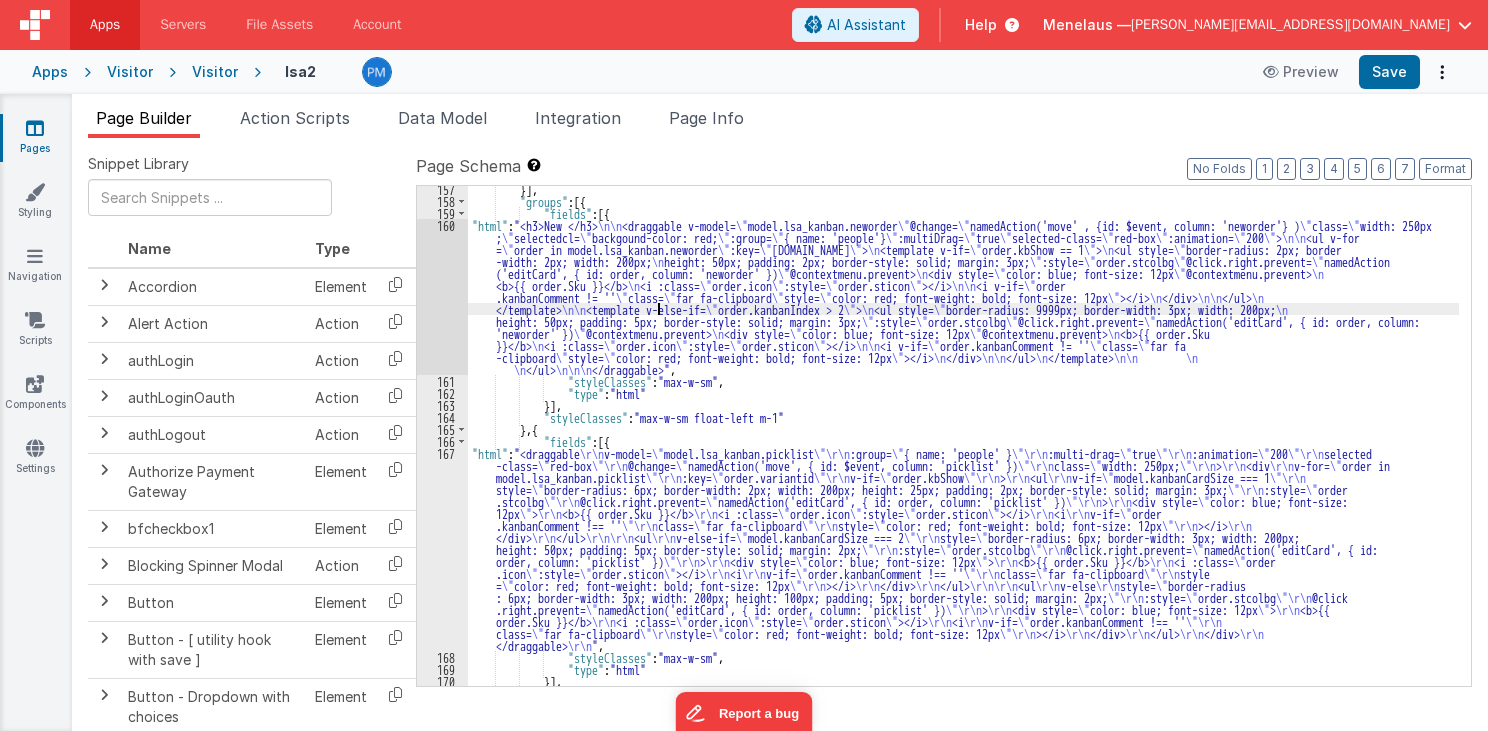 click on "}] ,           "groups" :  [{                "fields" :  [{ "html" :  "<h3>New </h3> \n\n <draggable v-model= \" model.lsa_kanban.neworder \"  @change= \" namedAction('move' , {id: $event, column: 'neworder'} ) \"  class= \" width: 250px      ;   \"  selectedcl= \" backgound-color: red; \"  :group= \" { name: 'people'} \"  :multiDrag= \" true \"  selected-class= \" red-box \"  :animation= \" 200 \" > \n\n     <ul v-for      = \" order in model.lsa_kanban.neworder \"  :key= \" [DOMAIN_NAME] \" > \n         <template v-if= \" order.kbShow == 1 \" > \n             <ul style= \" border-radius: 2px; border      -width: 2px; width: 200px; \n   height: 50px; padding: 2px; border-style: solid; margin: 3px; \"  :style= \" order.stcolbg \"  @click.right.prevent= \" namedAction      ('editCard', { id: order, column: 'neworder' }) \"  @contextmenu.prevent> \n                 <div style= \" color: blue; font-size: 12px \"  @contextmenu.prevent> \n                           <b>{{ order.Sku }}</b>" at bounding box center [963, 445] 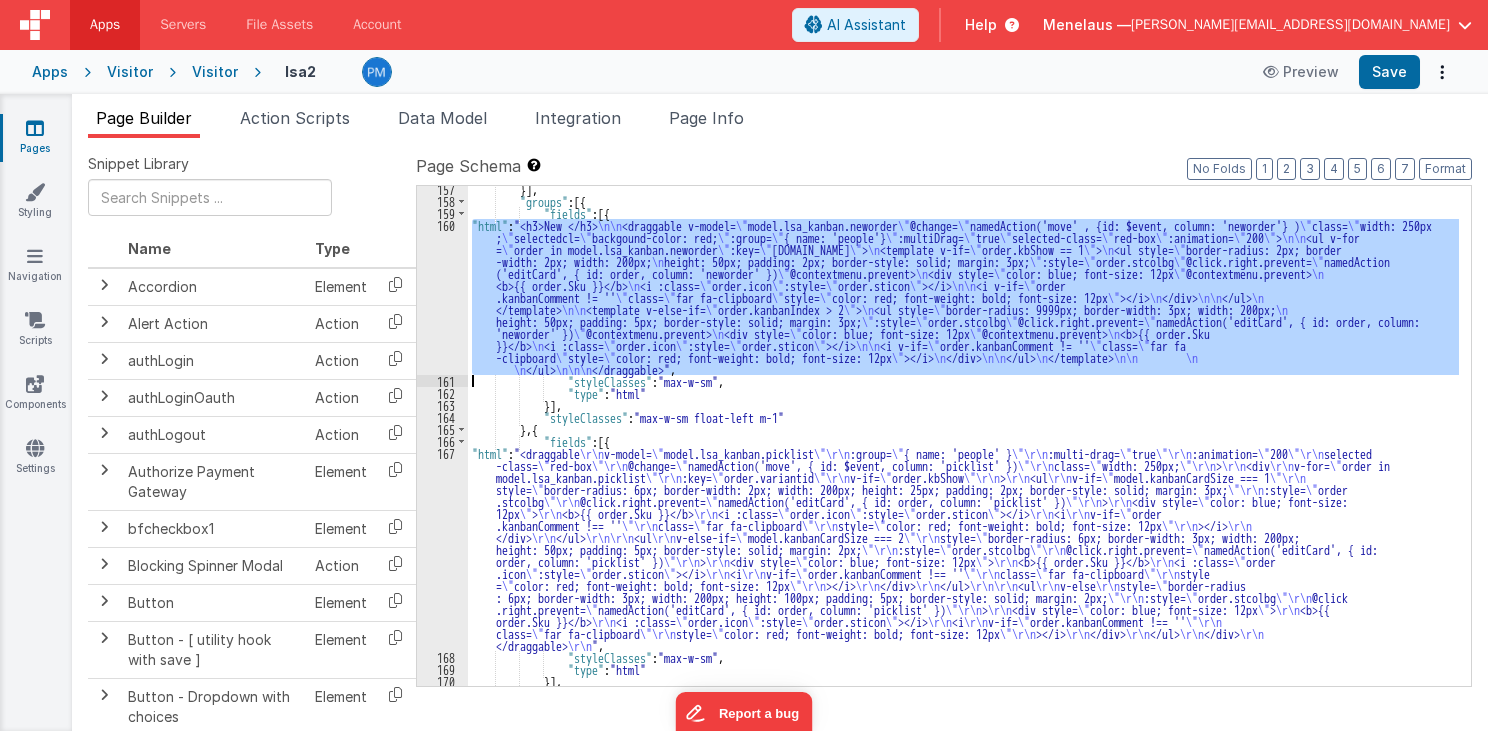 click on "160" at bounding box center (442, 297) 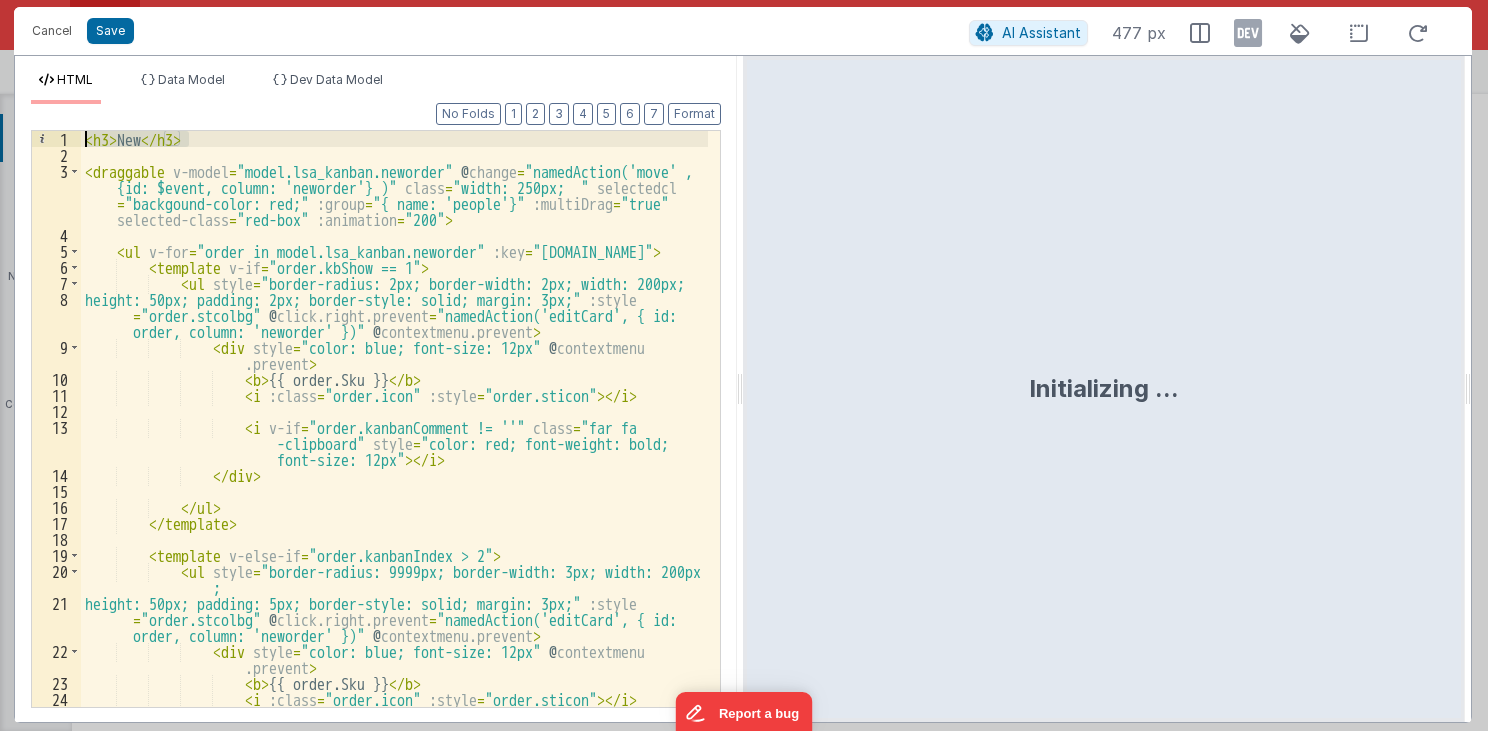 drag, startPoint x: 164, startPoint y: 139, endPoint x: 59, endPoint y: 146, distance: 105.23308 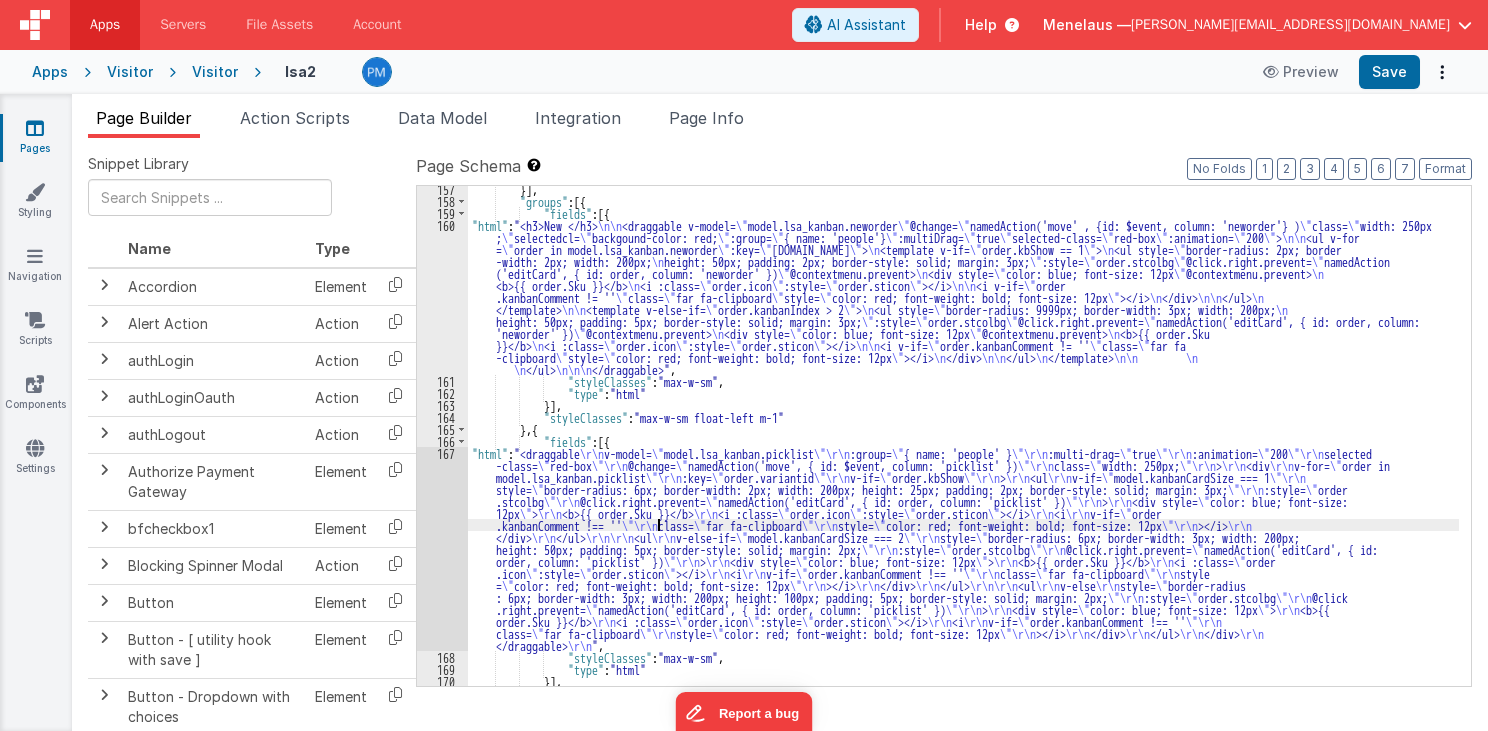 drag, startPoint x: 658, startPoint y: 519, endPoint x: 433, endPoint y: 560, distance: 228.70505 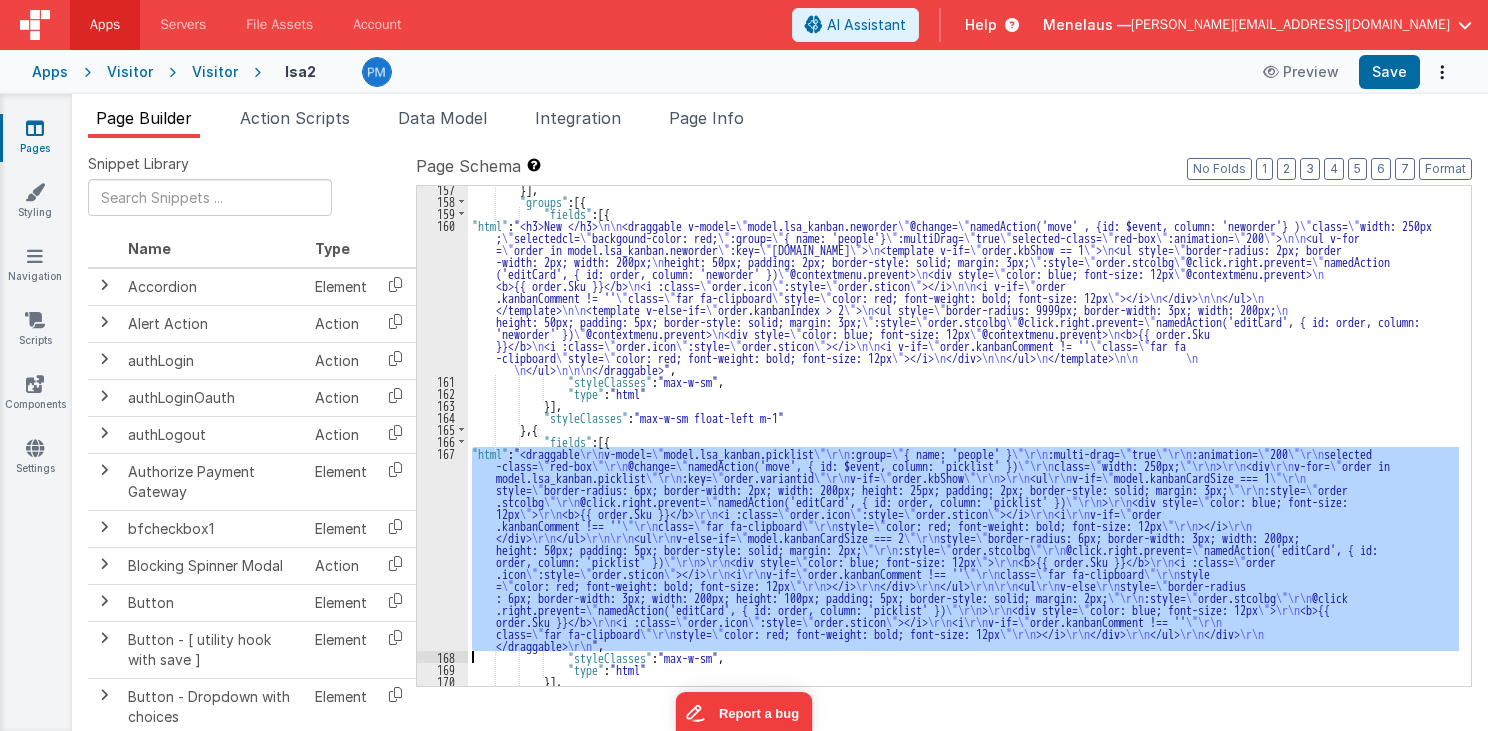 click on "167" at bounding box center [442, 549] 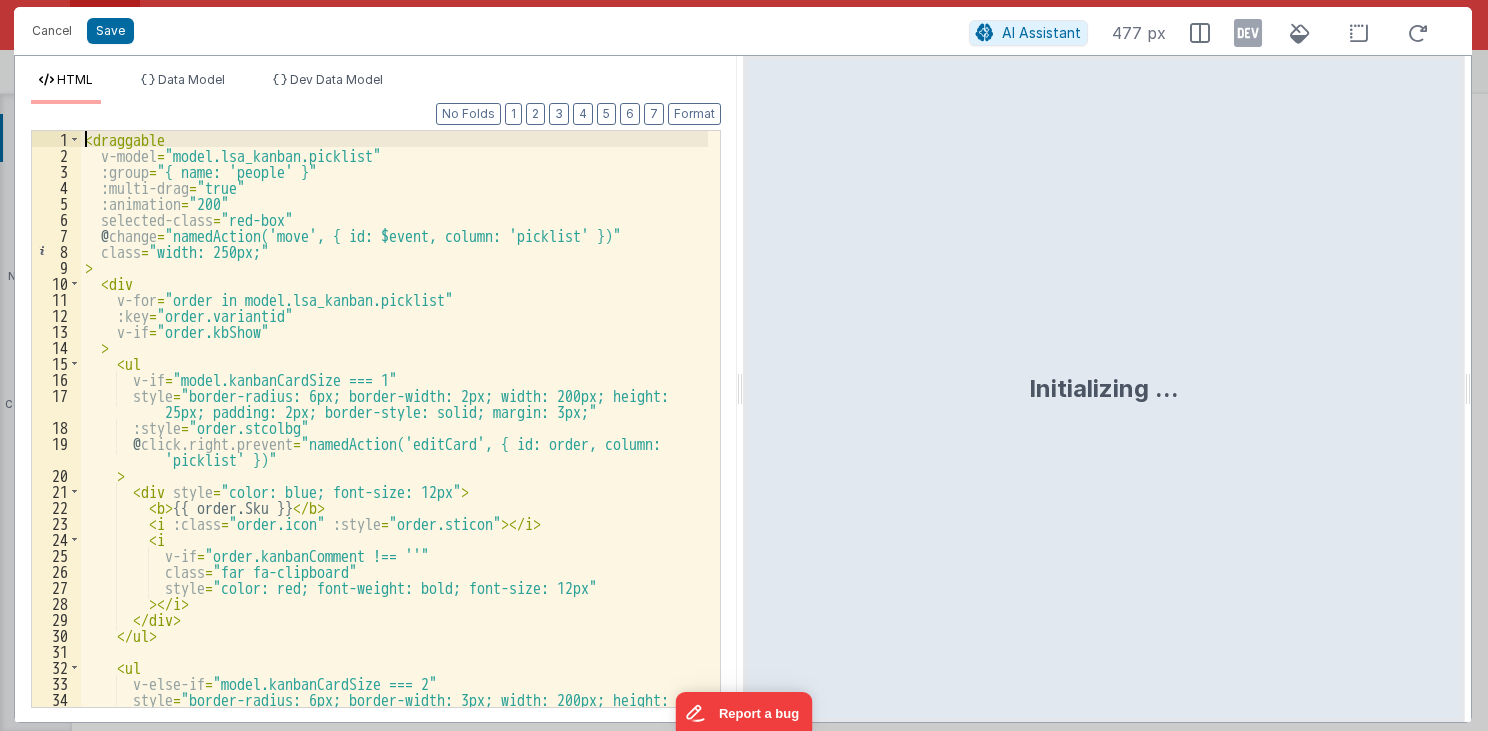 click on "< draggable    v-model = "model.lsa_kanban.picklist"    :group = "{ name: 'people' }"    :multi-drag = "true"    :animation = "200"    selected-class = "red-box"    @ change = "namedAction('move', { id: $event, column: 'picklist' })"    class = "width: 250px;" >    < div      v-for = "order in model.lsa_kanban.picklist"      :key = "order.variantid"      v-if = "order.kbShow"    >      < ul         v-if = "model.kanbanCardSize === 1"         style = "border-radius: 6px; border-width: 2px; width: 200px; height:             25px; padding: 2px; border-style: solid; margin: 3px;"         :style = "order.stcolbg"         @ click.right.prevent = "namedAction('editCard', { id: order, column:             'picklist' })"      >         < div   style = "color: blue; font-size: 12px" >           < b > {{ order.Sku }} </ b >           < i   :class = "order.icon"   :style = "order.sticon" > </ i >           < i              v-if = "order.kanbanComment !== ''"              class = "far fa-clipboard"" at bounding box center [395, 435] 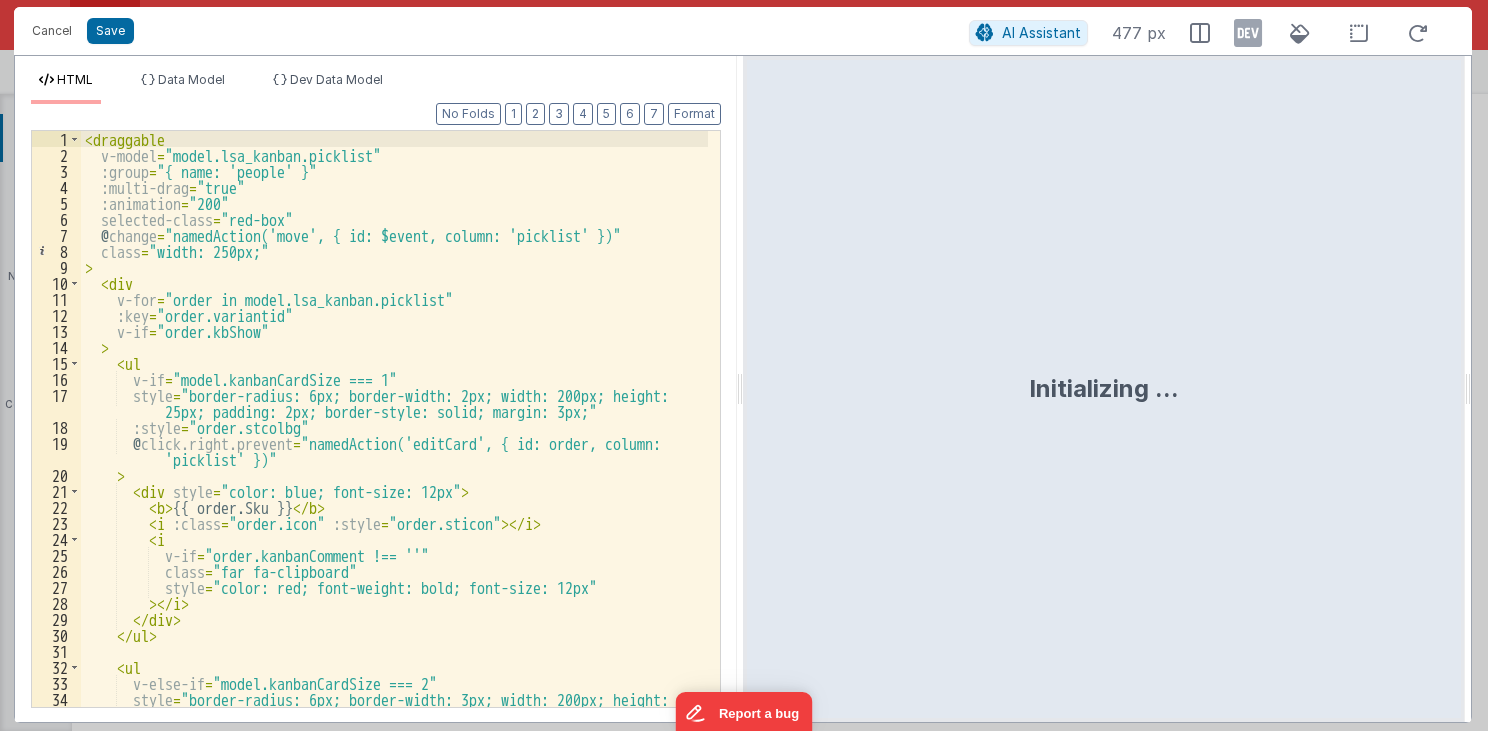paste 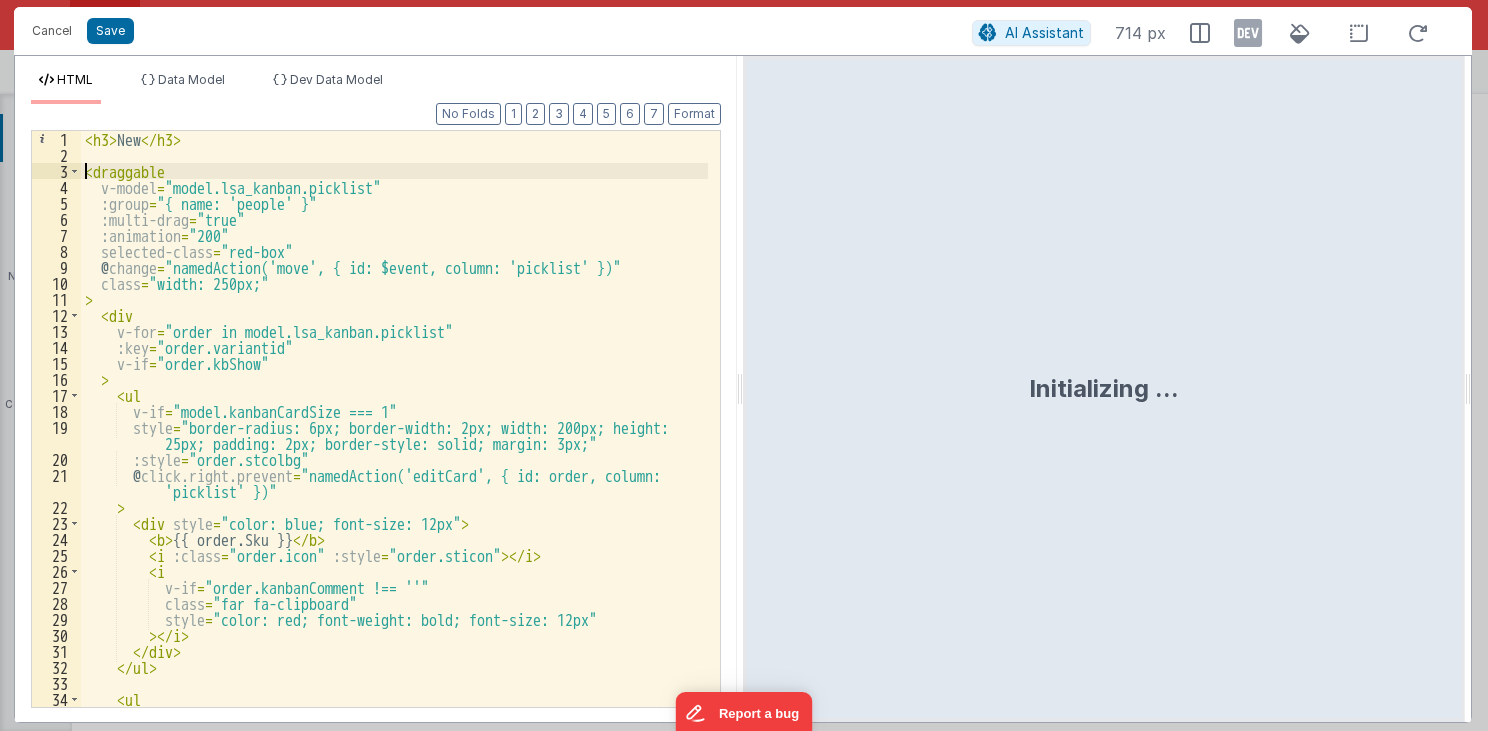 click on "< h3 > New  </ h3 > < draggable    v-model = "model.lsa_kanban.picklist"    :group = "{ name: 'people' }"    :multi-drag = "true"    :animation = "200"    selected-class = "red-box"    @ change = "namedAction('move', { id: $event, column: 'picklist' })"    class = "width: 250px;" >    < div      v-for = "order in model.lsa_kanban.picklist"      :key = "order.variantid"      v-if = "order.kbShow"    >      < ul         v-if = "model.kanbanCardSize === 1"         style = "border-radius: 6px; border-width: 2px; width: 200px; height:             25px; padding: 2px; border-style: solid; margin: 3px;"         :style = "order.stcolbg"         @ click.right.prevent = "namedAction('editCard', { id: order, column:             'picklist' })"      >         < div   style = "color: blue; font-size: 12px" >           < b > {{ order.Sku }} </ b >           < i   :class = "order.icon"   :style = "order.sticon" > </ i >           < i              v-if = "order.kanbanComment !== ''"              class =" at bounding box center (395, 443) 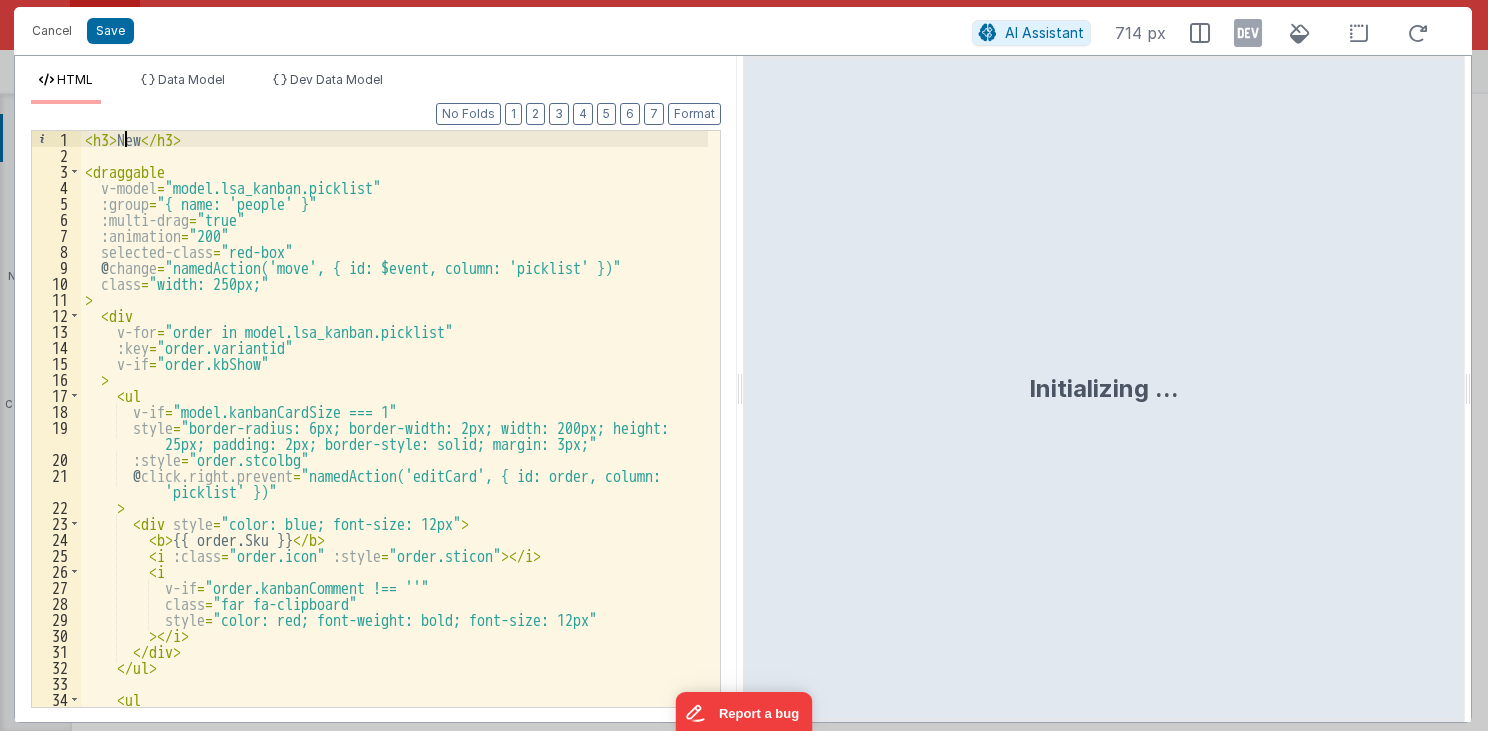 click on "< h3 > New  </ h3 > < draggable    v-model = "model.lsa_kanban.picklist"    :group = "{ name: 'people' }"    :multi-drag = "true"    :animation = "200"    selected-class = "red-box"    @ change = "namedAction('move', { id: $event, column: 'picklist' })"    class = "width: 250px;" >    < div      v-for = "order in model.lsa_kanban.picklist"      :key = "order.variantid"      v-if = "order.kbShow"    >      < ul         v-if = "model.kanbanCardSize === 1"         style = "border-radius: 6px; border-width: 2px; width: 200px; height:             25px; padding: 2px; border-style: solid; margin: 3px;"         :style = "order.stcolbg"         @ click.right.prevent = "namedAction('editCard', { id: order, column:             'picklist' })"      >         < div   style = "color: blue; font-size: 12px" >           < b > {{ order.Sku }} </ b >           < i   :class = "order.icon"   :style = "order.sticon" > </ i >           < i              v-if = "order.kanbanComment !== ''"              class =" at bounding box center [395, 443] 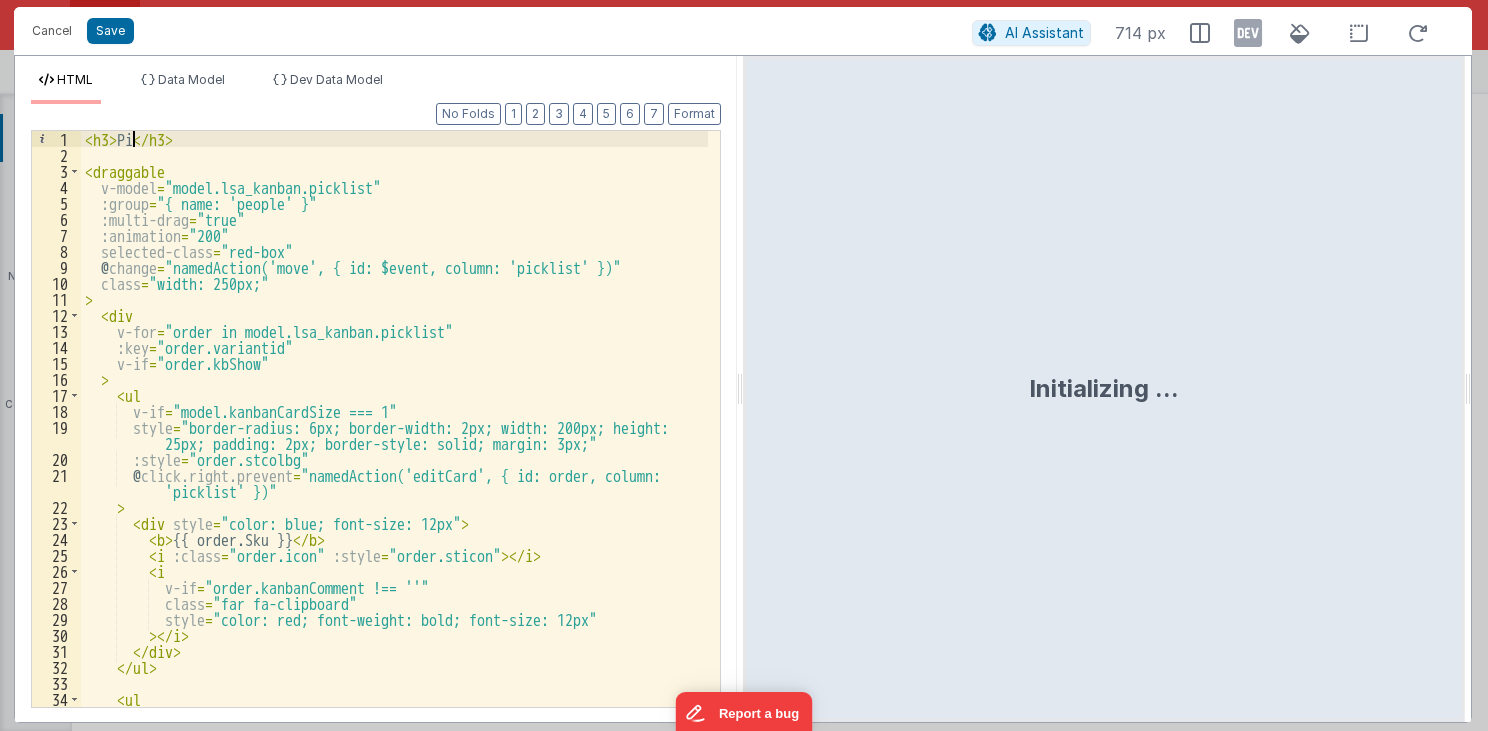type 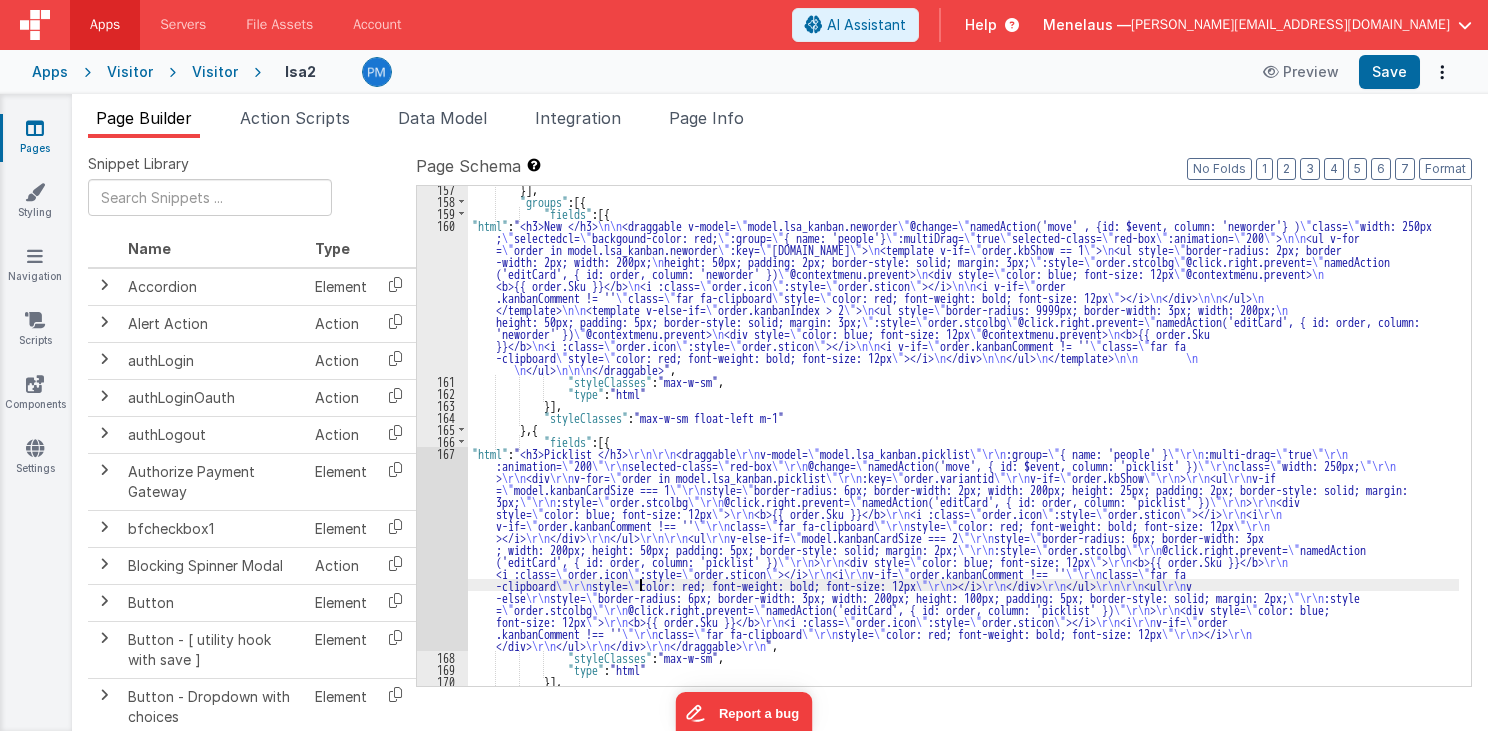 click on "}] ,           "groups" :  [{                "fields" :  [{ "html" :  "<h3>New </h3> \n\n <draggable v-model= \" model.lsa_kanban.neworder \"  @change= \" namedAction('move' , {id: $event, column: 'neworder'} ) \"  class= \" width: 250px      ;   \"  selectedcl= \" backgound-color: red; \"  :group= \" { name: 'people'} \"  :multiDrag= \" true \"  selected-class= \" red-box \"  :animation= \" 200 \" > \n\n     <ul v-for      = \" order in model.lsa_kanban.neworder \"  :key= \" [DOMAIN_NAME] \" > \n         <template v-if= \" order.kbShow == 1 \" > \n             <ul style= \" border-radius: 2px; border      -width: 2px; width: 200px; \n   height: 50px; padding: 2px; border-style: solid; margin: 3px; \"  :style= \" order.stcolbg \"  @click.right.prevent= \" namedAction      ('editCard', { id: order, column: 'neworder' }) \"  @contextmenu.prevent> \n                 <div style= \" color: blue; font-size: 12px \"  @contextmenu.prevent> \n                           <b>{{ order.Sku }}</b>" at bounding box center [963, 445] 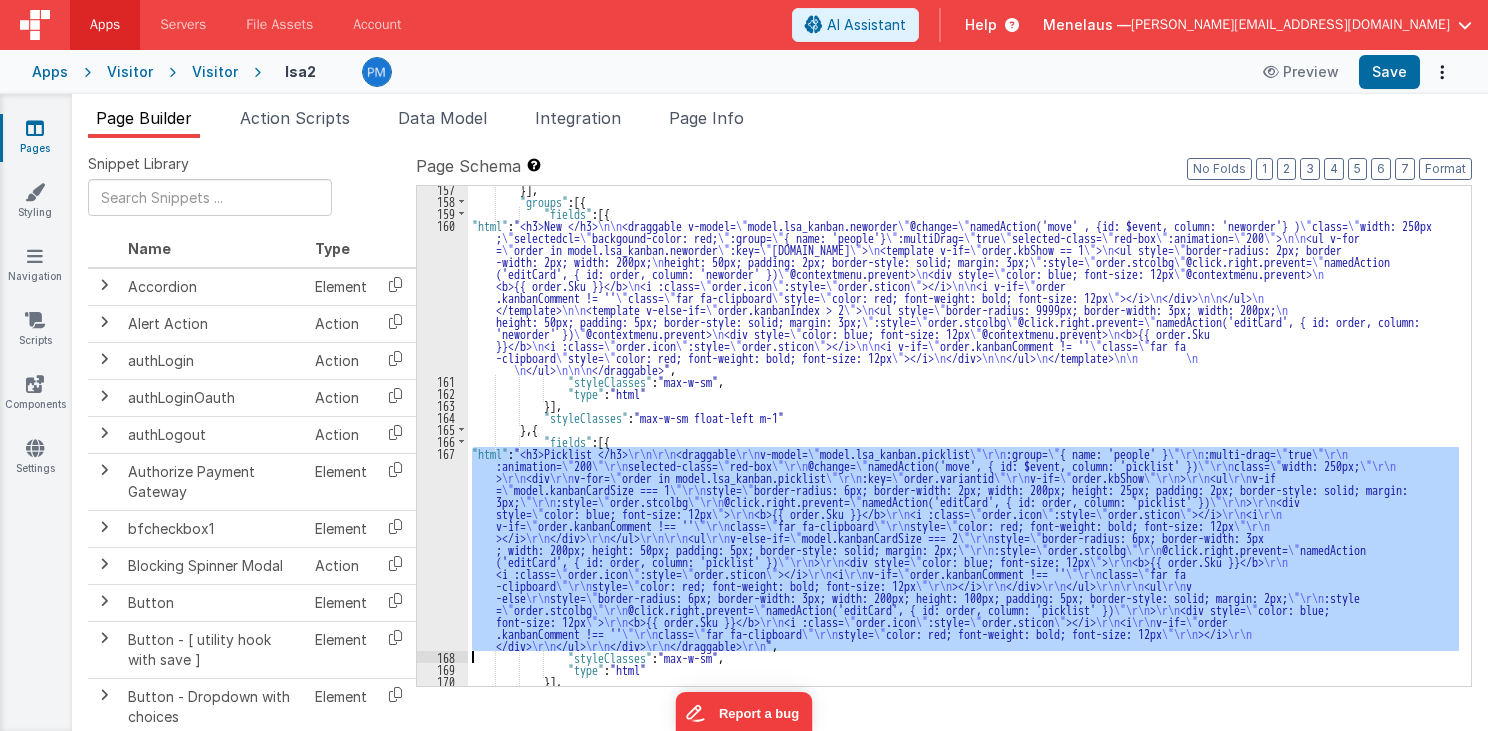 click on "167" at bounding box center [442, 549] 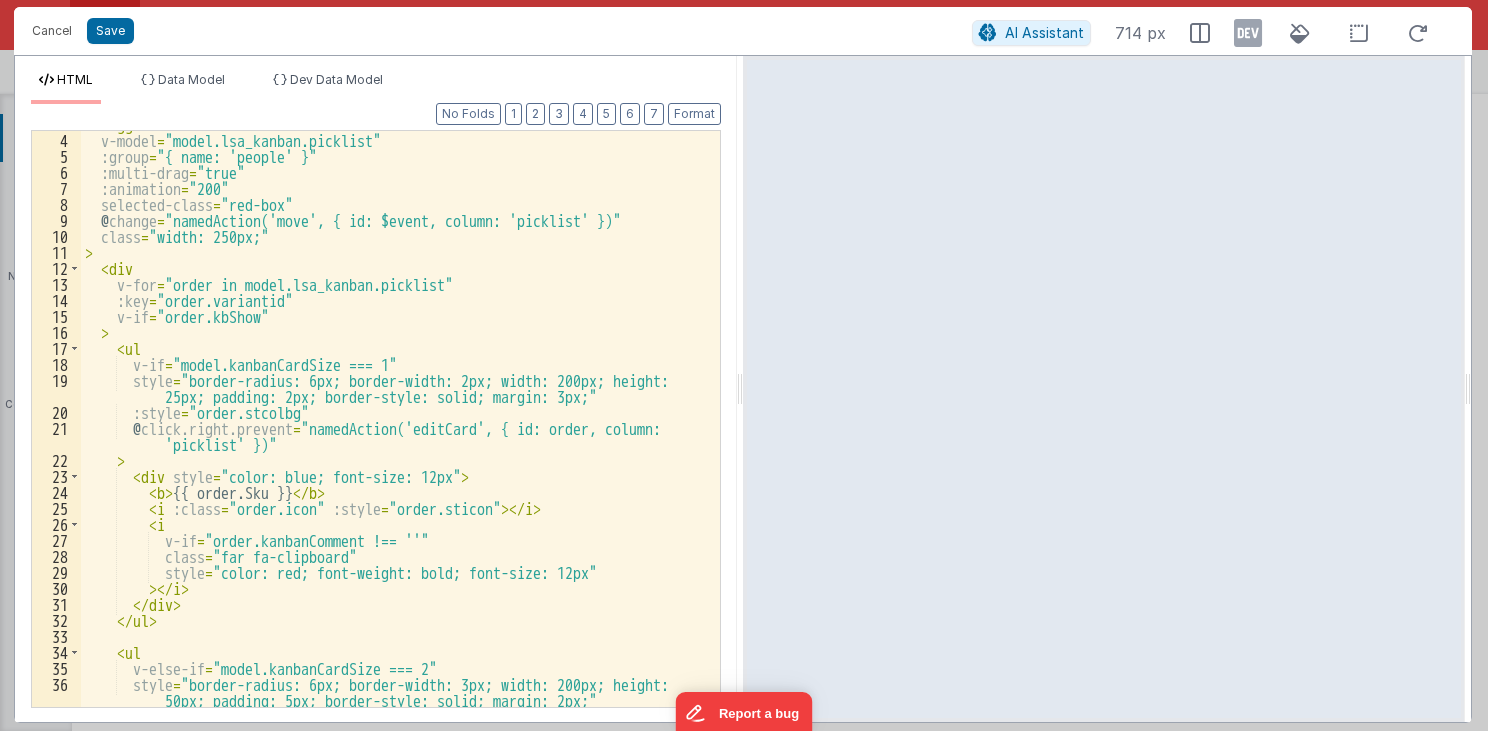 scroll, scrollTop: 0, scrollLeft: 0, axis: both 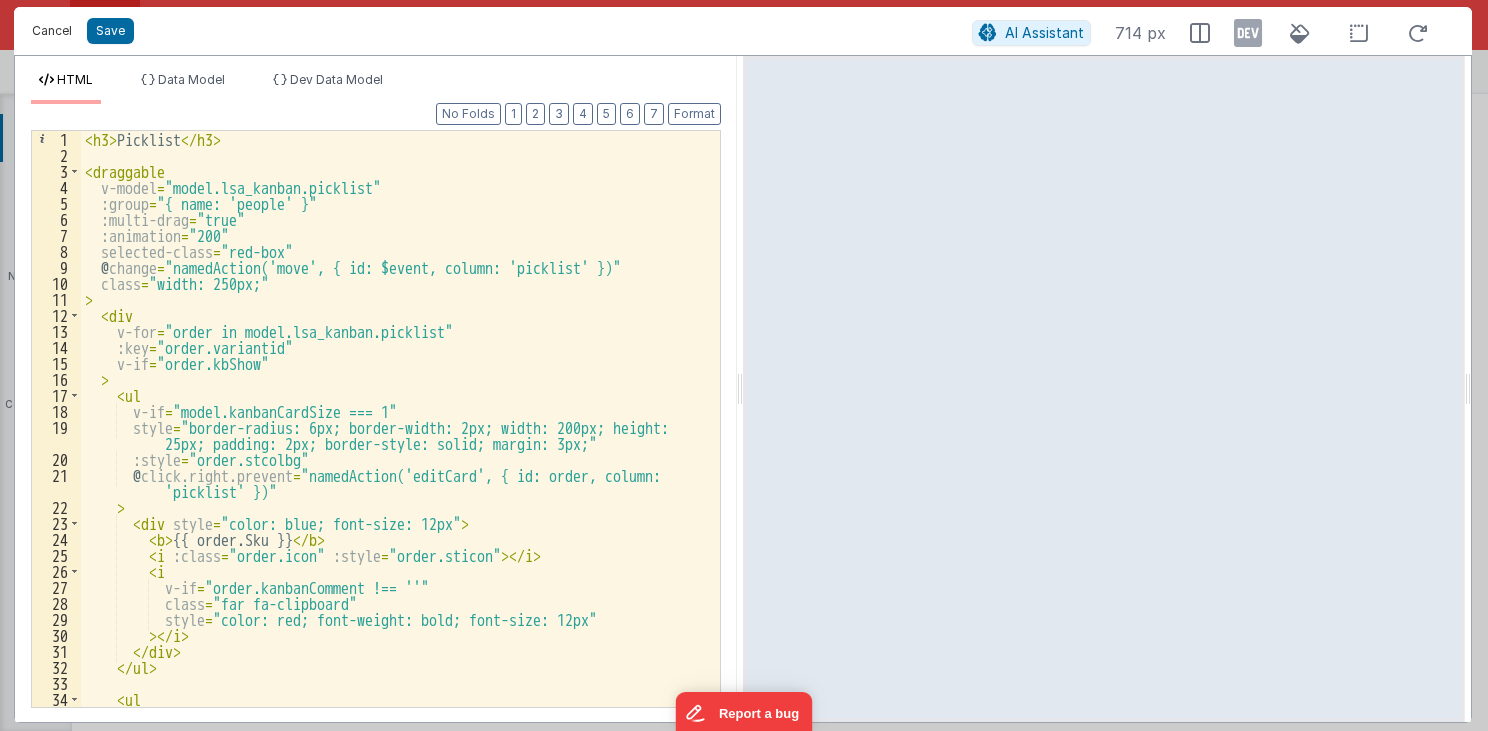 click on "Cancel" at bounding box center [52, 31] 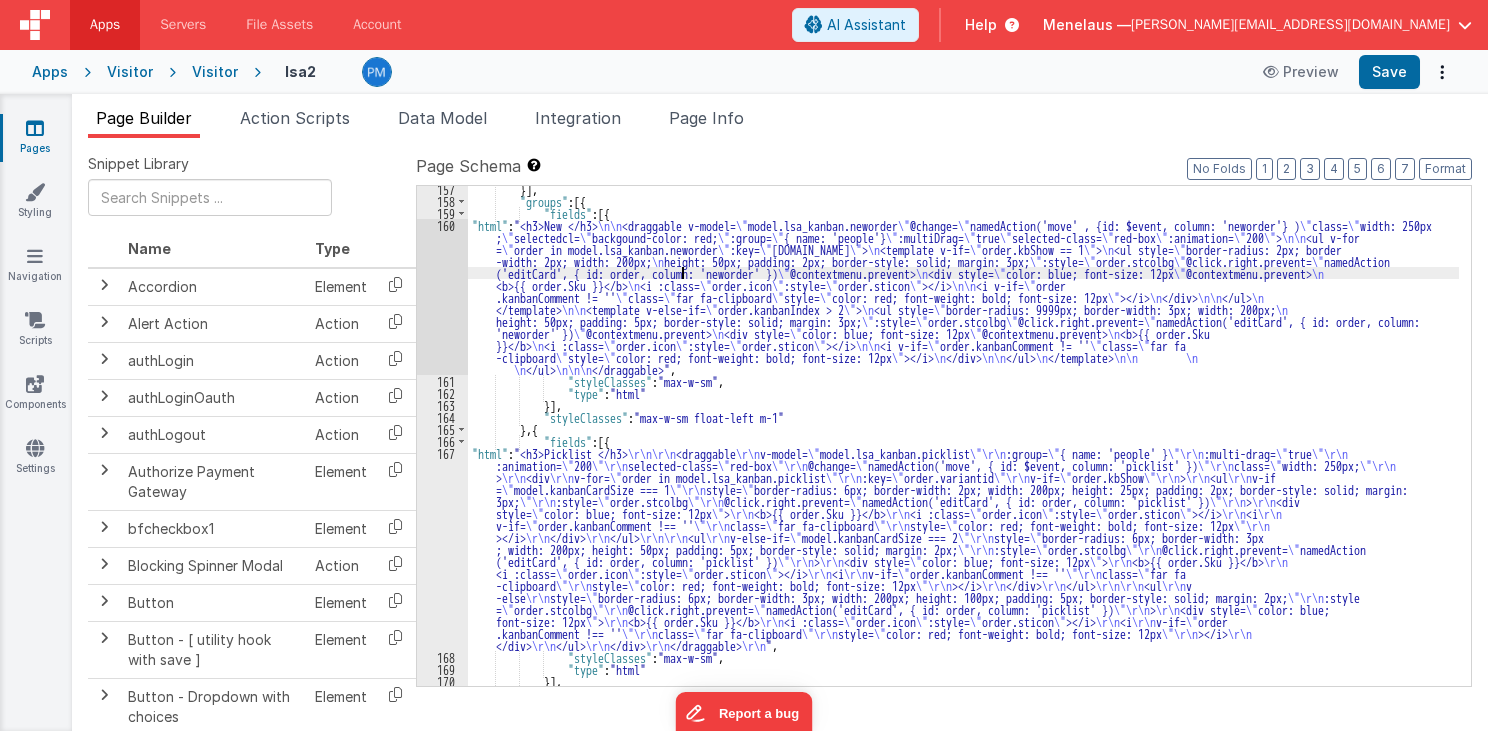 click on "}] ,           "groups" :  [{                "fields" :  [{ "html" :  "<h3>New </h3> \n\n <draggable v-model= \" model.lsa_kanban.neworder \"  @change= \" namedAction('move' , {id: $event, column: 'neworder'} ) \"  class= \" width: 250px      ;   \"  selectedcl= \" backgound-color: red; \"  :group= \" { name: 'people'} \"  :multiDrag= \" true \"  selected-class= \" red-box \"  :animation= \" 200 \" > \n\n     <ul v-for      = \" order in model.lsa_kanban.neworder \"  :key= \" [DOMAIN_NAME] \" > \n         <template v-if= \" order.kbShow == 1 \" > \n             <ul style= \" border-radius: 2px; border      -width: 2px; width: 200px; \n   height: 50px; padding: 2px; border-style: solid; margin: 3px; \"  :style= \" order.stcolbg \"  @click.right.prevent= \" namedAction      ('editCard', { id: order, column: 'neworder' }) \"  @contextmenu.prevent> \n                 <div style= \" color: blue; font-size: 12px \"  @contextmenu.prevent> \n                           <b>{{ order.Sku }}</b>" at bounding box center [963, 445] 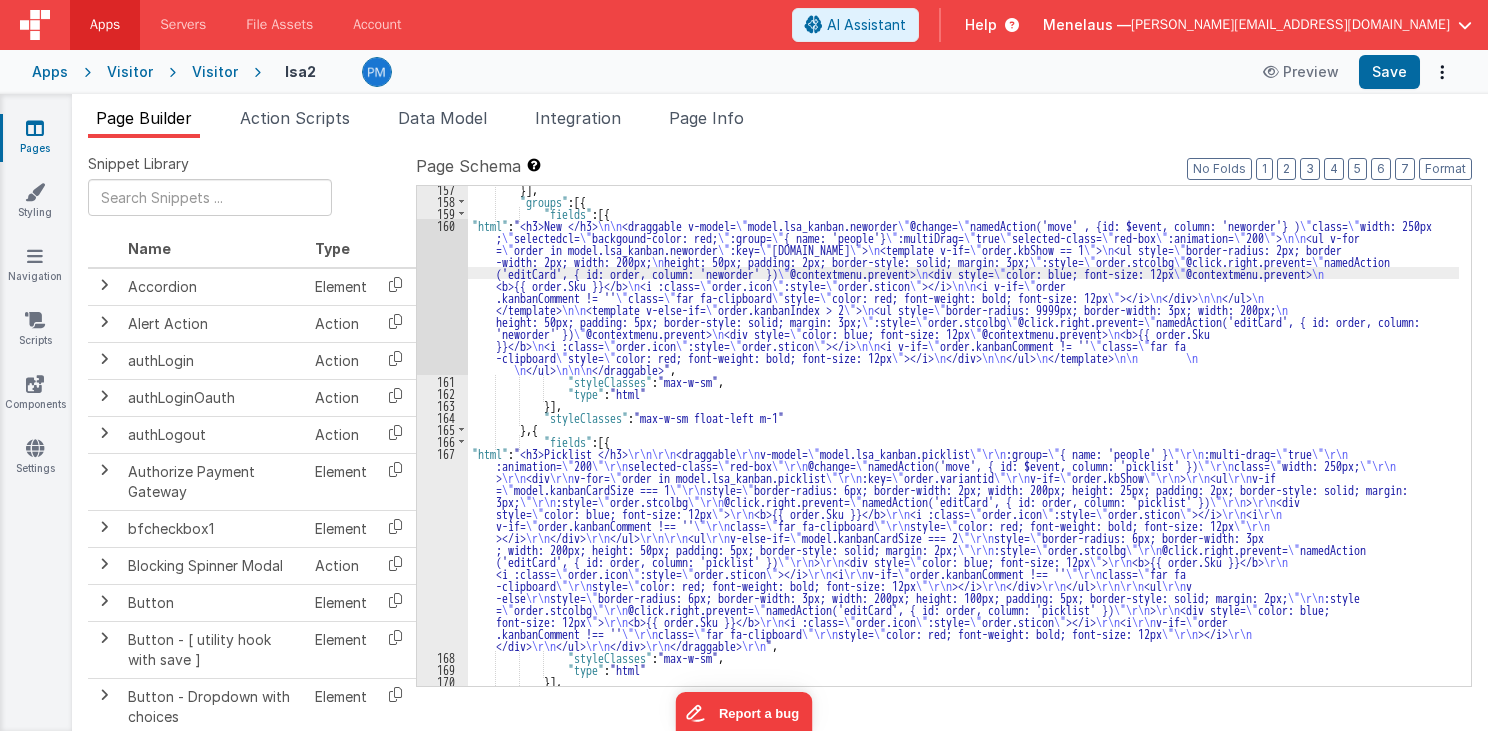 click on "160" at bounding box center [442, 297] 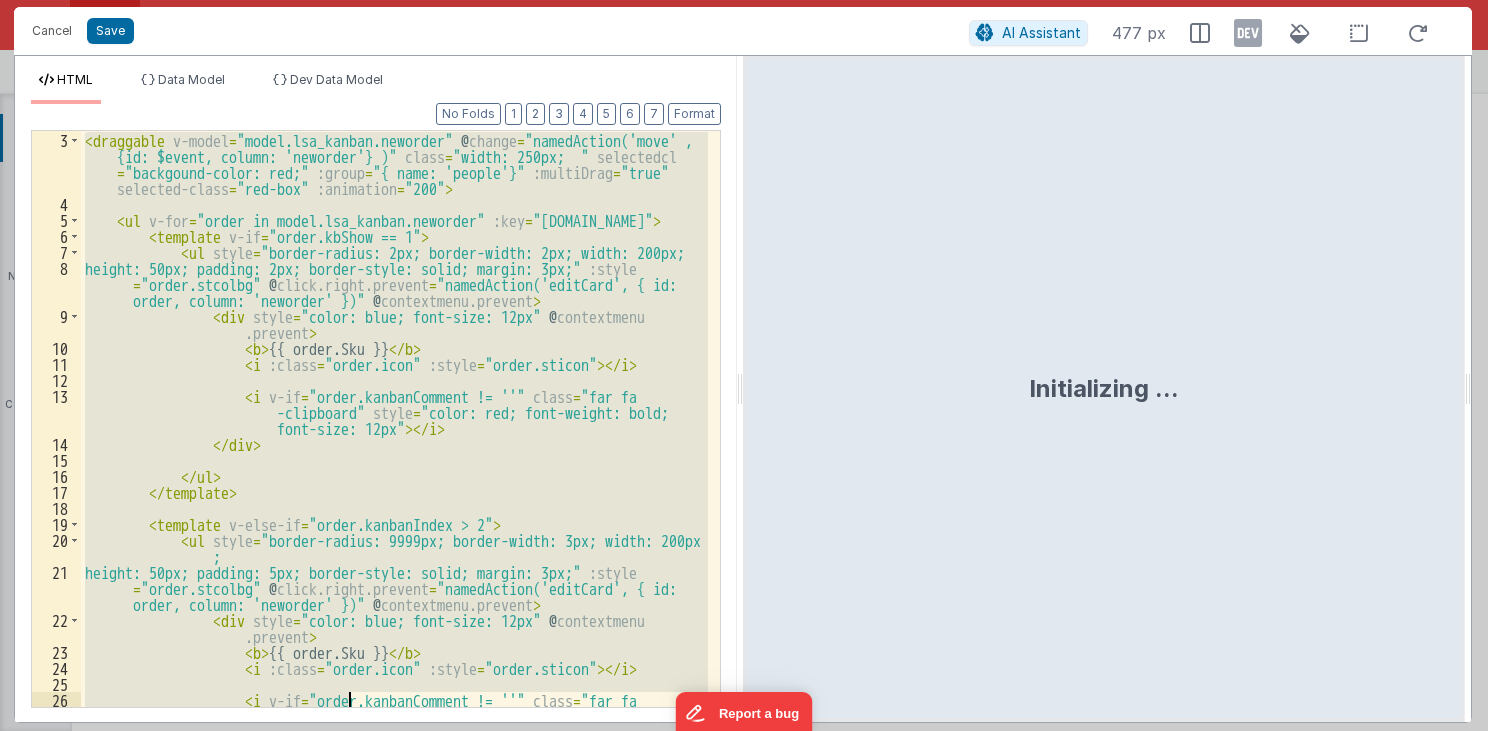 scroll, scrollTop: 239, scrollLeft: 0, axis: vertical 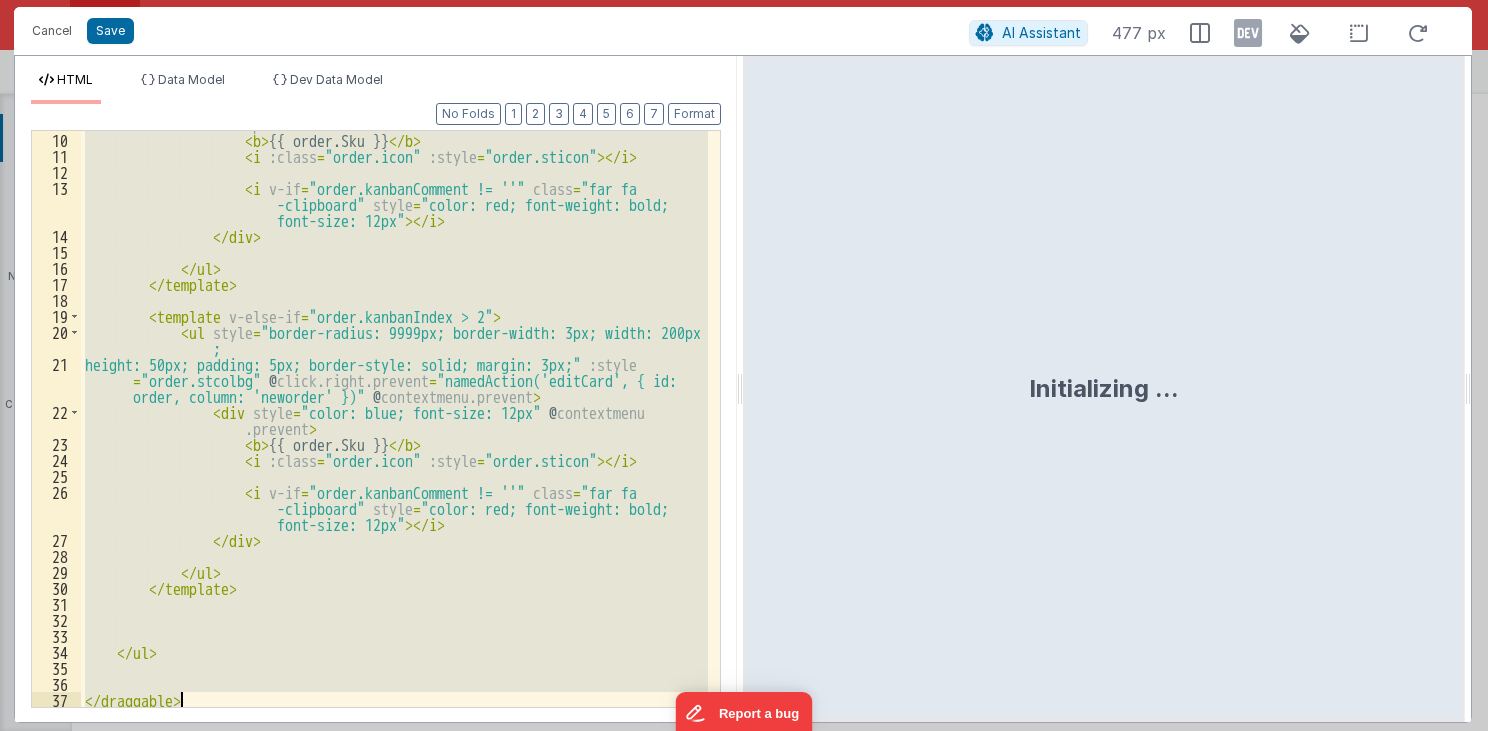 drag, startPoint x: 84, startPoint y: 168, endPoint x: 361, endPoint y: 765, distance: 658.1322 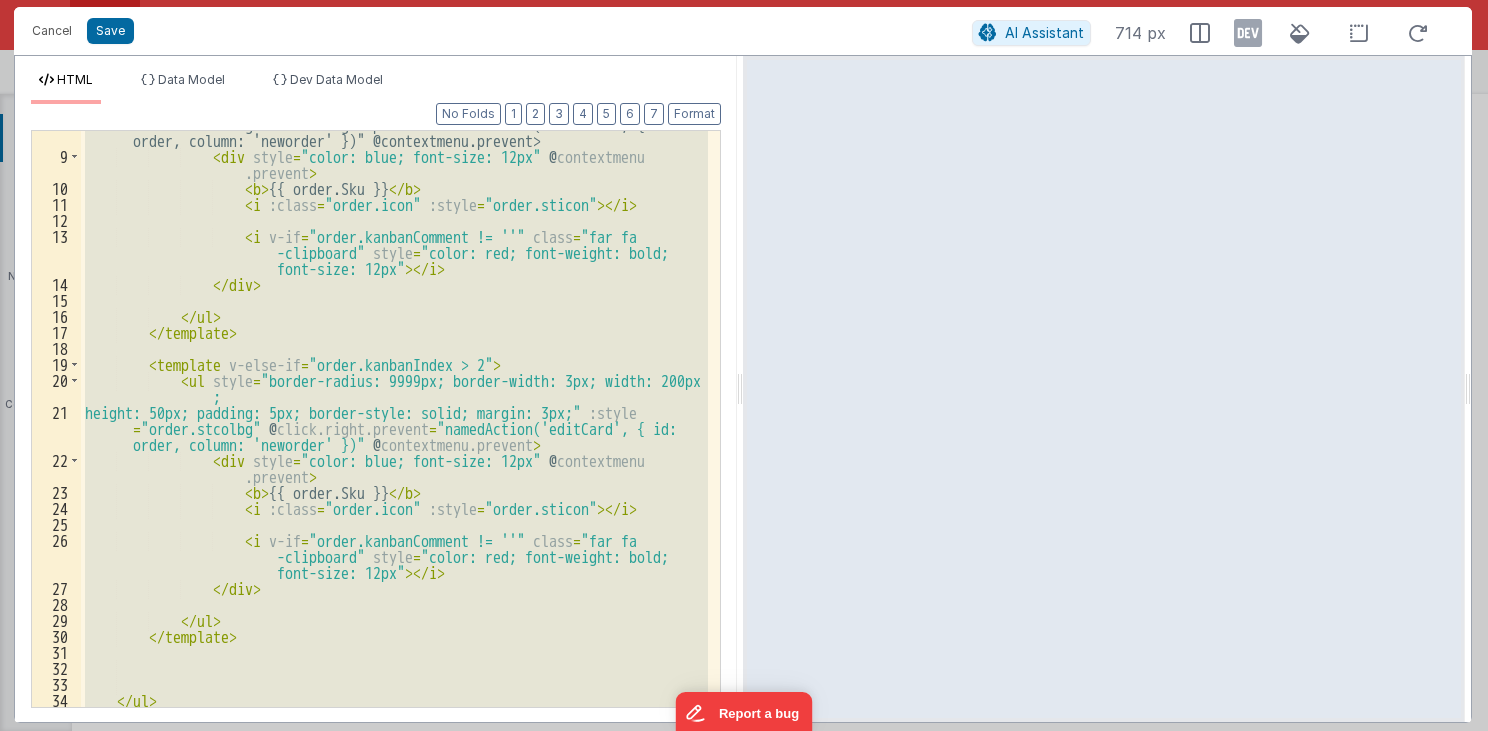 scroll, scrollTop: 191, scrollLeft: 0, axis: vertical 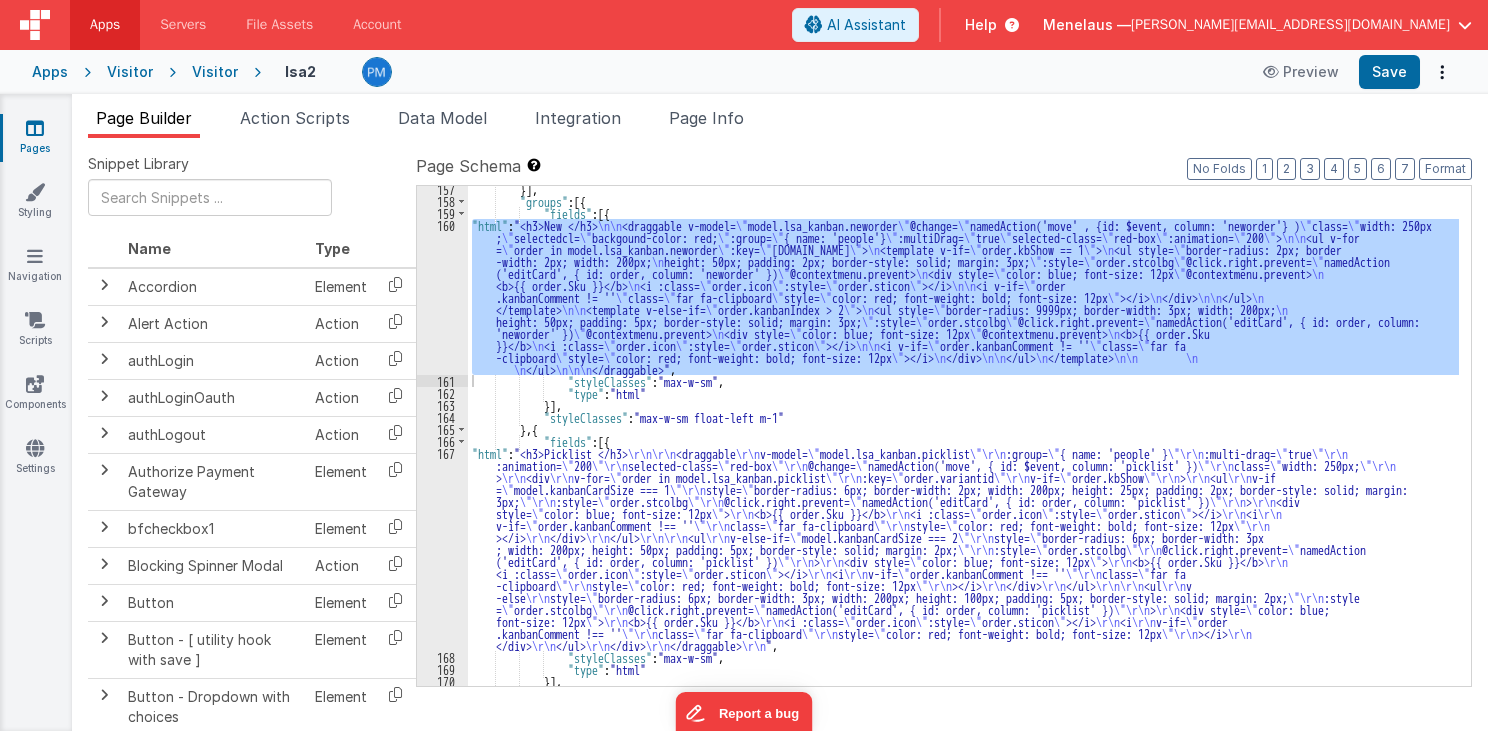click on "}] ,           "groups" :  [{                "fields" :  [{ "html" :  "<h3>New </h3> \n\n <draggable v-model= \" model.lsa_kanban.neworder \"  @change= \" namedAction('move' , {id: $event, column: 'neworder'} ) \"  class= \" width: 250px      ;   \"  selectedcl= \" backgound-color: red; \"  :group= \" { name: 'people'} \"  :multiDrag= \" true \"  selected-class= \" red-box \"  :animation= \" 200 \" > \n\n     <ul v-for      = \" order in model.lsa_kanban.neworder \"  :key= \" [DOMAIN_NAME] \" > \n         <template v-if= \" order.kbShow == 1 \" > \n             <ul style= \" border-radius: 2px; border      -width: 2px; width: 200px; \n   height: 50px; padding: 2px; border-style: solid; margin: 3px; \"  :style= \" order.stcolbg \"  @click.right.prevent= \" namedAction      ('editCard', { id: order, column: 'neworder' }) \"  @contextmenu.prevent> \n                 <div style= \" color: blue; font-size: 12px \"  @contextmenu.prevent> \n                           <b>{{ order.Sku }}</b>" at bounding box center [963, 445] 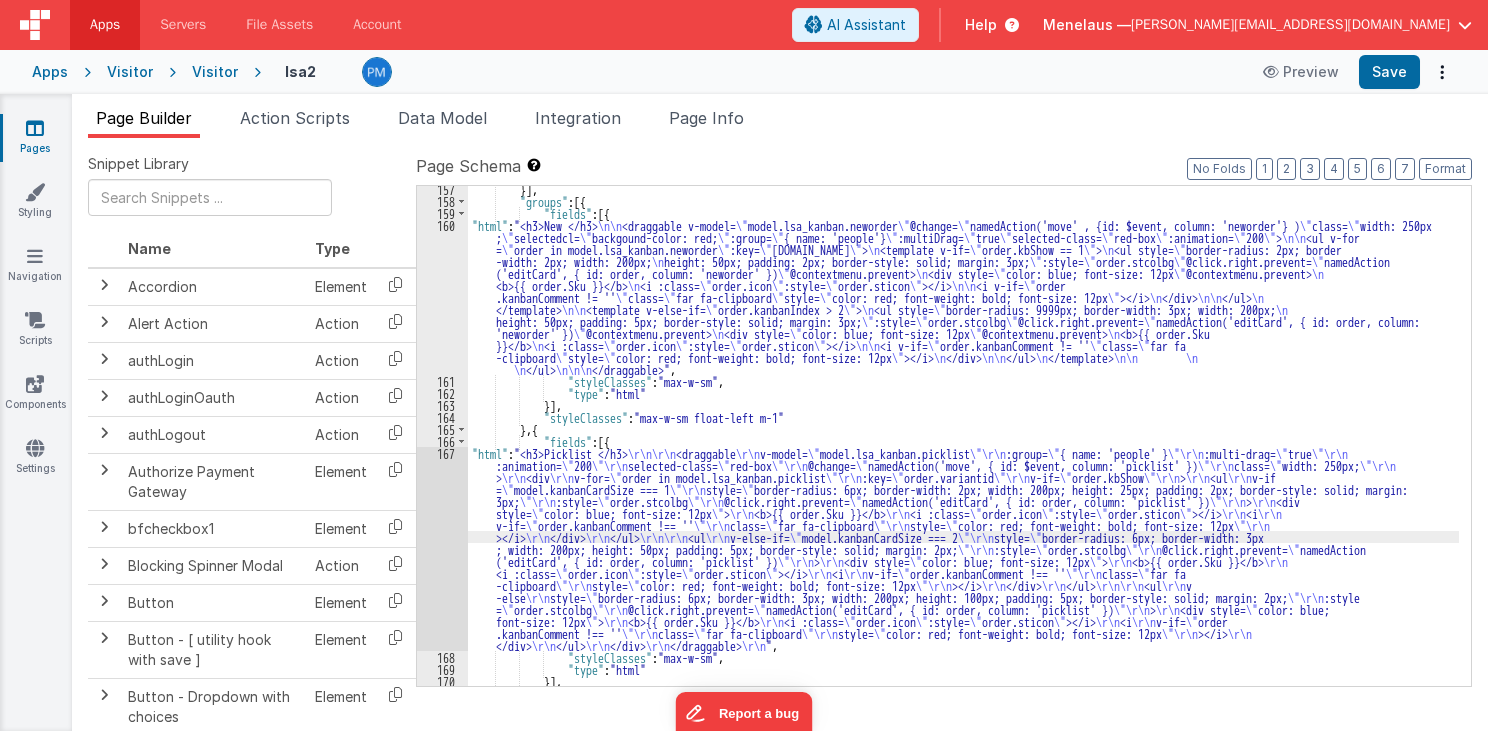 click on "167" at bounding box center [442, 549] 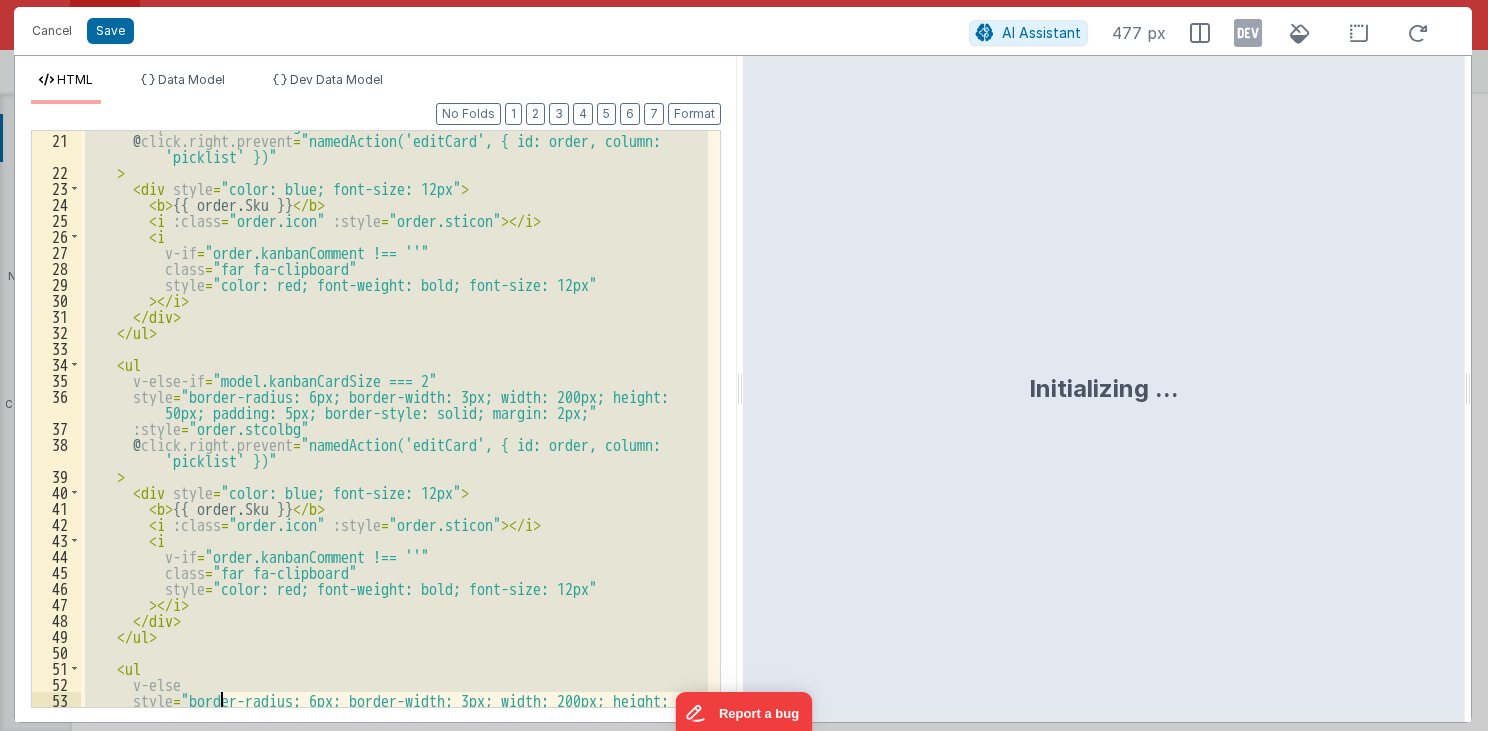 scroll, scrollTop: 623, scrollLeft: 0, axis: vertical 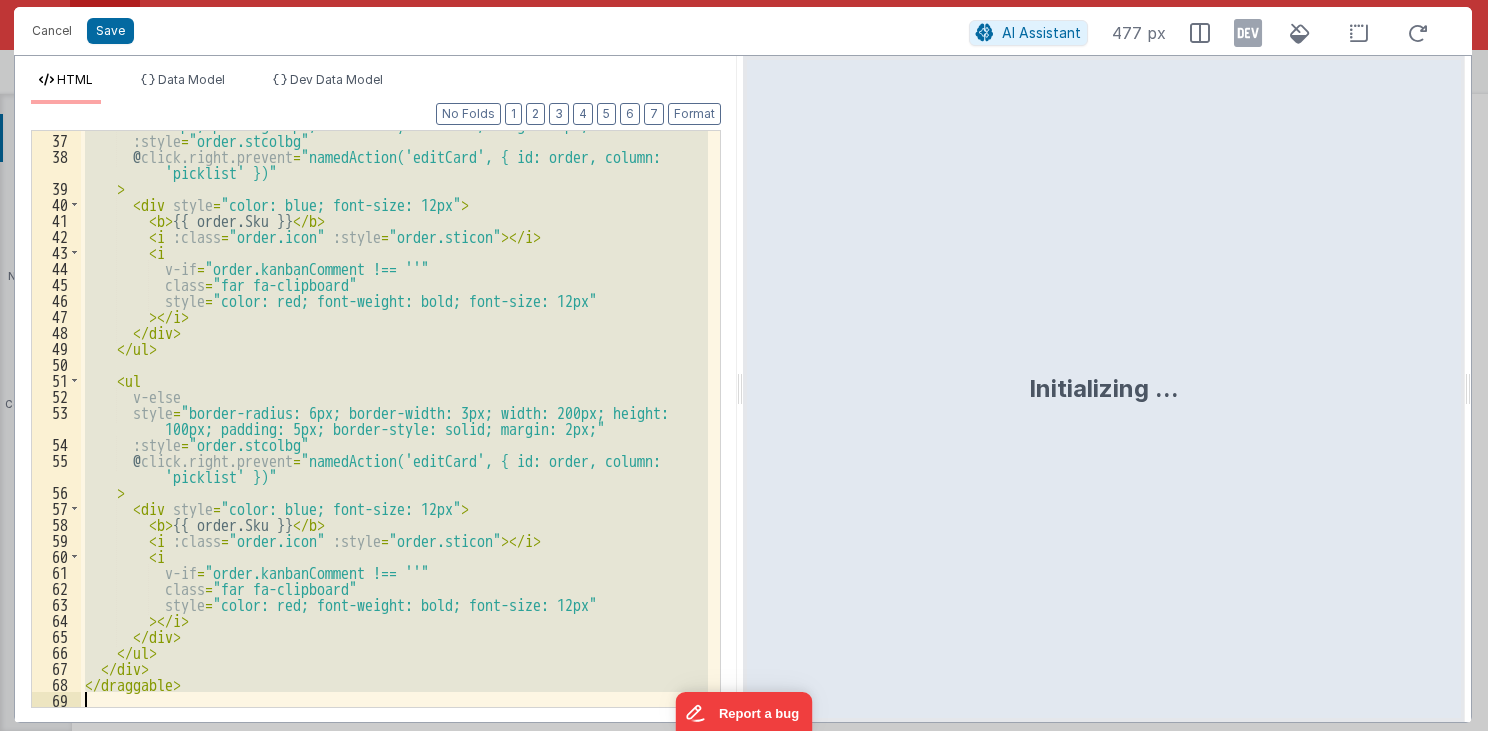 drag, startPoint x: 82, startPoint y: 168, endPoint x: 218, endPoint y: 744, distance: 591.8378 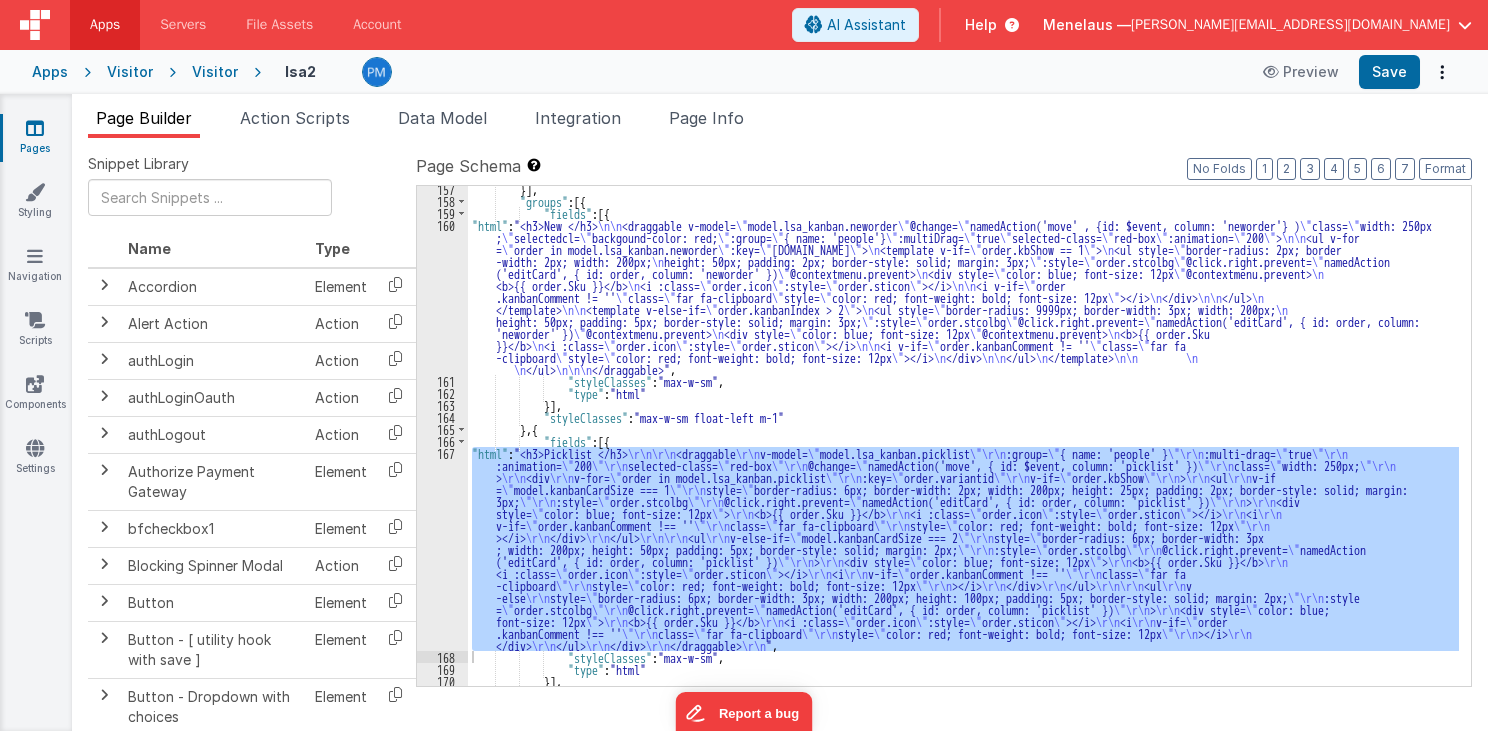 click on "}] ,           "groups" :  [{                "fields" :  [{ "html" :  "<h3>New </h3> \n\n <draggable v-model= \" model.lsa_kanban.neworder \"  @change= \" namedAction('move' , {id: $event, column: 'neworder'} ) \"  class= \" width: 250px      ;   \"  selectedcl= \" backgound-color: red; \"  :group= \" { name: 'people'} \"  :multiDrag= \" true \"  selected-class= \" red-box \"  :animation= \" 200 \" > \n\n     <ul v-for      = \" order in model.lsa_kanban.neworder \"  :key= \" [DOMAIN_NAME] \" > \n         <template v-if= \" order.kbShow == 1 \" > \n             <ul style= \" border-radius: 2px; border      -width: 2px; width: 200px; \n   height: 50px; padding: 2px; border-style: solid; margin: 3px; \"  :style= \" order.stcolbg \"  @click.right.prevent= \" namedAction      ('editCard', { id: order, column: 'neworder' }) \"  @contextmenu.prevent> \n                 <div style= \" color: blue; font-size: 12px \"  @contextmenu.prevent> \n                           <b>{{ order.Sku }}</b>" at bounding box center (963, 445) 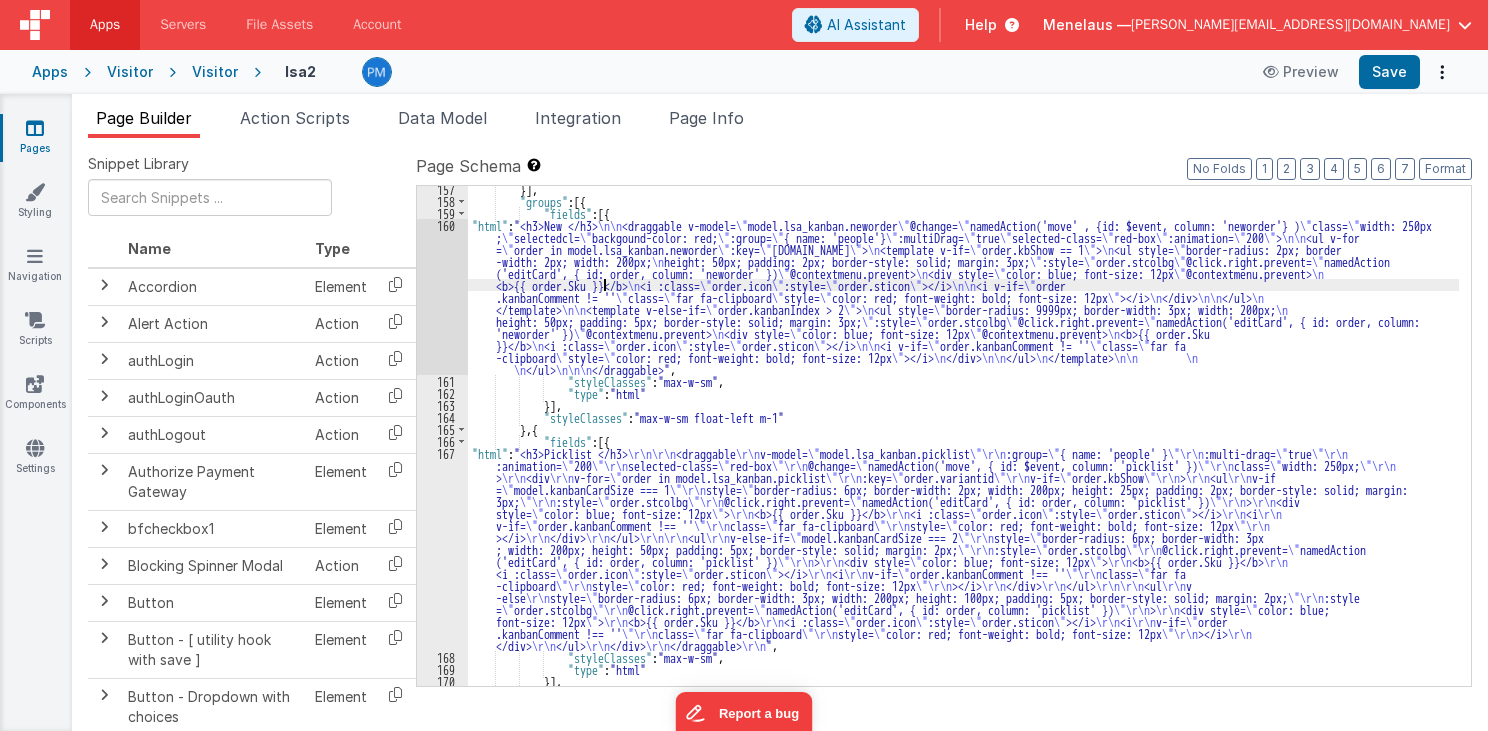 click on "160" at bounding box center [442, 297] 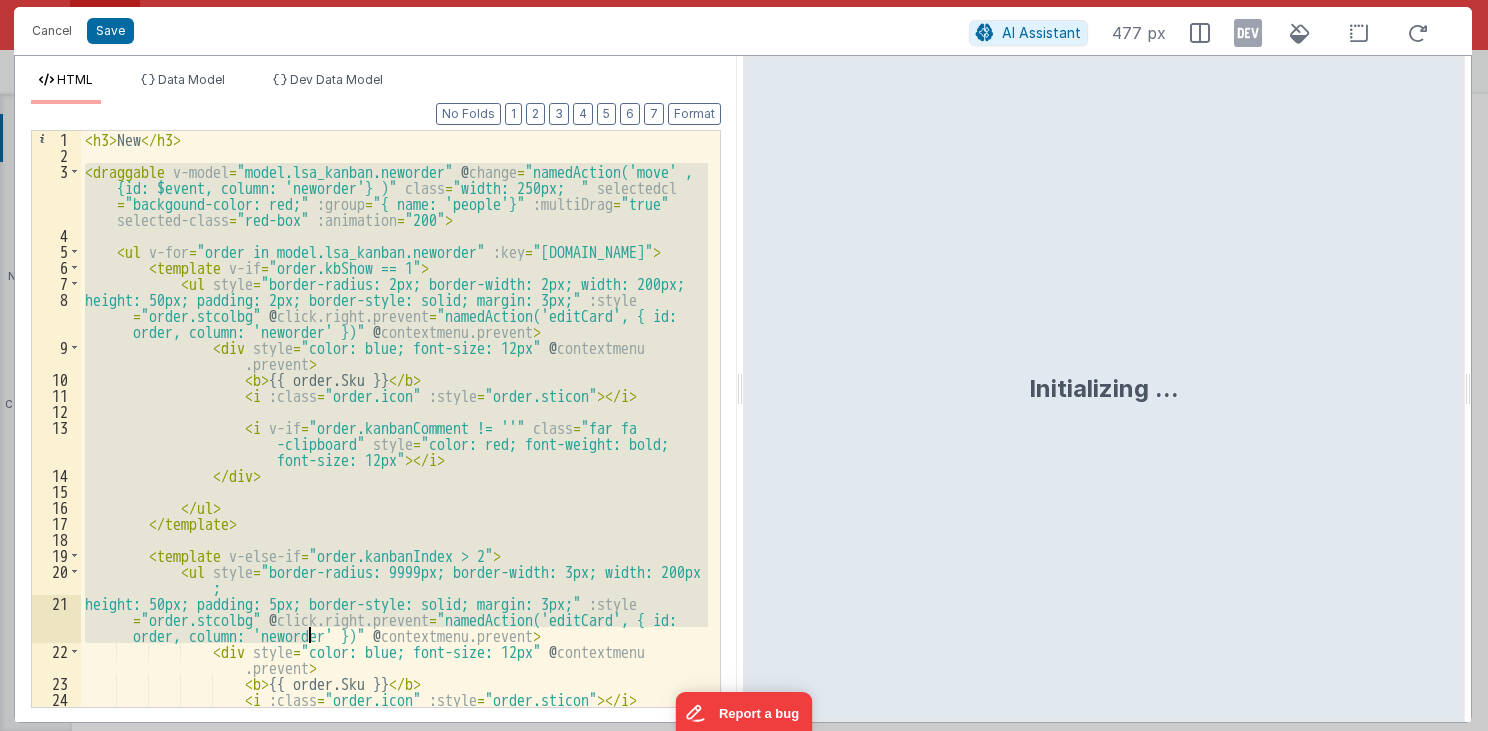 scroll, scrollTop: 239, scrollLeft: 0, axis: vertical 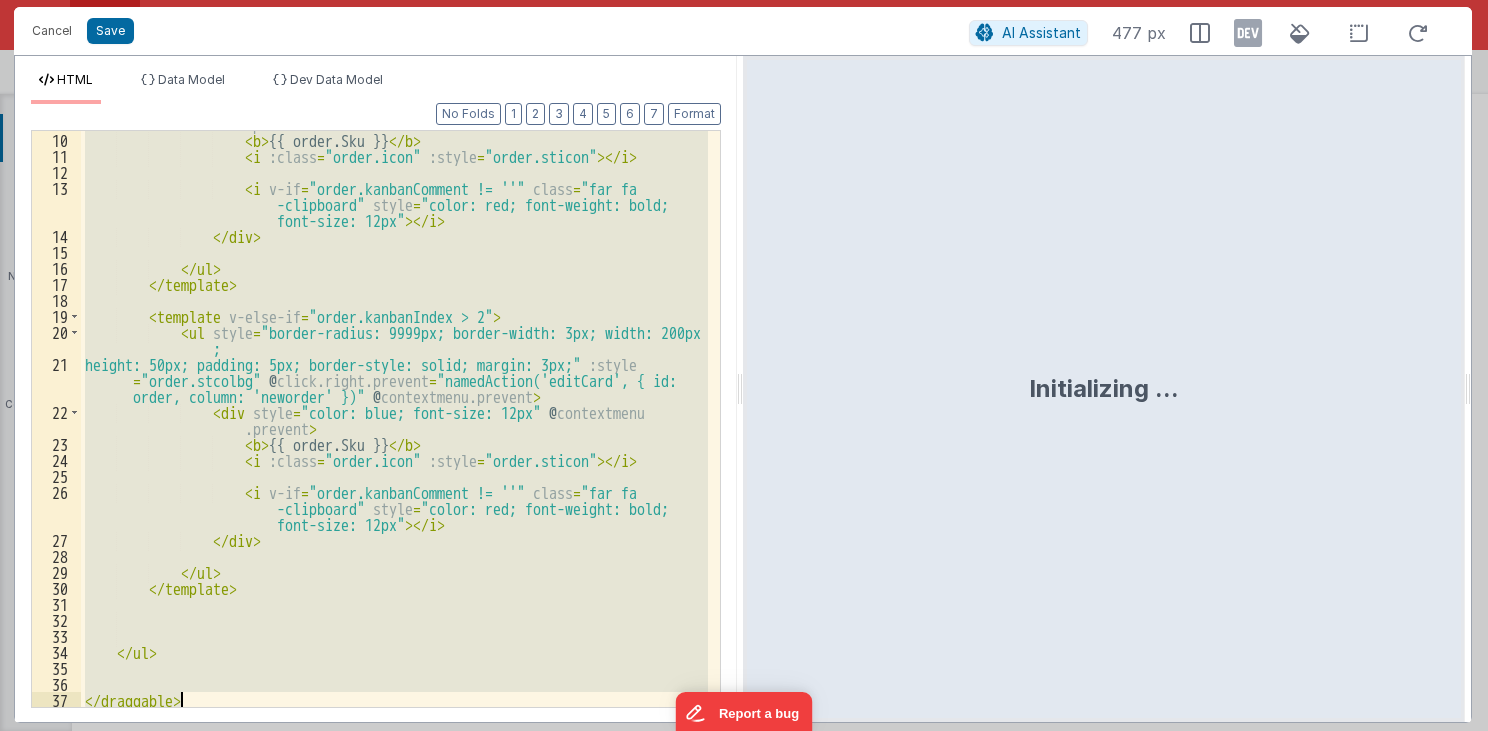 drag, startPoint x: 84, startPoint y: 167, endPoint x: 389, endPoint y: 710, distance: 622.7953 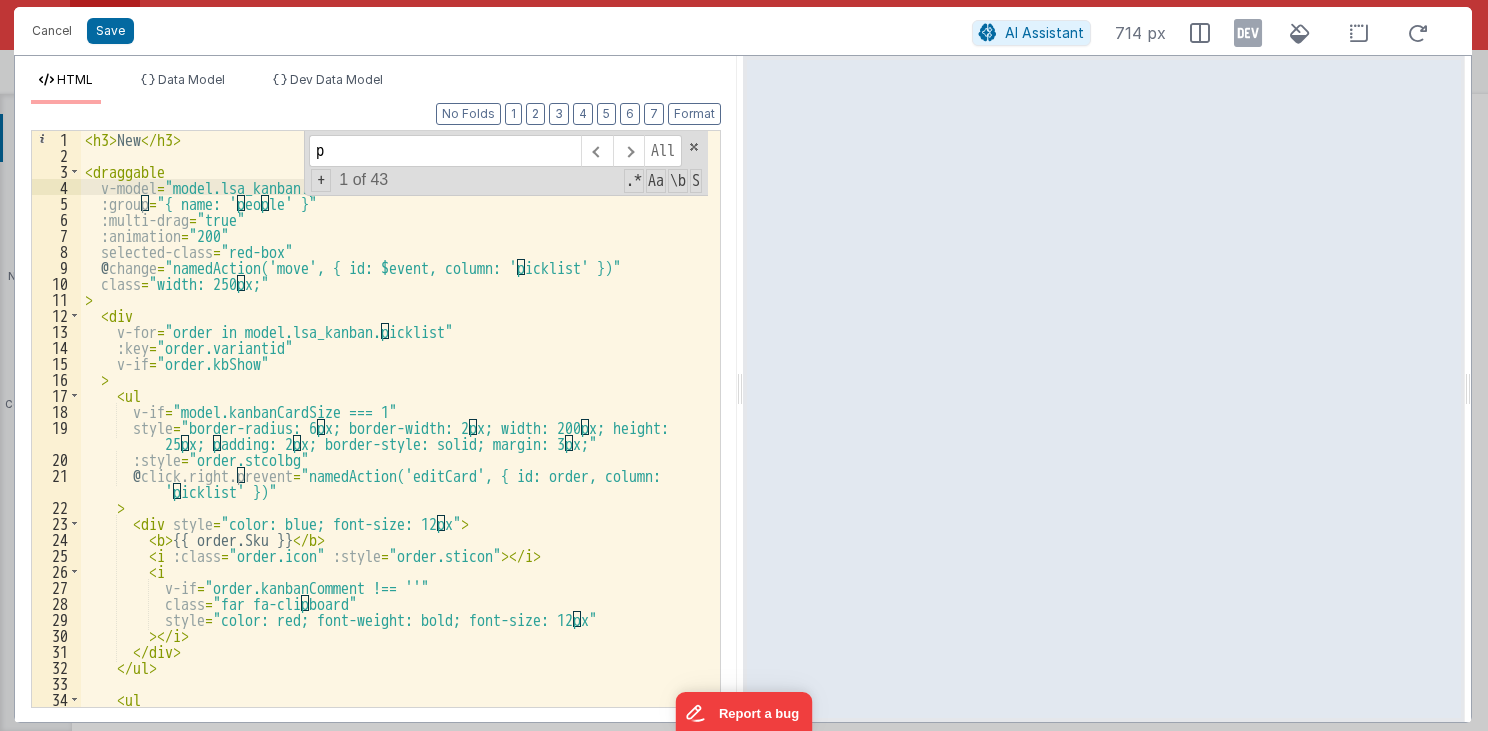 scroll, scrollTop: 0, scrollLeft: 0, axis: both 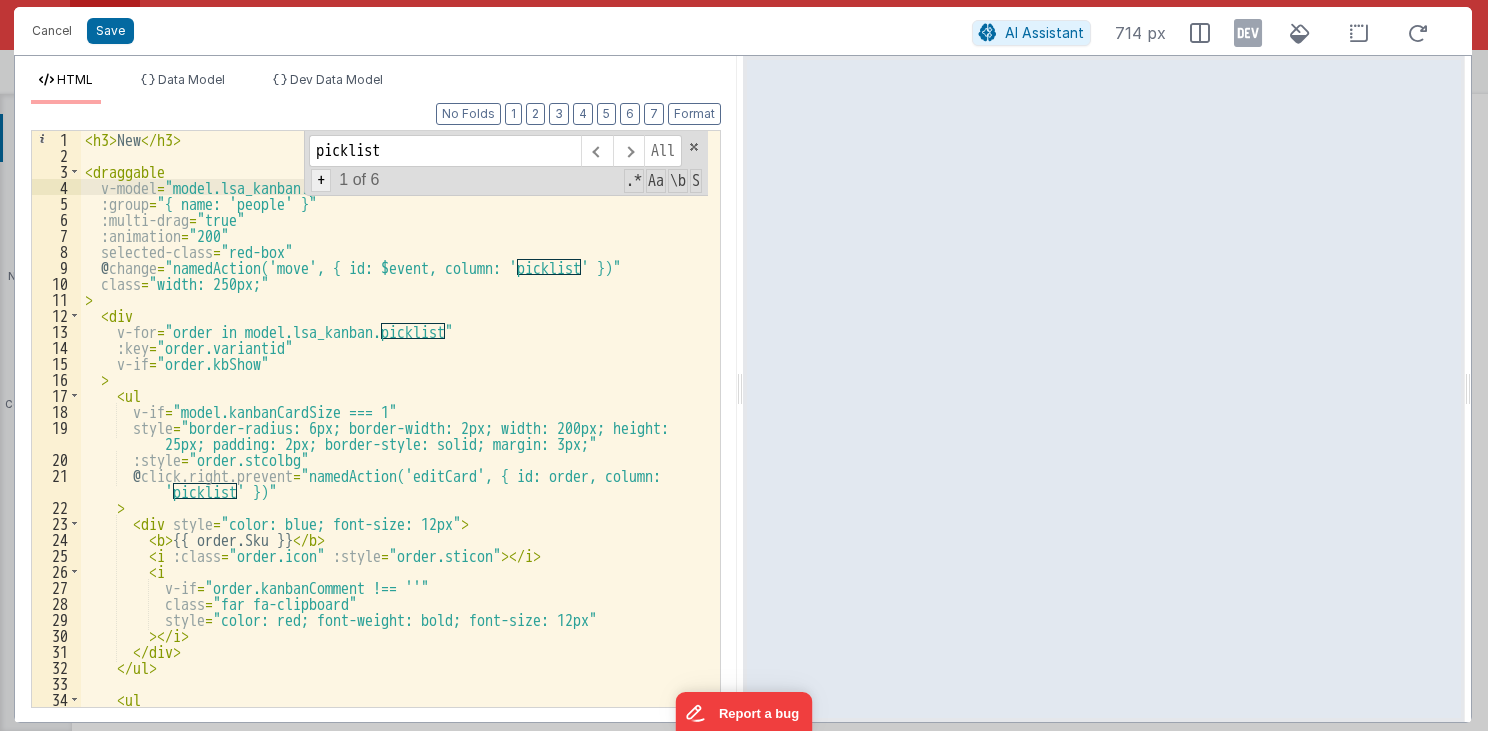 type on "picklist" 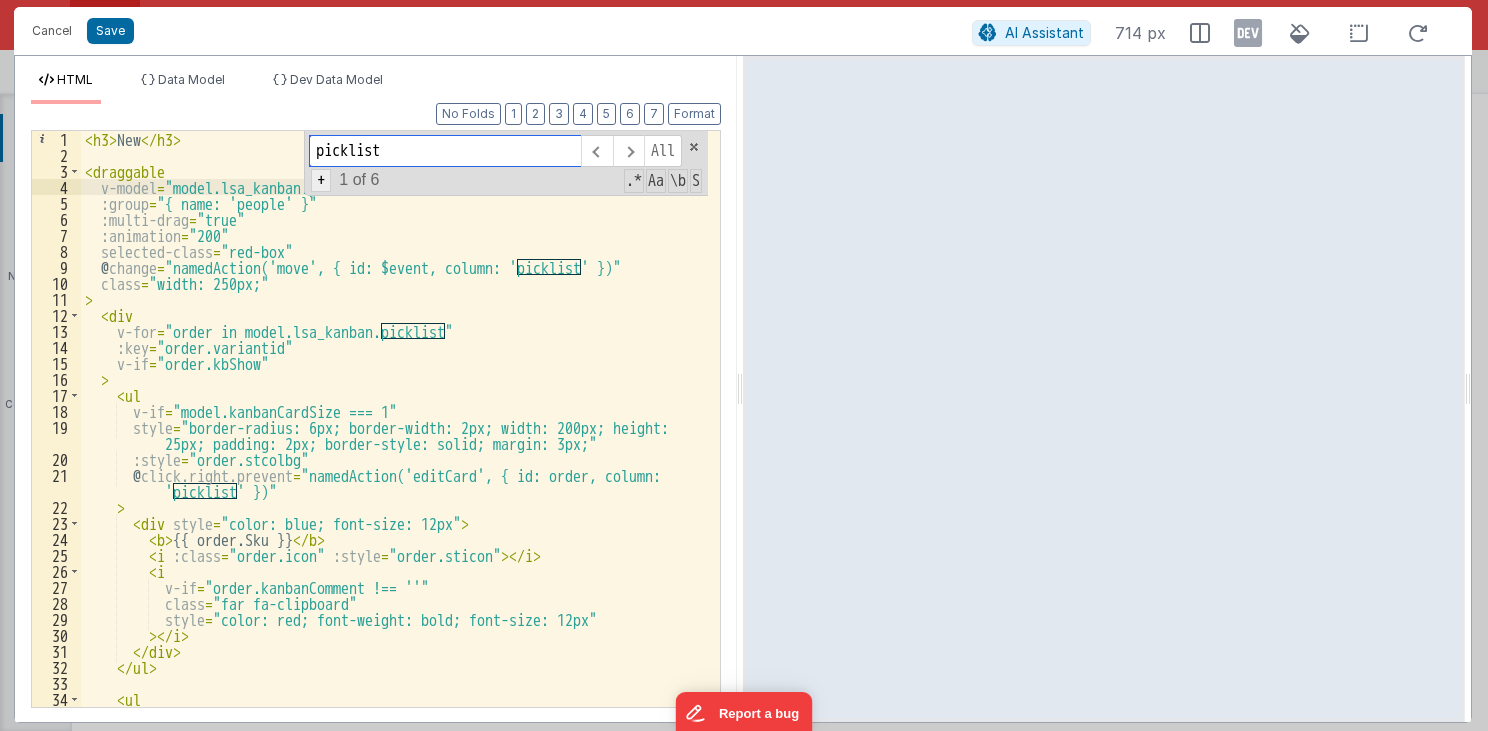 click on "+" at bounding box center (321, 180) 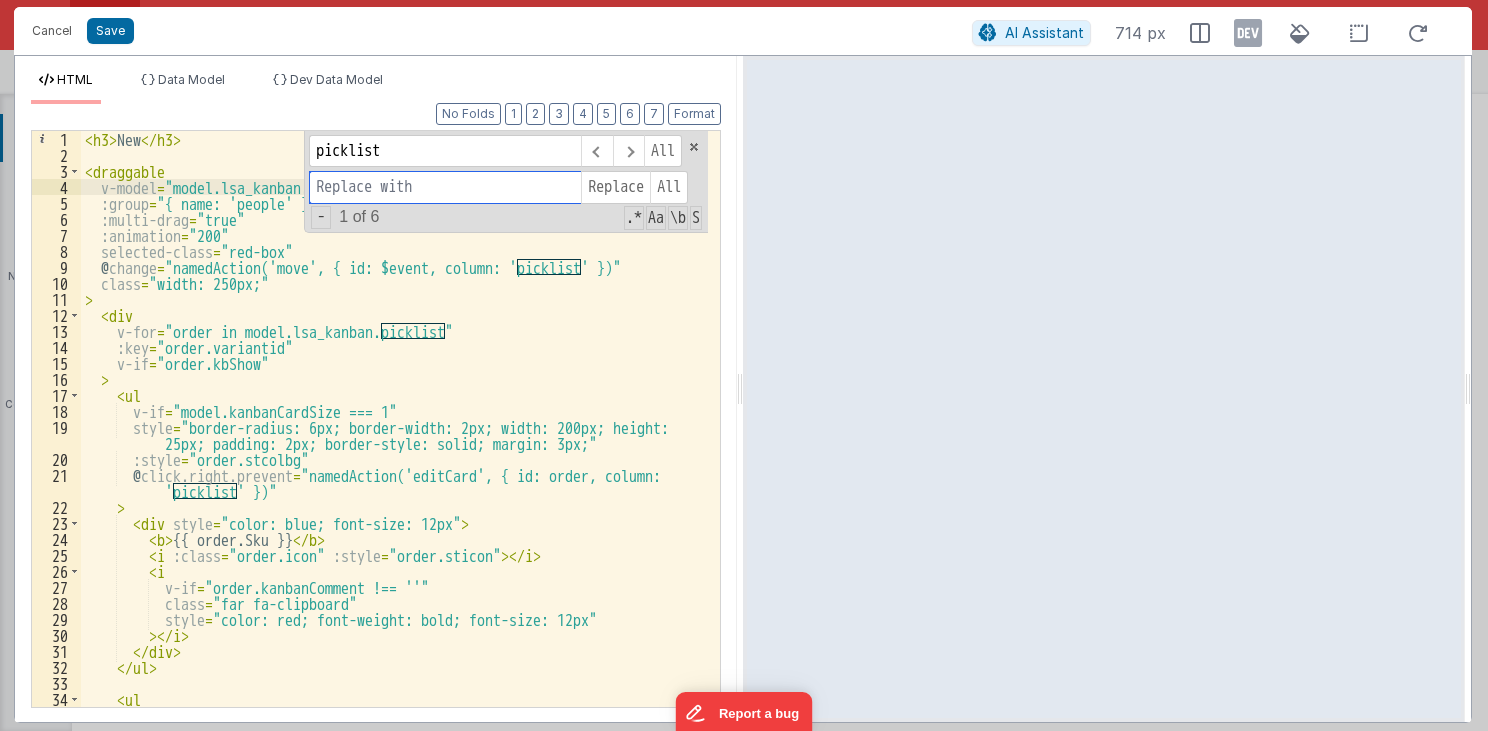 click at bounding box center (445, 187) 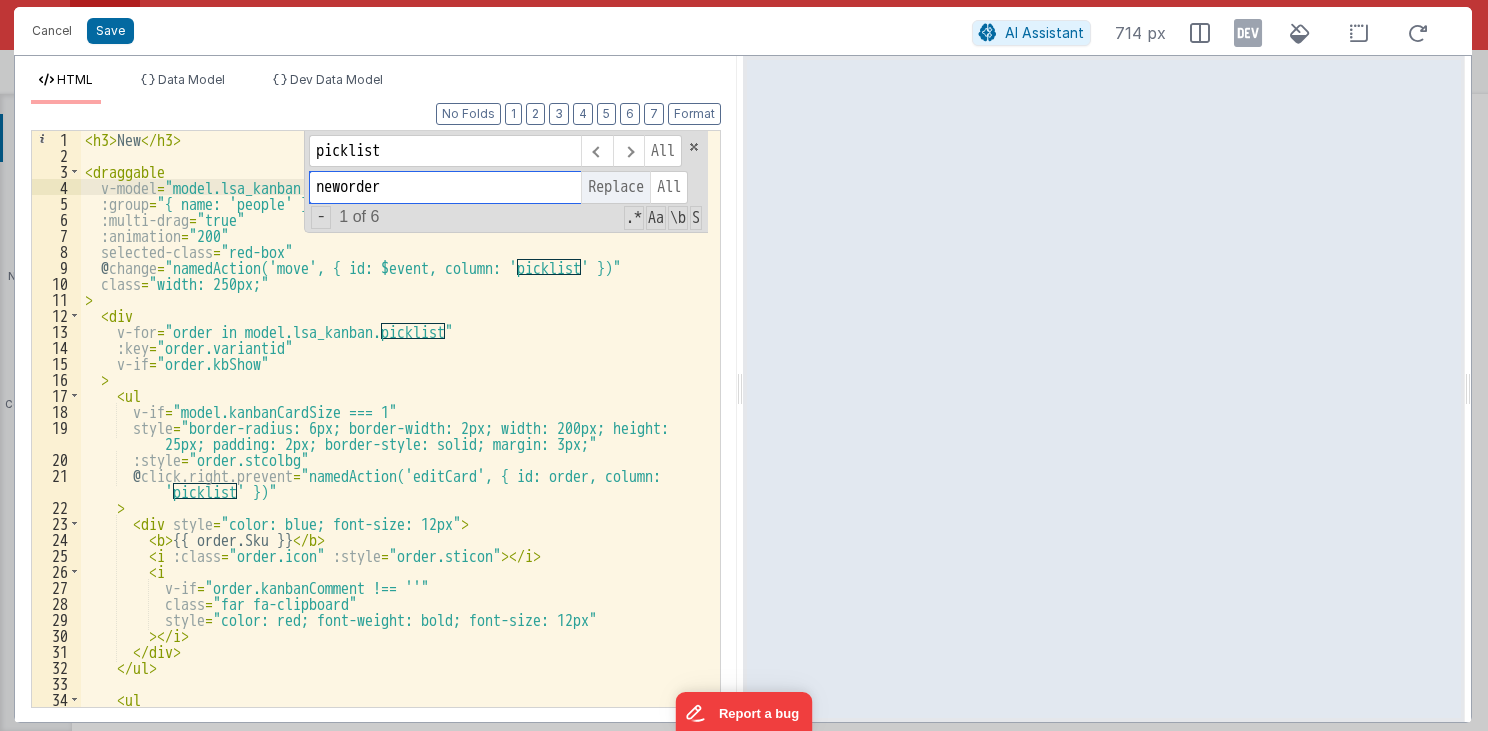 type on "neworder" 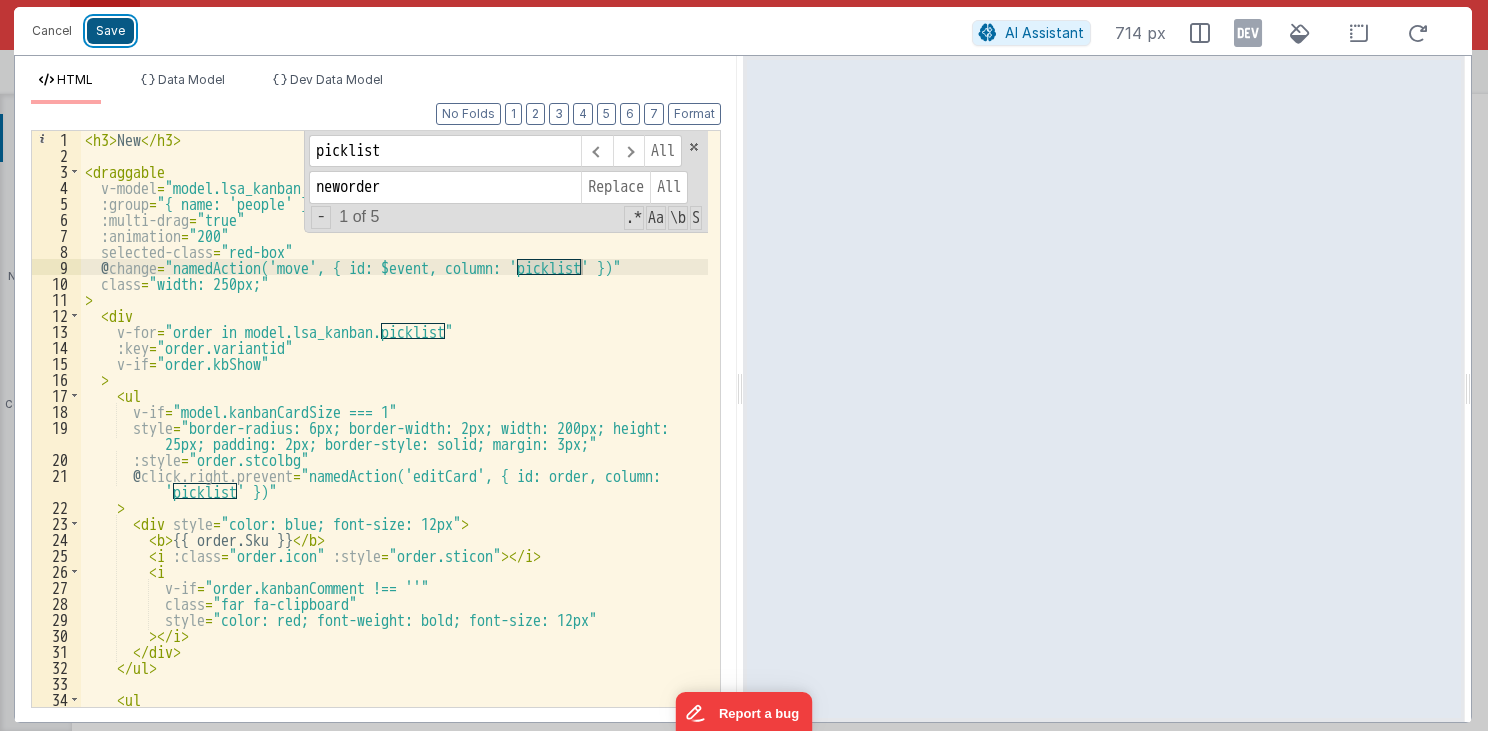 click on "Save" at bounding box center (110, 31) 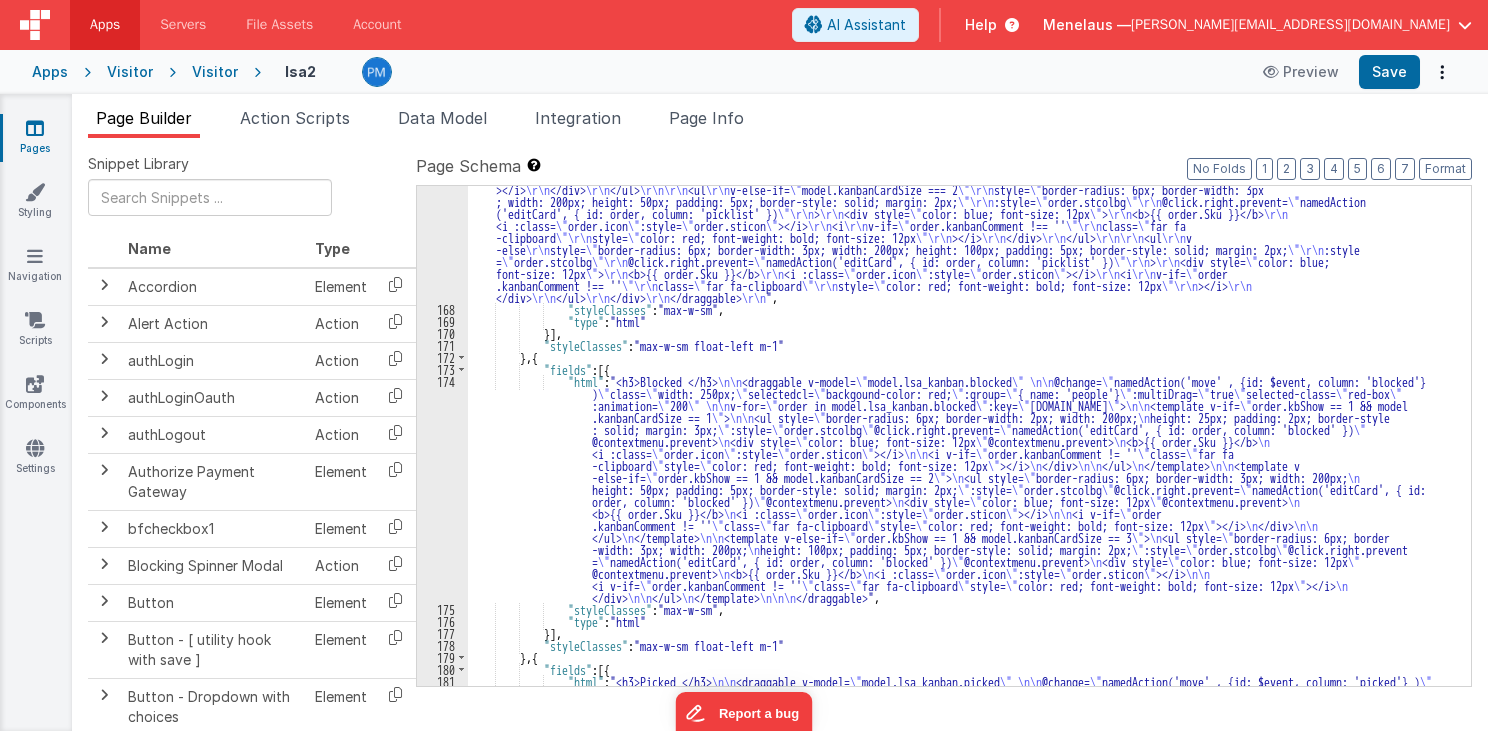 scroll, scrollTop: 3135, scrollLeft: 0, axis: vertical 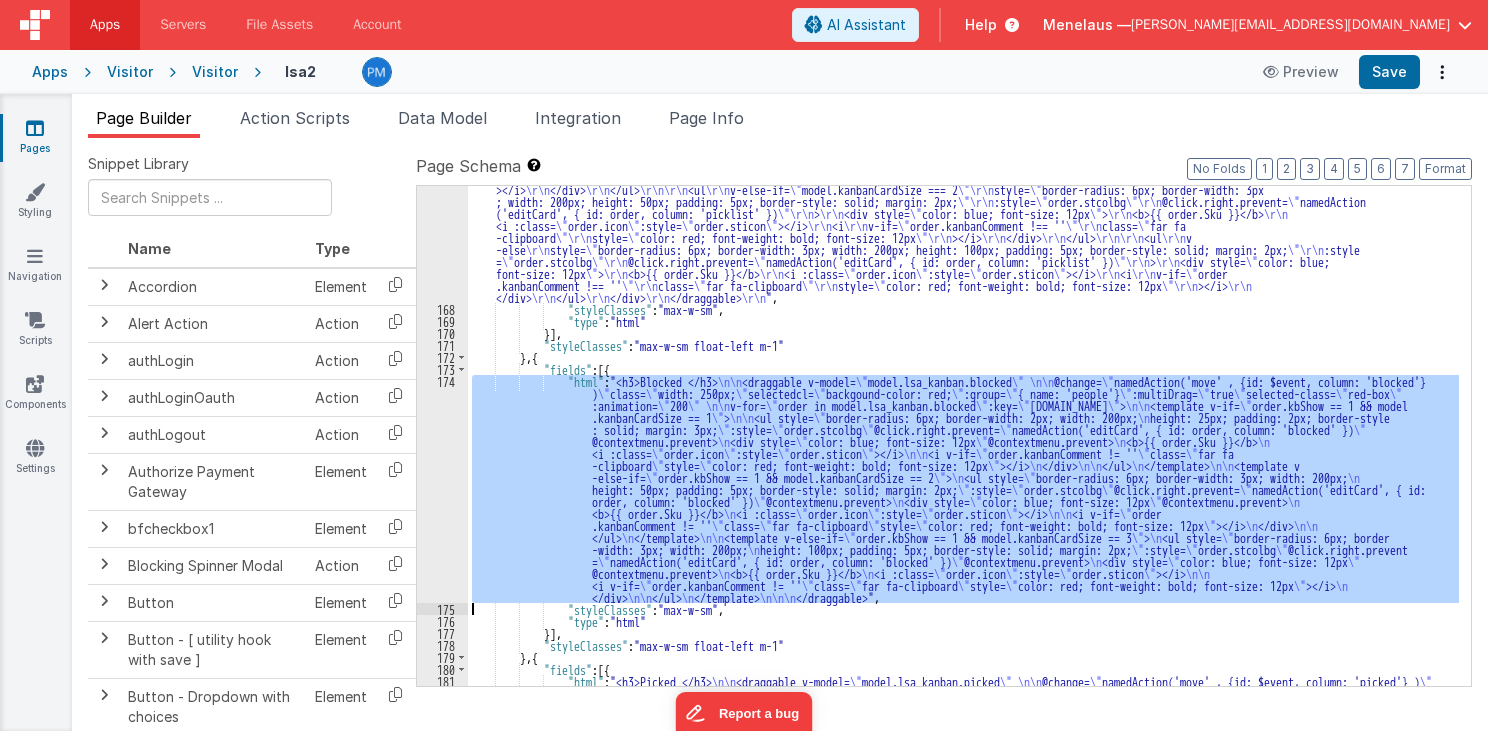 click on "174" at bounding box center (442, 489) 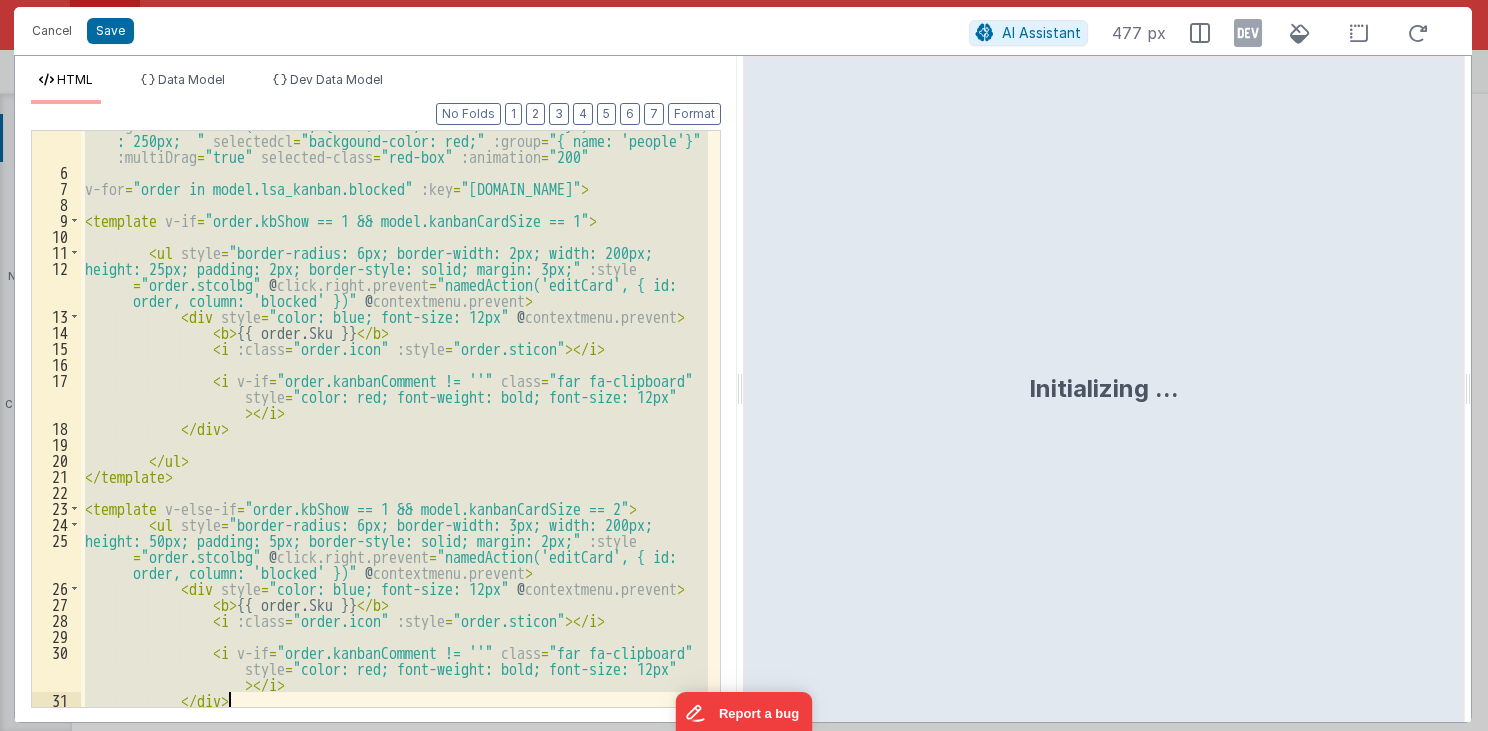 scroll, scrollTop: 447, scrollLeft: 0, axis: vertical 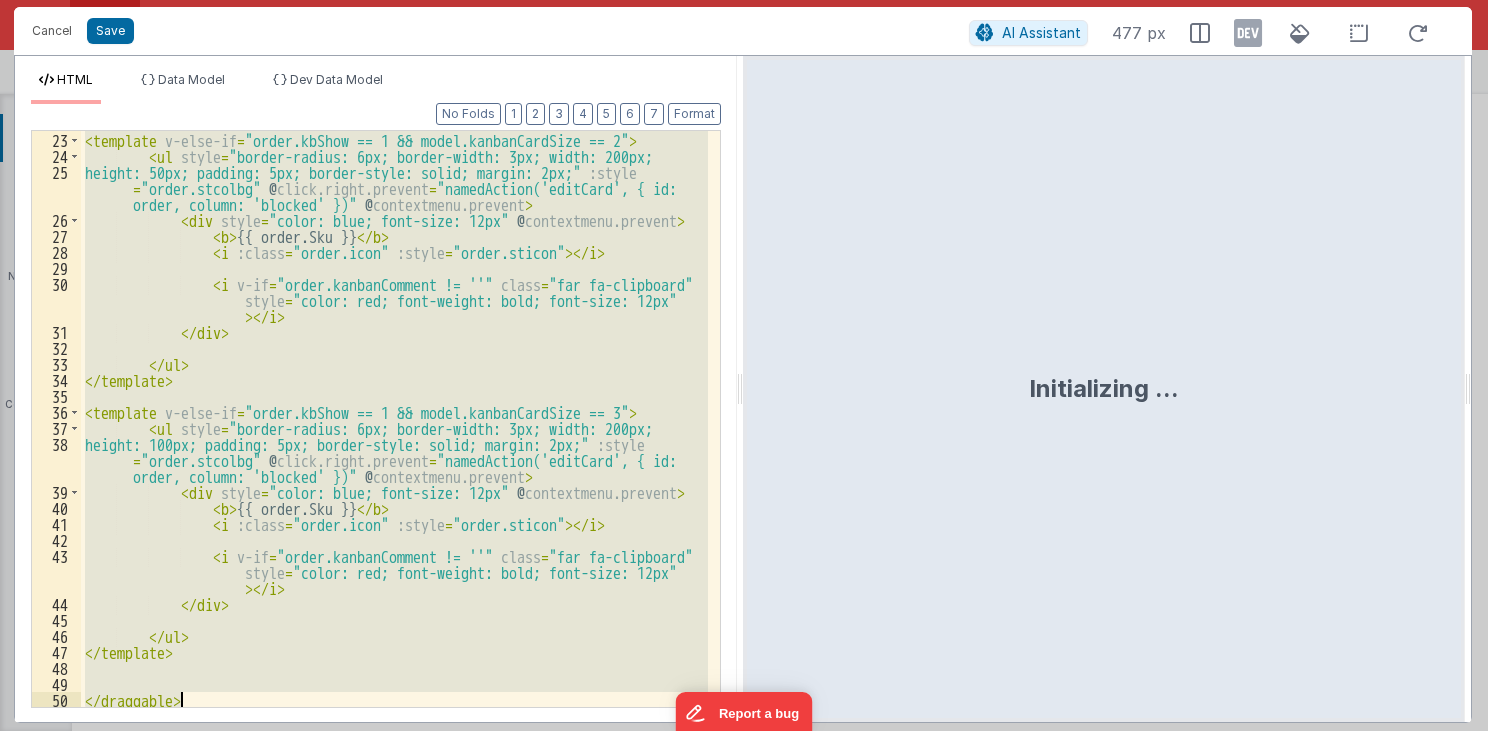 drag, startPoint x: 84, startPoint y: 167, endPoint x: 360, endPoint y: 779, distance: 671.3568 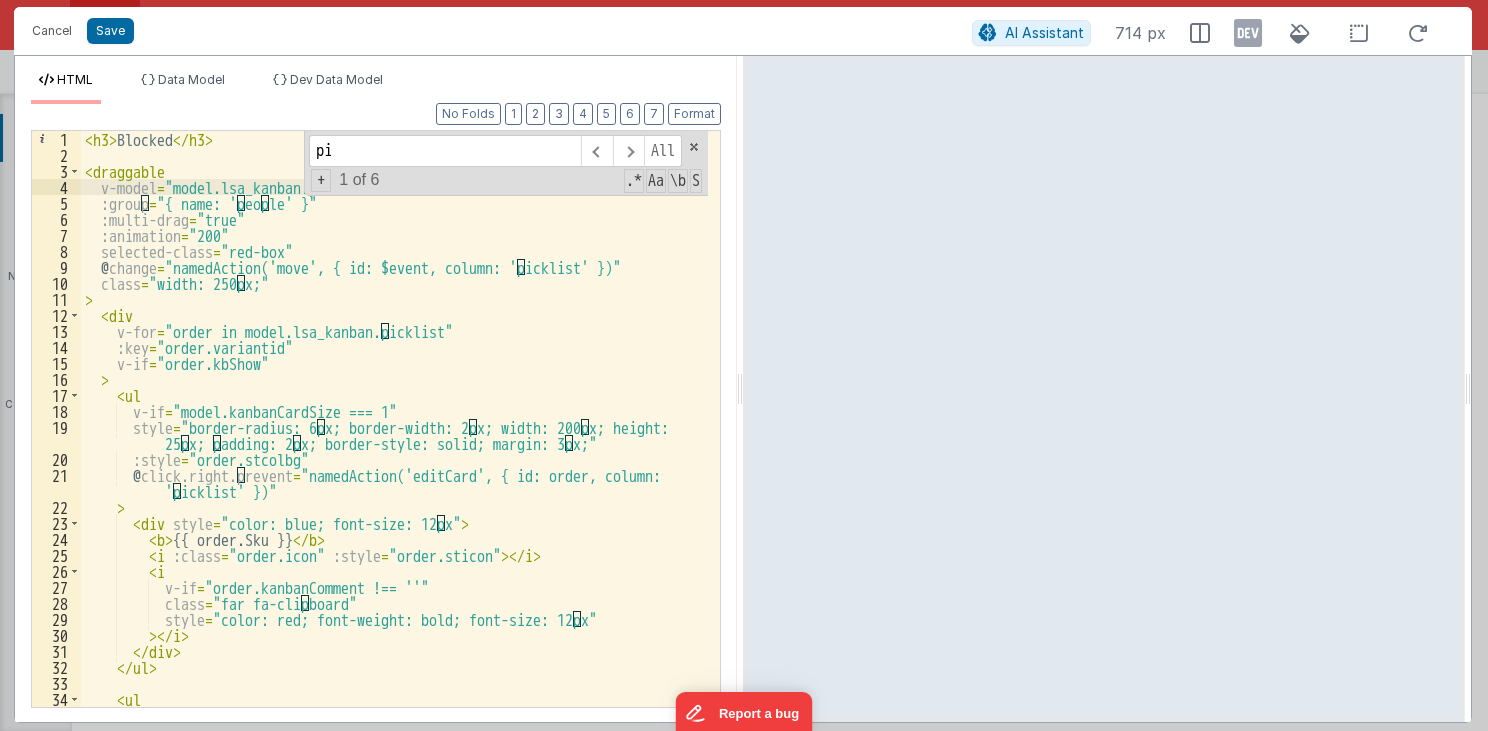 scroll, scrollTop: 0, scrollLeft: 0, axis: both 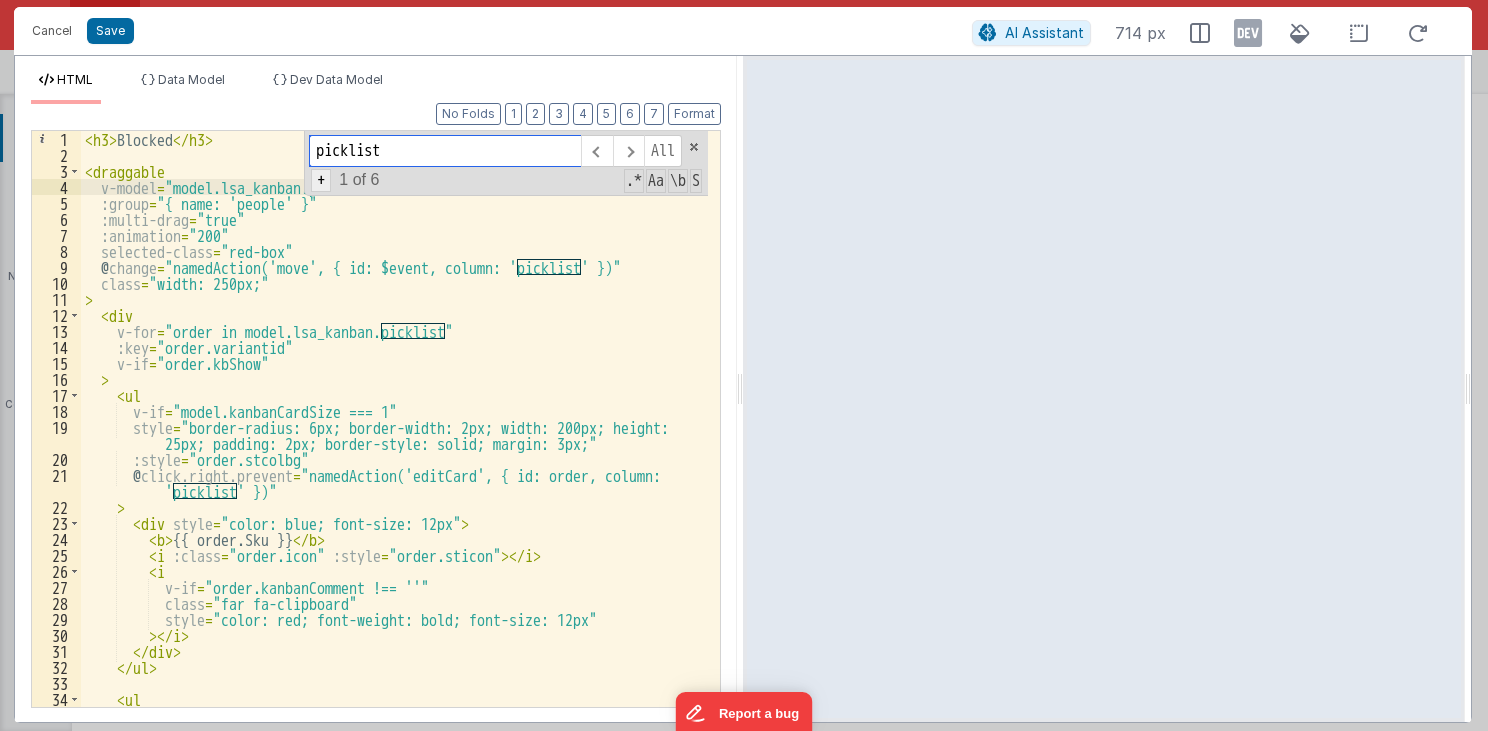 click on "+" at bounding box center [321, 180] 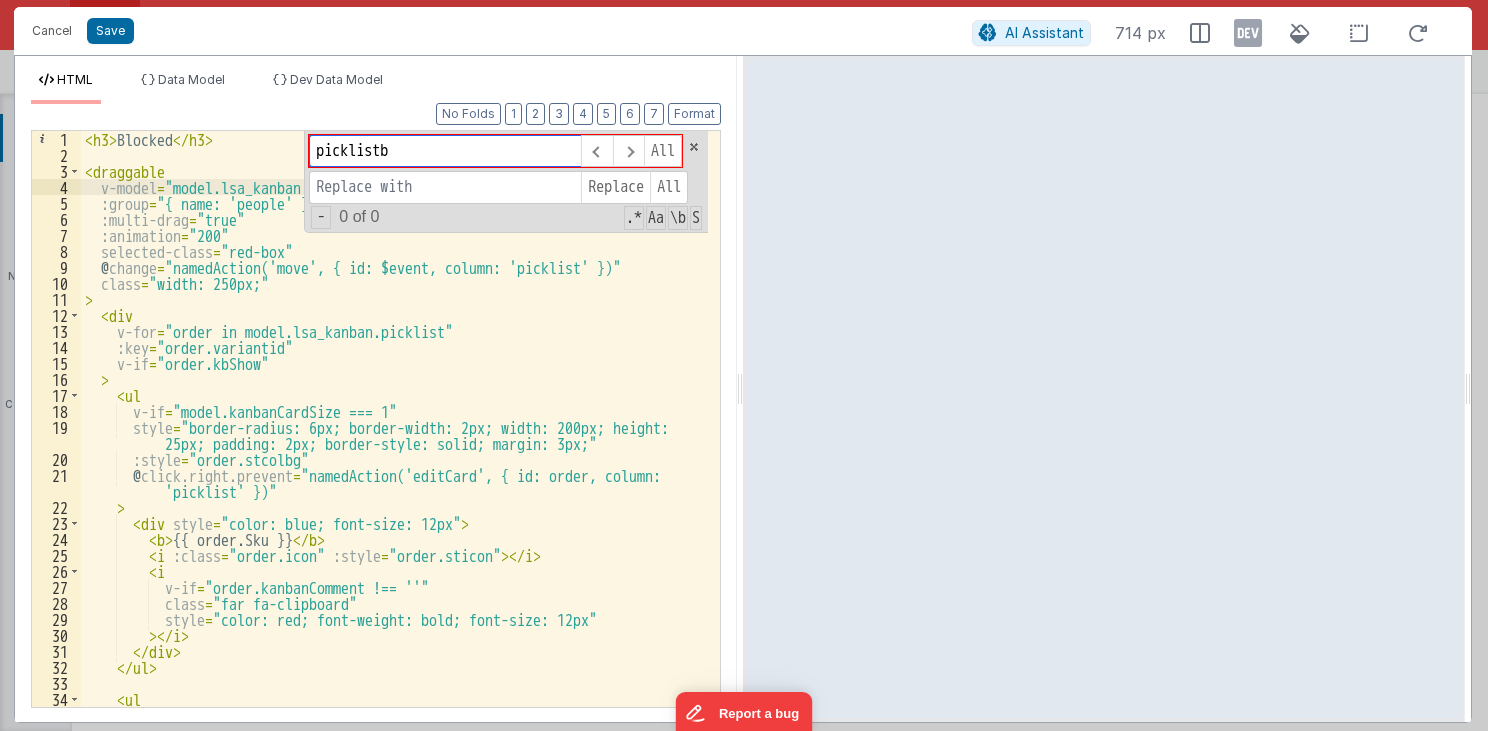 type on "picklist" 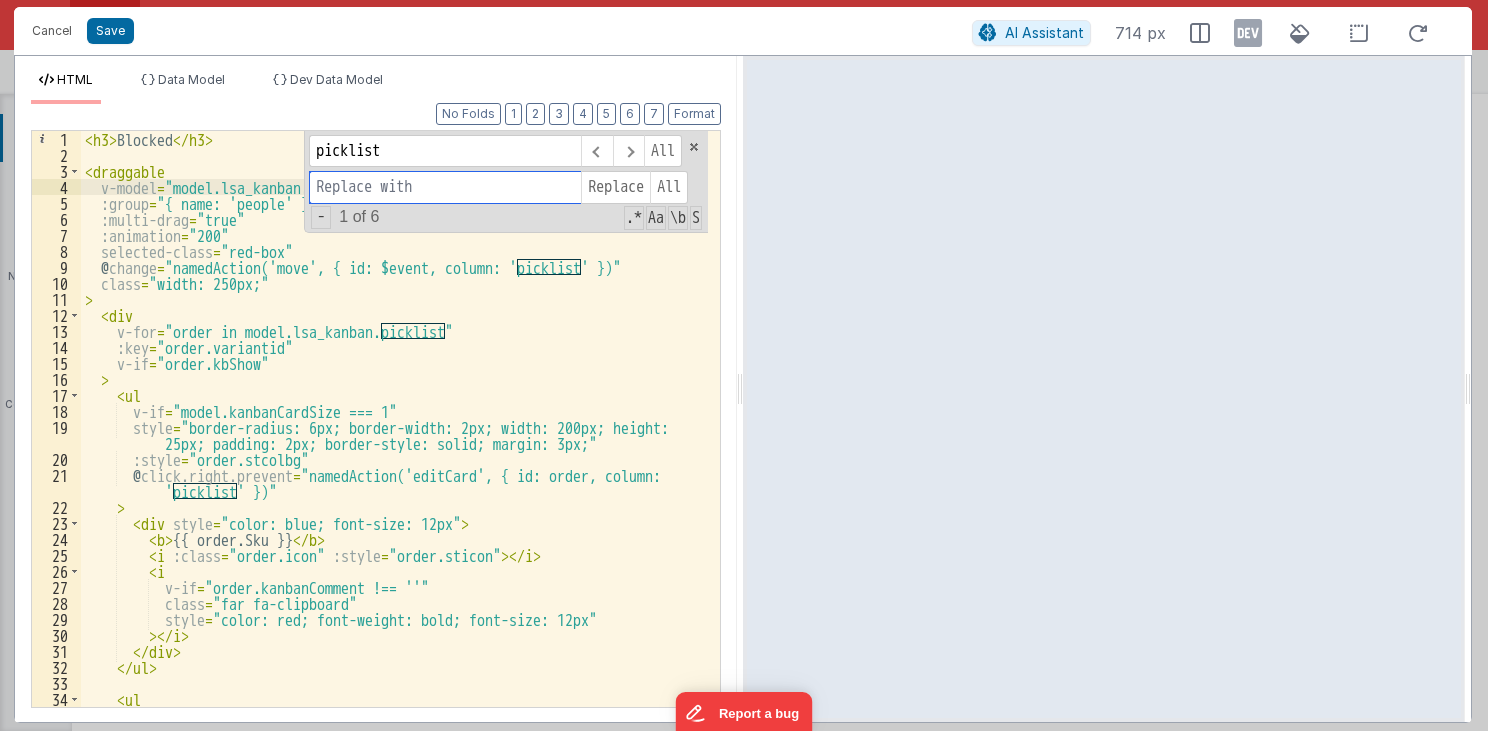 click at bounding box center (445, 187) 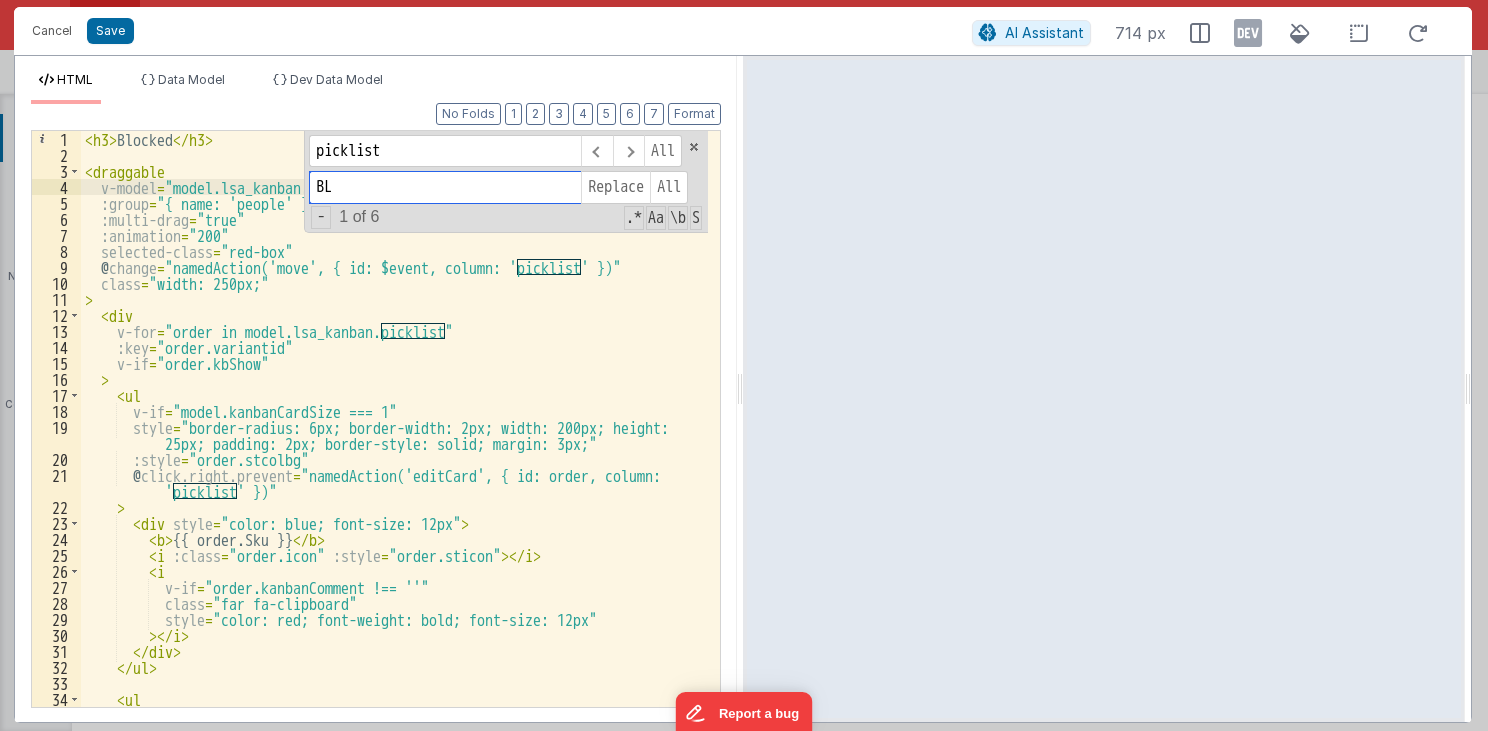 type on "B" 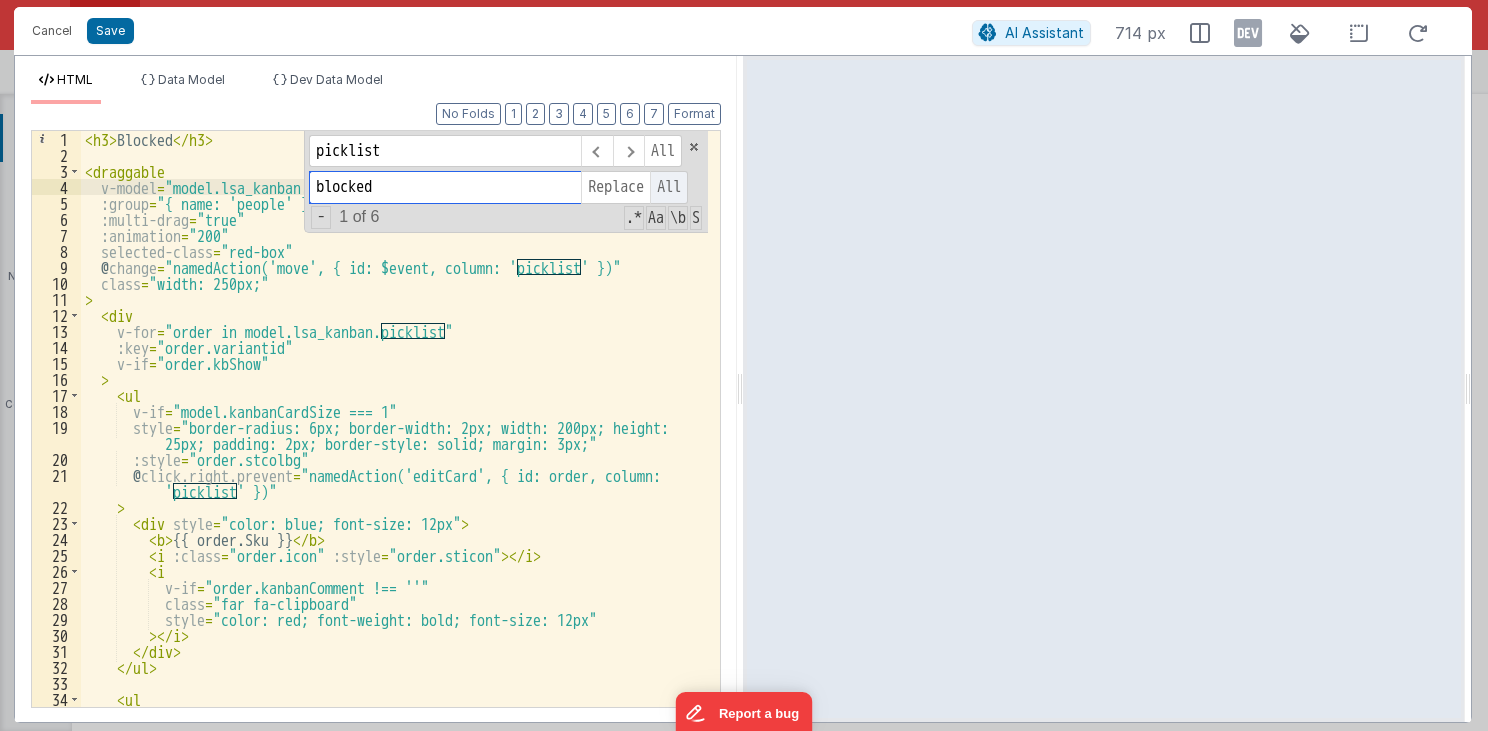 type on "blocked" 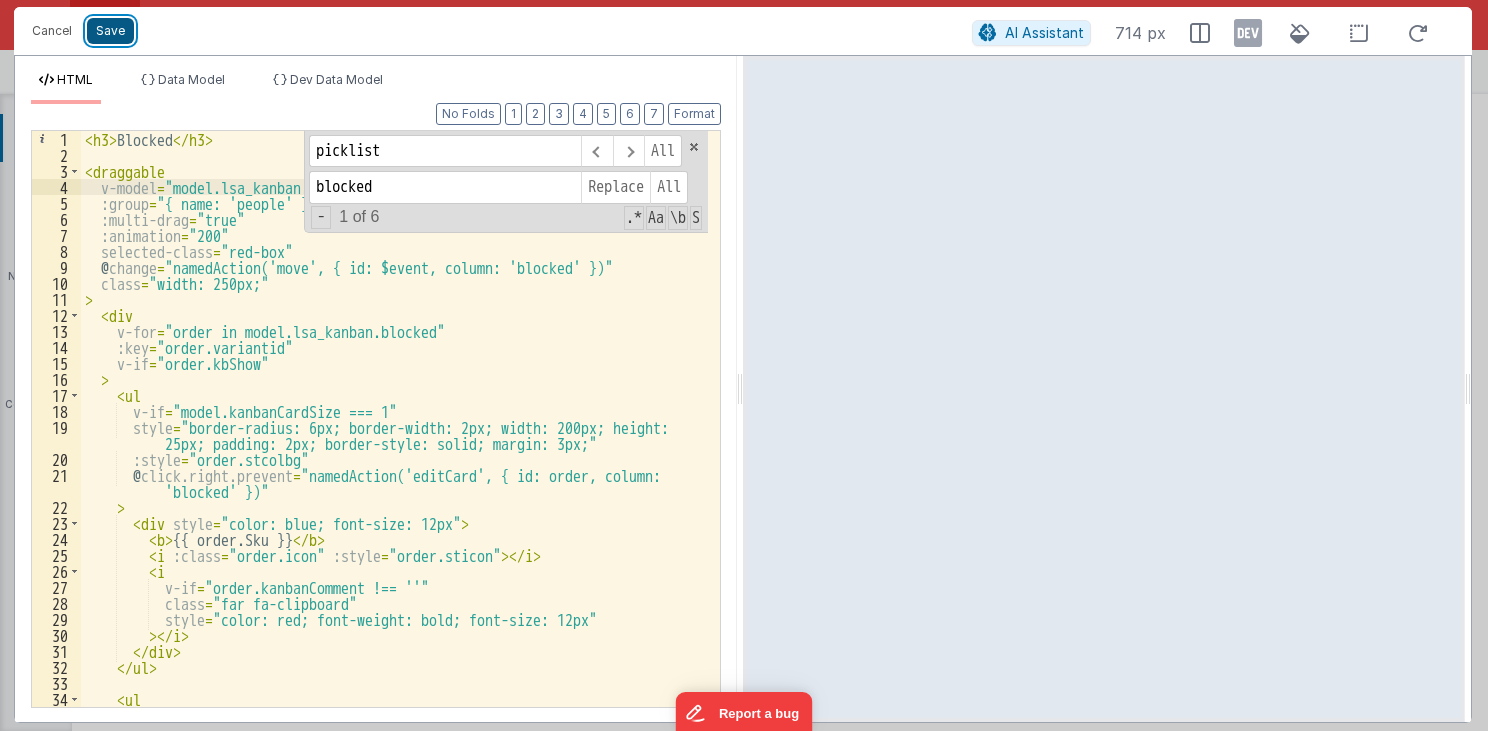 click on "Save" at bounding box center (110, 31) 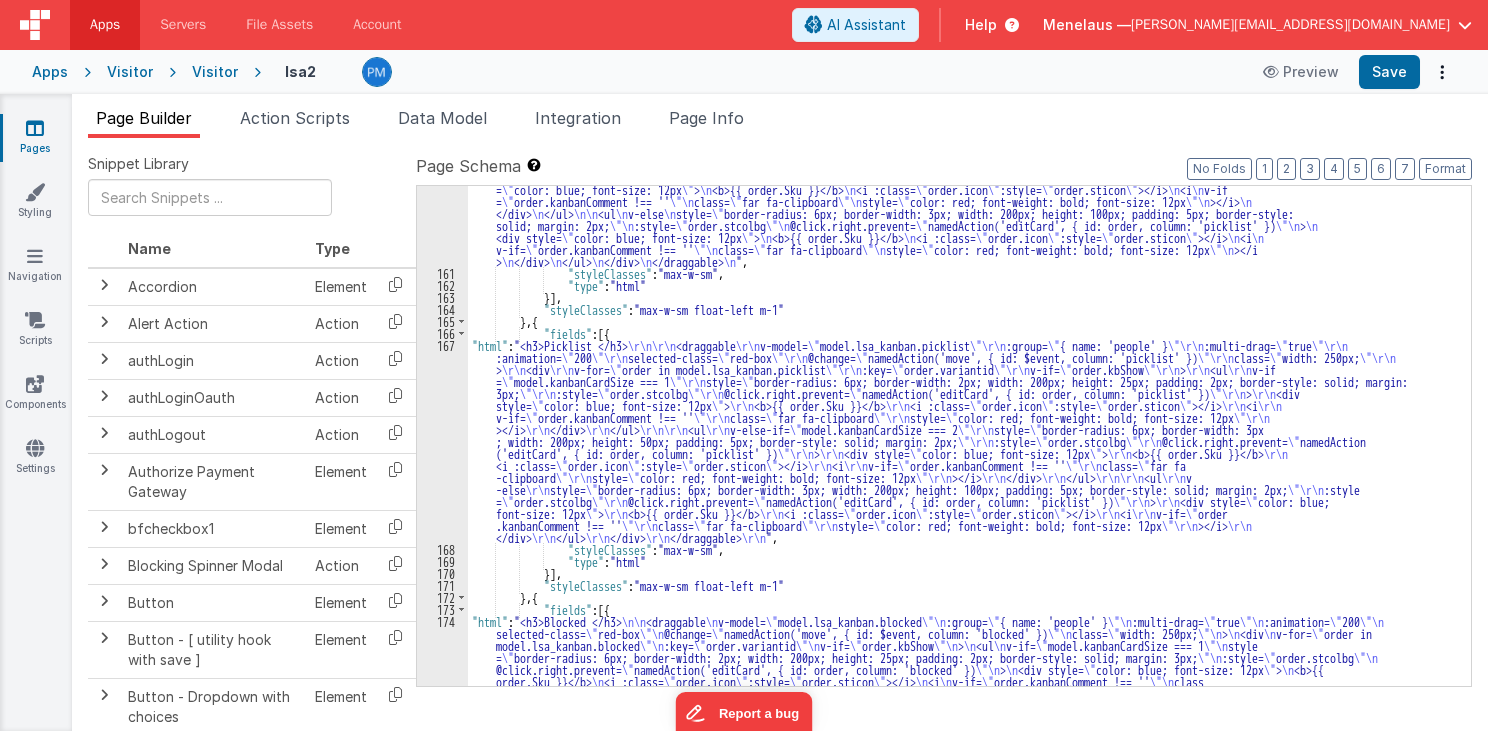 scroll, scrollTop: 2847, scrollLeft: 0, axis: vertical 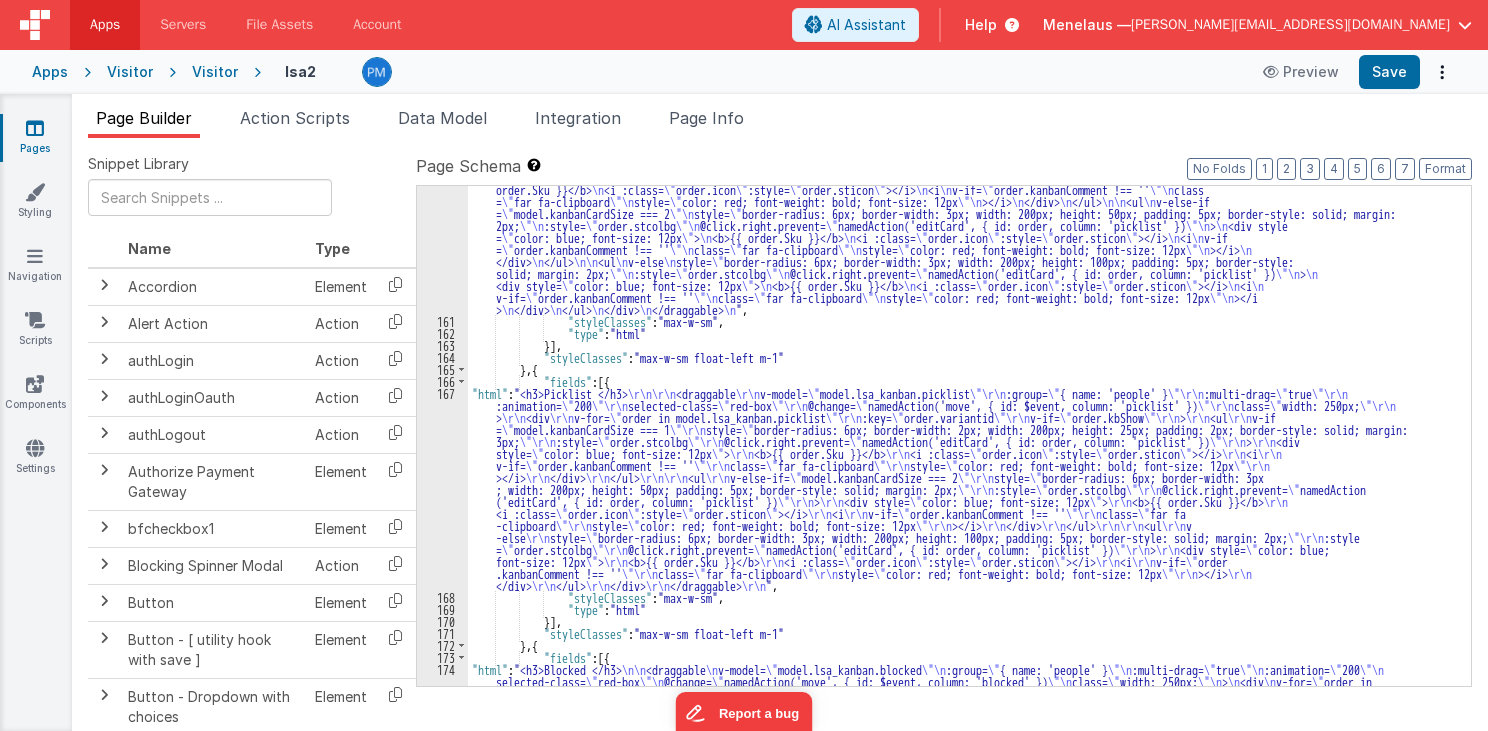 click on ""html" :  "<h3>New </h3> \n\n <draggable \n   v-model= \" model.lsa_kanban.neworder \"\n   :group= \" { name: 'people' } \"\n   :multi-drag= \" true \"\n   :animation= \" 200 \"\n         selected-class= \" red-box \"\n   @change= \" namedAction('move', { id: $event, column: 'picklist' }) \"\n   class= \" width: 250px; \"\n > \n   <div \n     v-for= \" order in       model.lsa_kanban.picklist \"\n     :key= \" order.variantid \"\n     v-if= \" order.kbShow \"\n   > \n     <ul \n       v-if= \" model.kanbanCardSize === 1 \"\n       style      = \" border-radius: 6px; border-width: 2px; width: 200px; height: 25px; padding: 2px; border-style: solid; margin: 3px; \"\n       :style= \" order.stcolbg \"\n             @click.right.prevent= \" namedAction('editCard', { id: order, column: 'picklist' }) \"\n     > \n       <div style= \" color: blue; font-size: 12px \" > \n         <b>{{       order.Sku }}</b> \n         <i :class= \" order.icon \"  :style= \" order.sticon \" ></i> \n         <i \n" at bounding box center [963, 565] 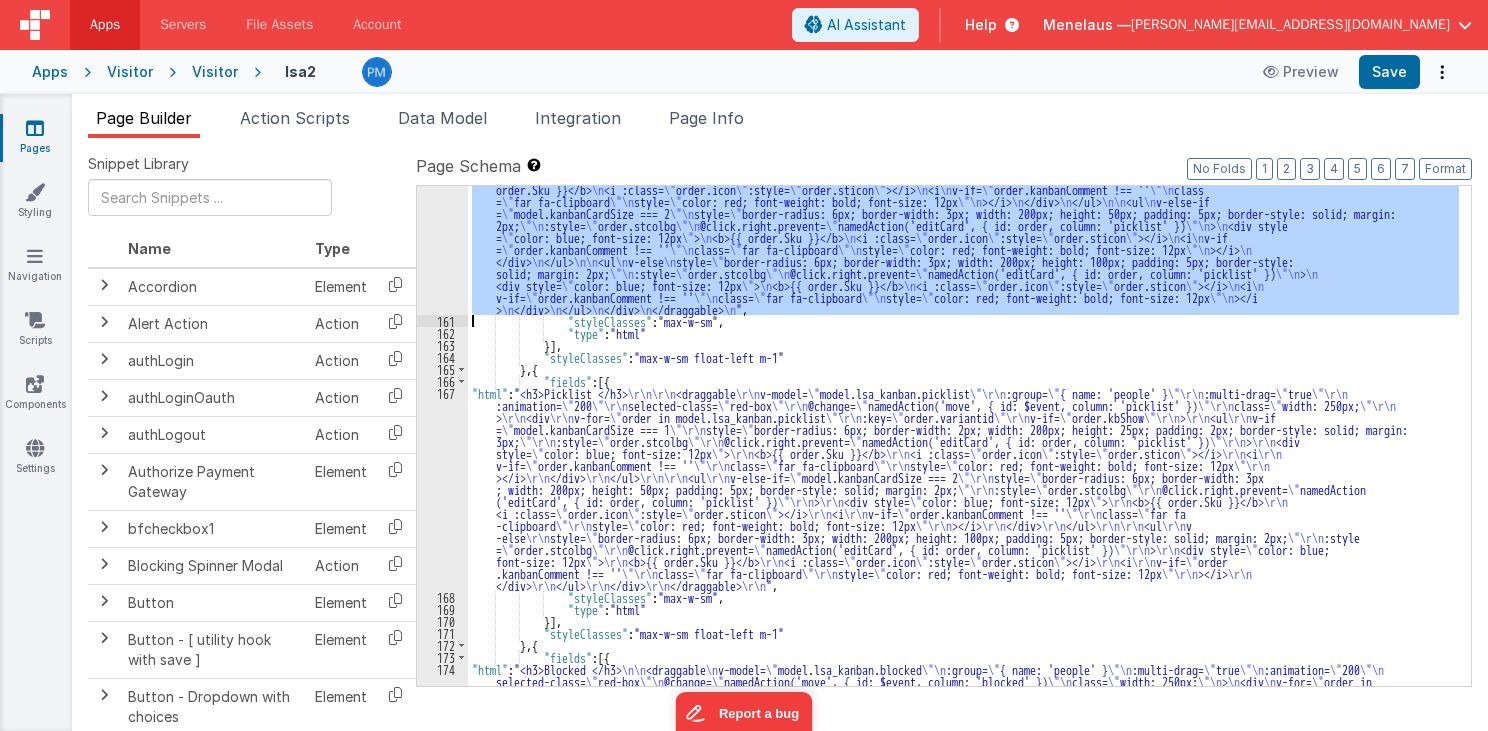 click on "160" at bounding box center [442, 219] 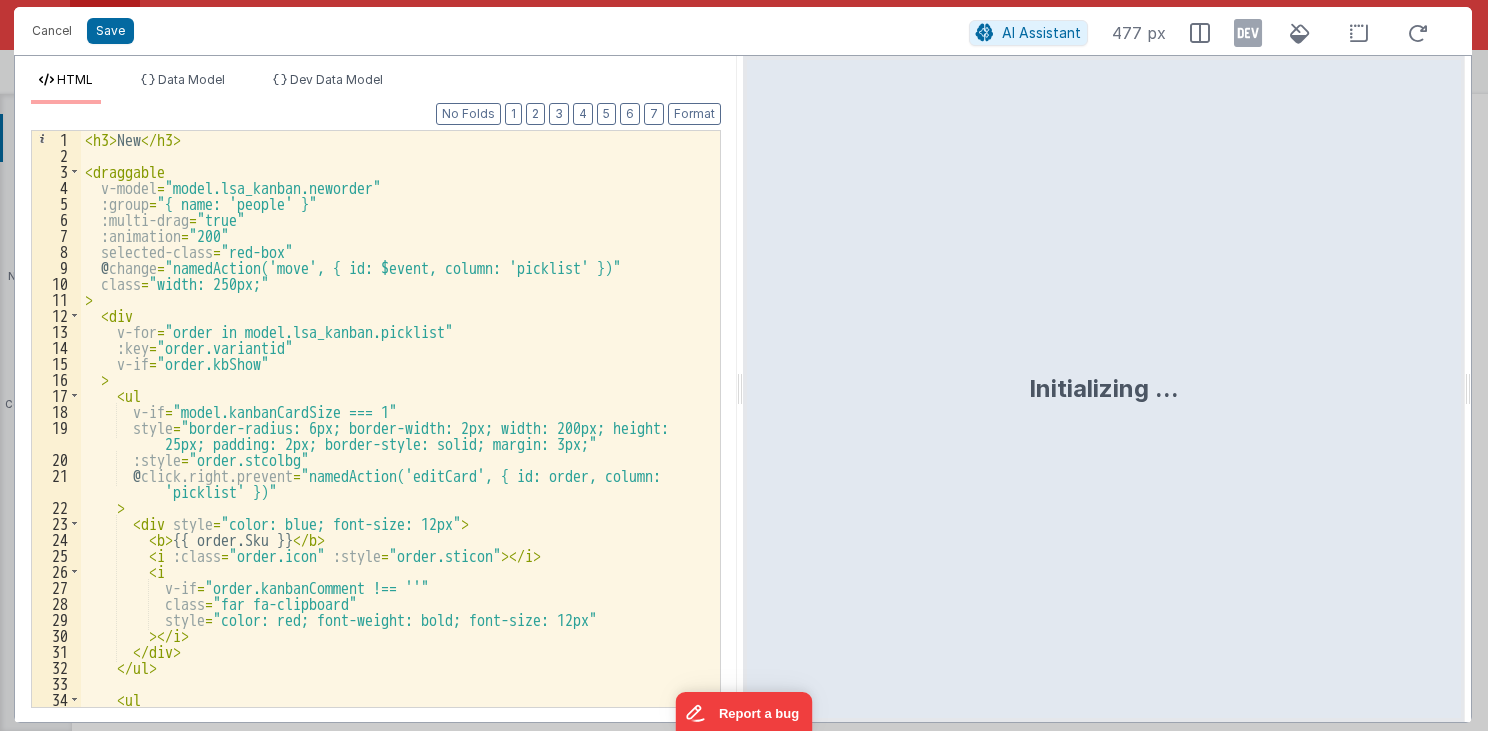 click on "< h3 > New  </ h3 > < draggable    v-model = "model.lsa_kanban.neworder"    :group = "{ name: 'people' }"    :multi-drag = "true"    :animation = "200"    selected-class = "red-box"    @ change = "namedAction('move', { id: $event, column: 'picklist' })"    class = "width: 250px;" >    < div      v-for = "order in model.lsa_kanban.picklist"      :key = "order.variantid"      v-if = "order.kbShow"    >      < ul         v-if = "model.kanbanCardSize === 1"         style = "border-radius: 6px; border-width: 2px; width: 200px; height:             25px; padding: 2px; border-style: solid; margin: 3px;"         :style = "order.stcolbg"         @ click.right.prevent = "namedAction('editCard', { id: order, column:             'picklist' })"      >         < div   style = "color: blue; font-size: 12px" >           < b > {{ order.Sku }} </ b >           < i   :class = "order.icon"   :style = "order.sticon" > </ i >           < i              v-if = "order.kanbanComment !== ''"              class =" at bounding box center (395, 443) 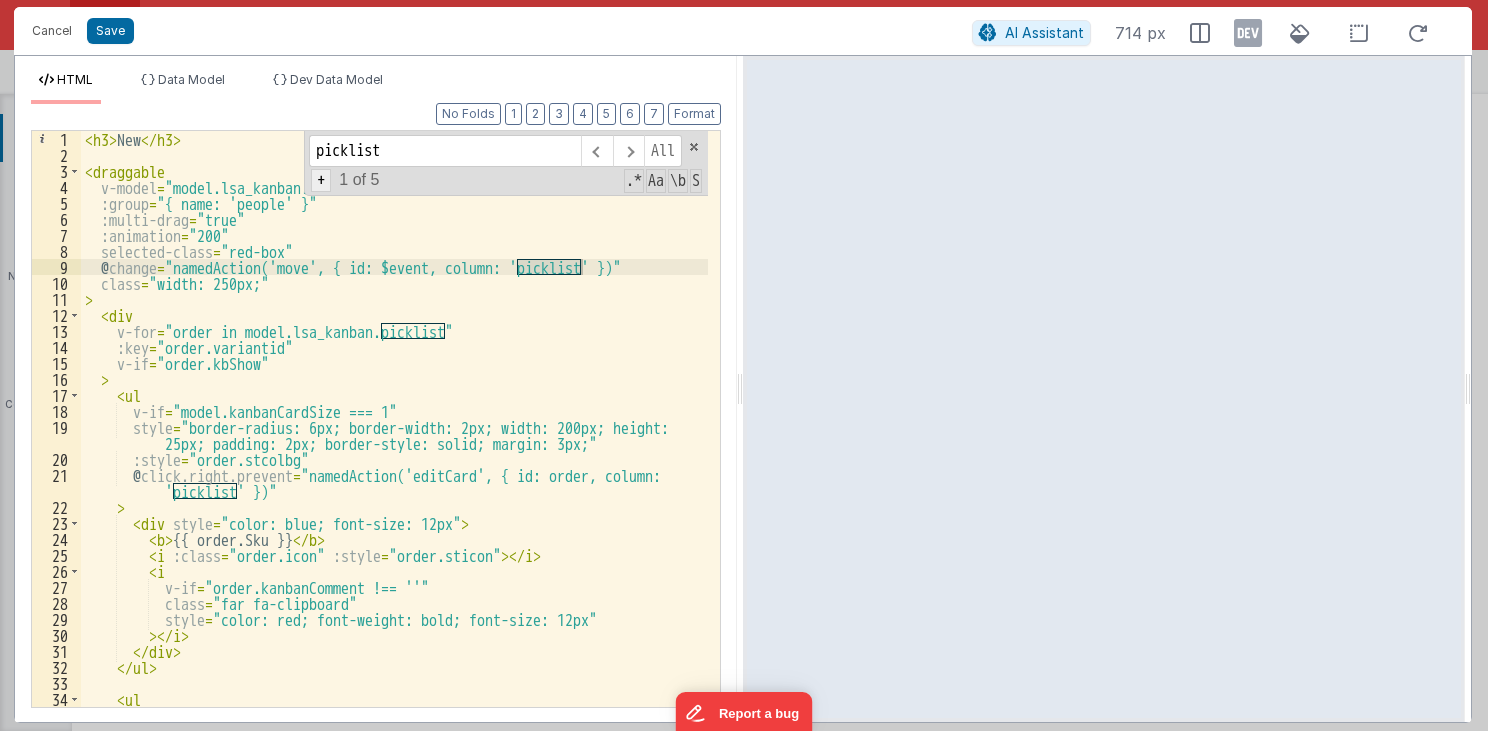 type on "picklist" 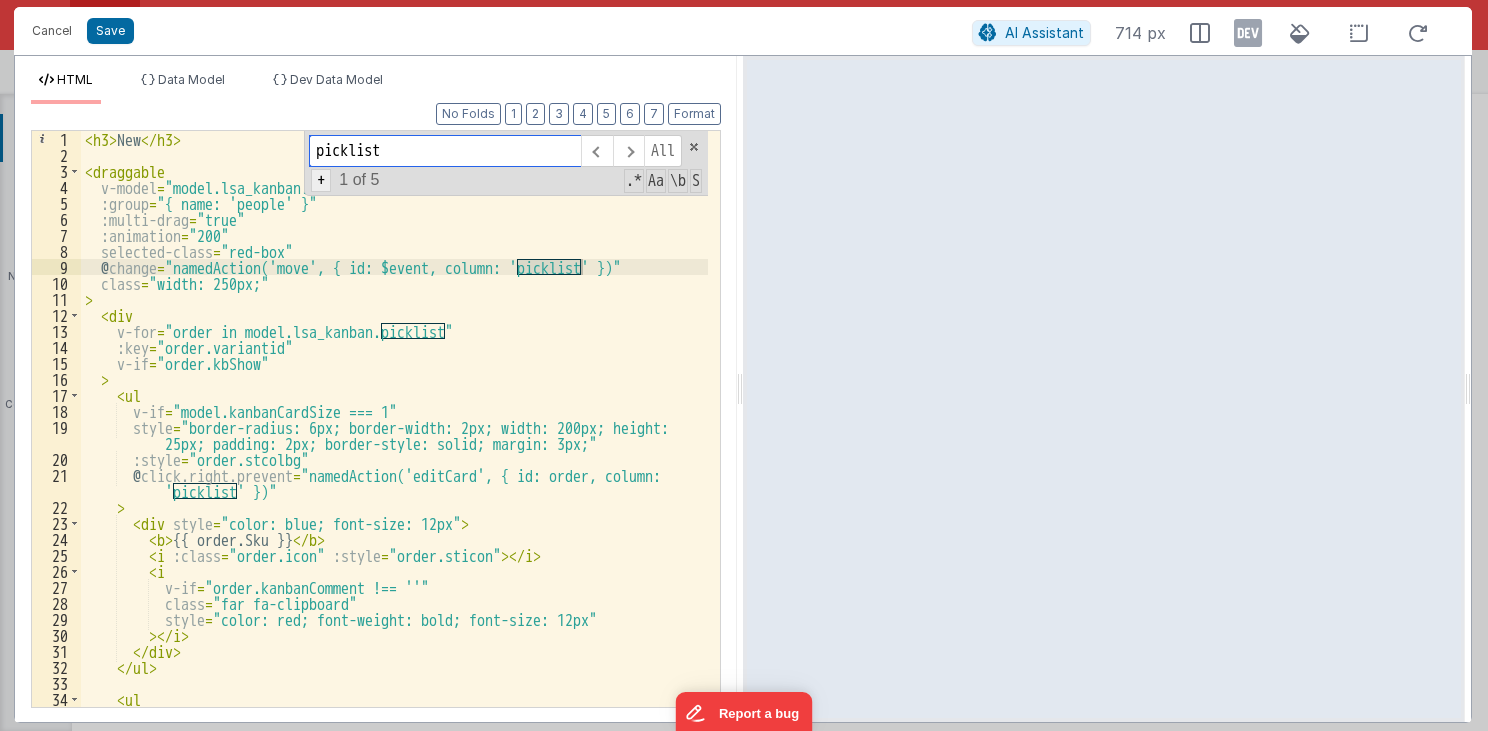 click on "+" at bounding box center [321, 180] 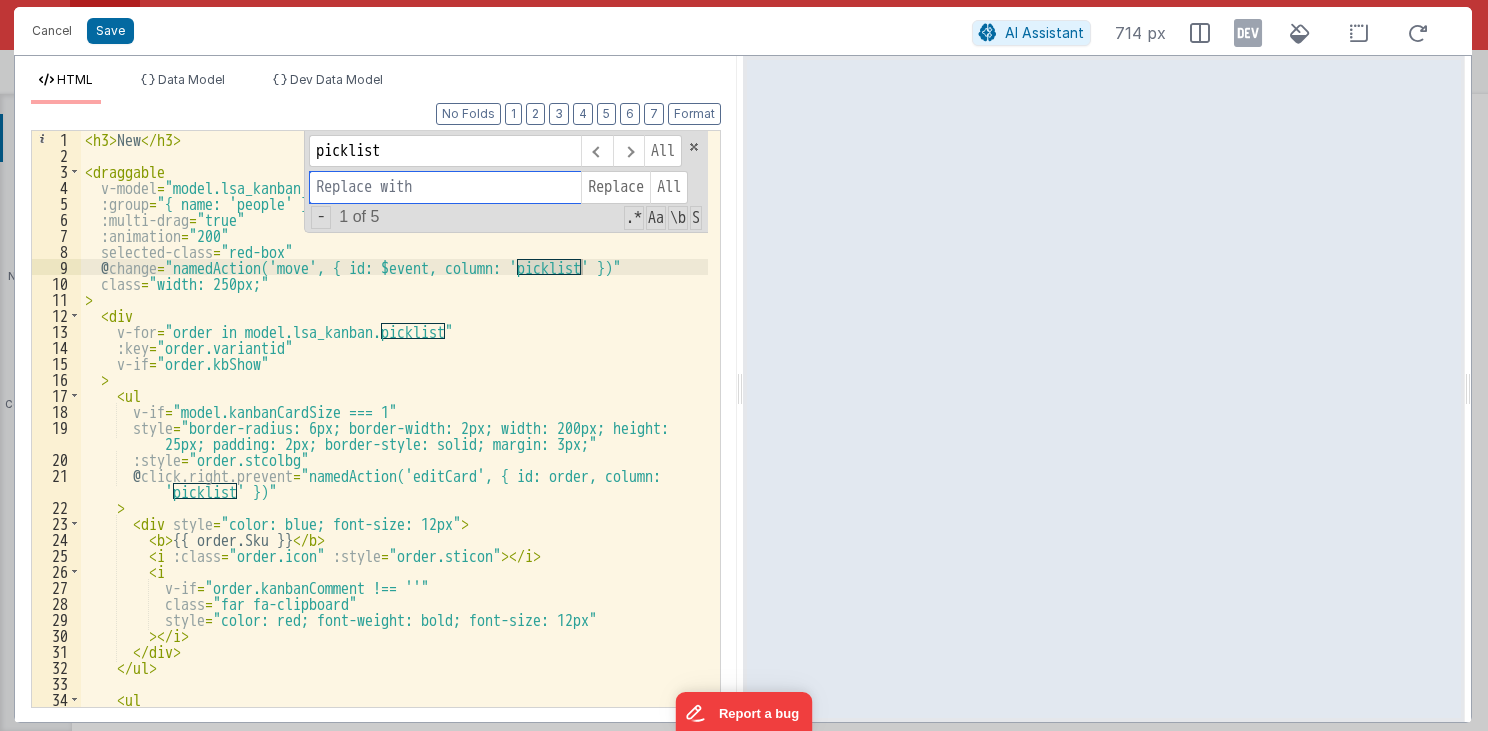 click at bounding box center [445, 187] 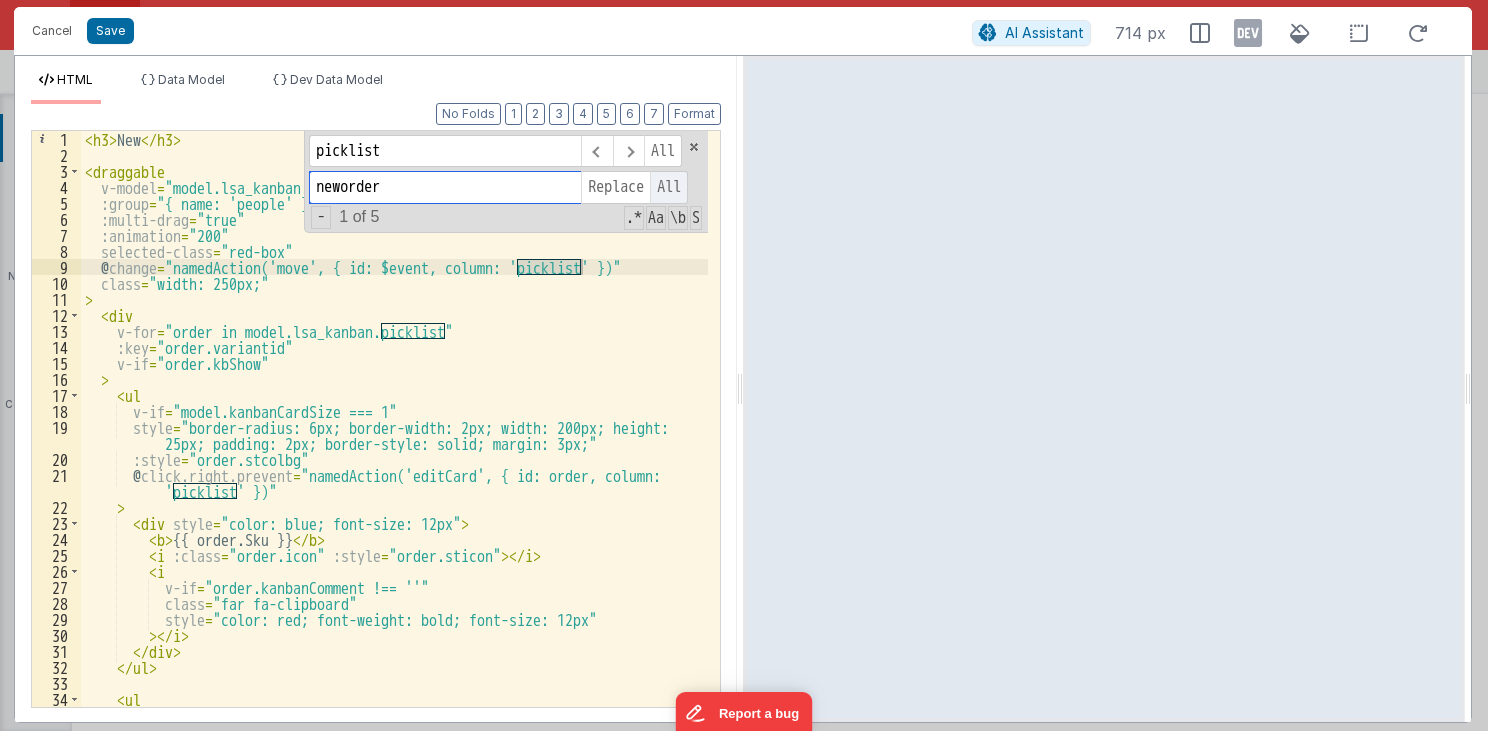 type on "neworder" 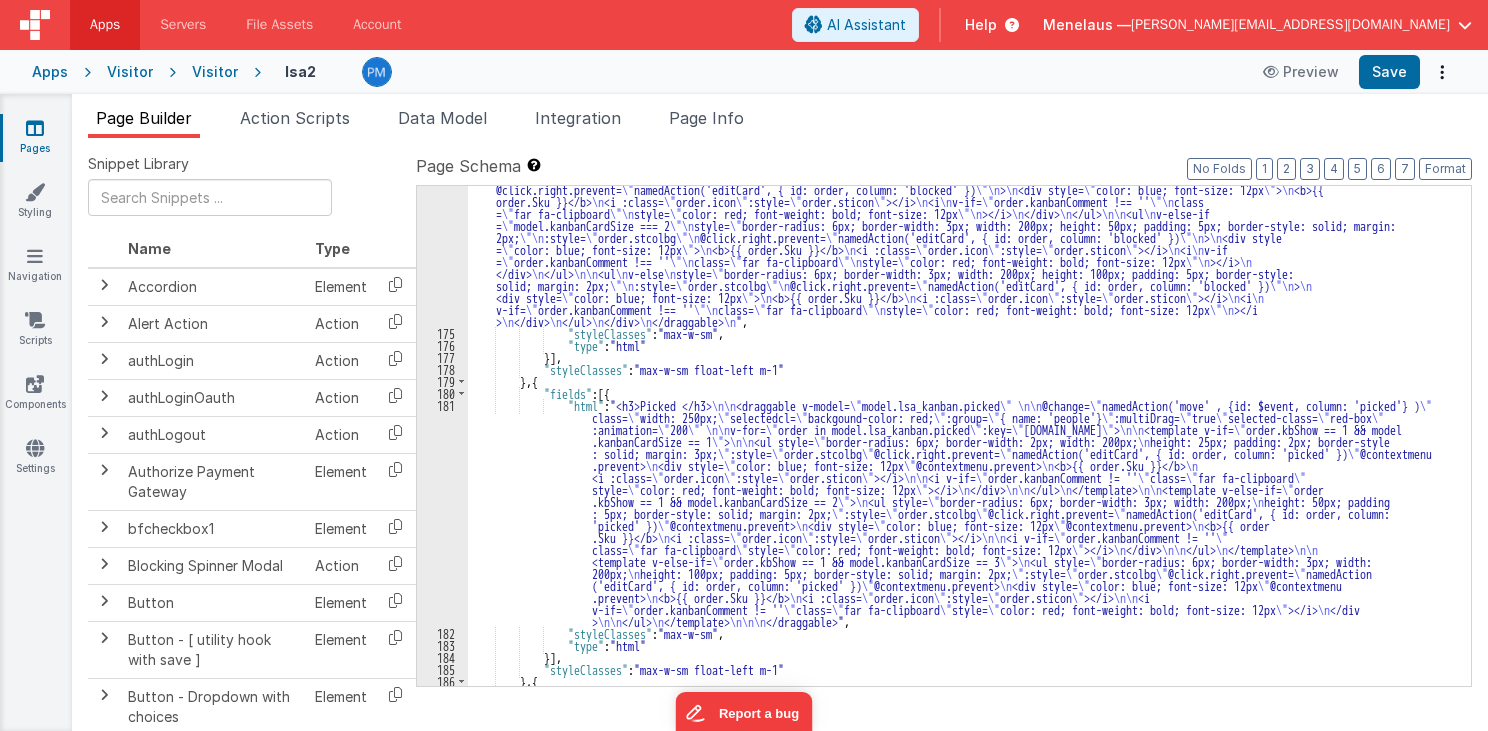 scroll, scrollTop: 3471, scrollLeft: 0, axis: vertical 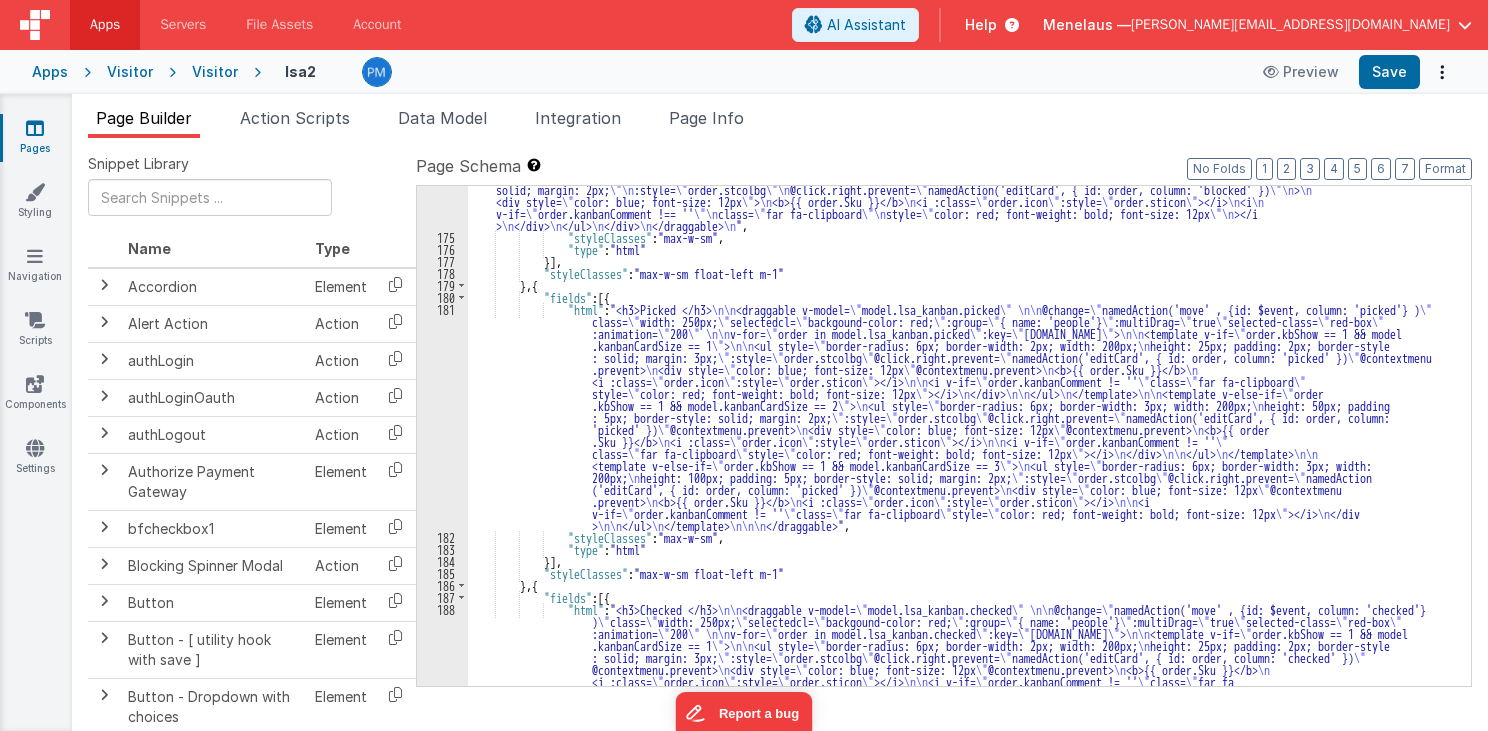 click on ""html" :  "<h3>Blocked </h3> \n\n <draggable \n   v-model= \" model.lsa_kanban.blocked \"\n   :group= \" { name: 'people' } \"\n   :multi-drag= \" true \"\n   :animation= \" 200 \"\n         selected-class= \" red-box \"\n   @change= \" namedAction('move', { id: $event, column: 'blocked' }) \"\n   class= \" width: 250px; \"\n > \n   <div \n     v-for= \" order in       model.lsa_kanban.blocked \"\n     :key= \" order.variantid \"\n     v-if= \" order.kbShow \"\n   > \n     <ul \n       v-if= \" model.kanbanCardSize === 1 \"\n       style      = \" border-radius: 6px; border-width: 2px; width: 200px; height: 25px; padding: 2px; border-style: solid; margin: 3px; \"\n       :style= \" order.stcolbg \"\n             @click.right.prevent= \" namedAction('editCard', { id: order, column: 'blocked' }) \"\n     > \n       <div style= \" color: blue; font-size: 12px \" > \n         <b>{{       order.Sku }}</b> \n         <i :class= \" order.icon \"  :style= \" order.sticon \" ></i> \n         <i \n" at bounding box center (963, 499) 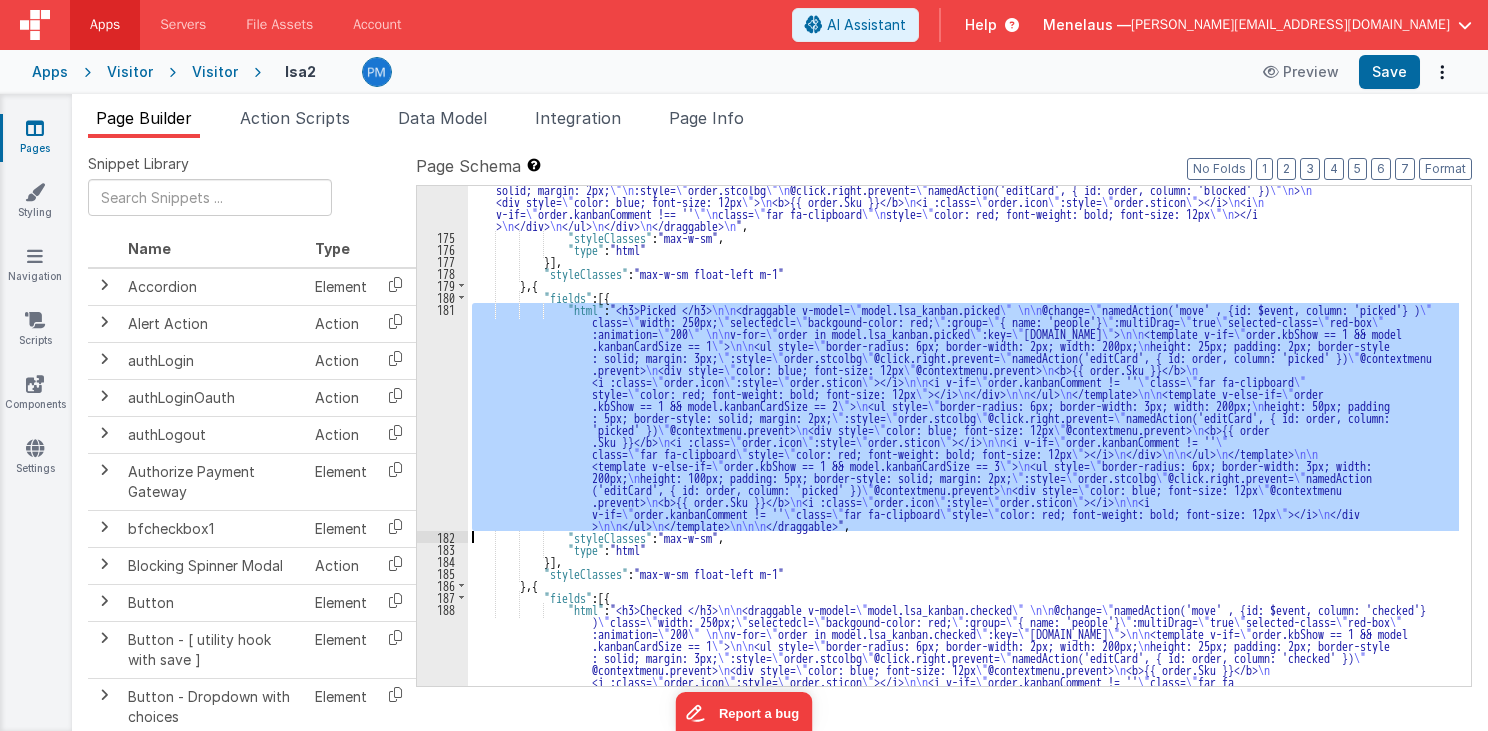 click on "181" at bounding box center [442, 417] 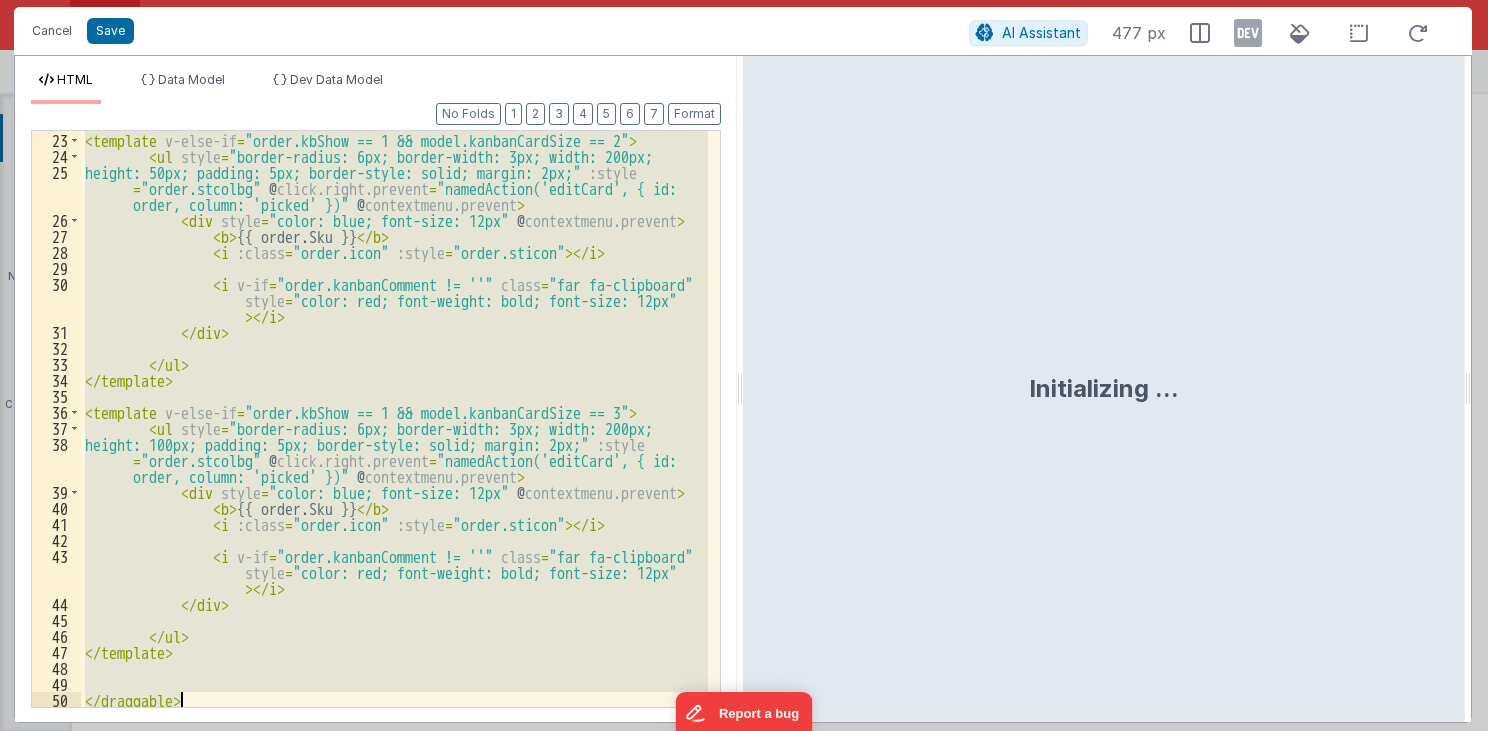 scroll, scrollTop: 447, scrollLeft: 0, axis: vertical 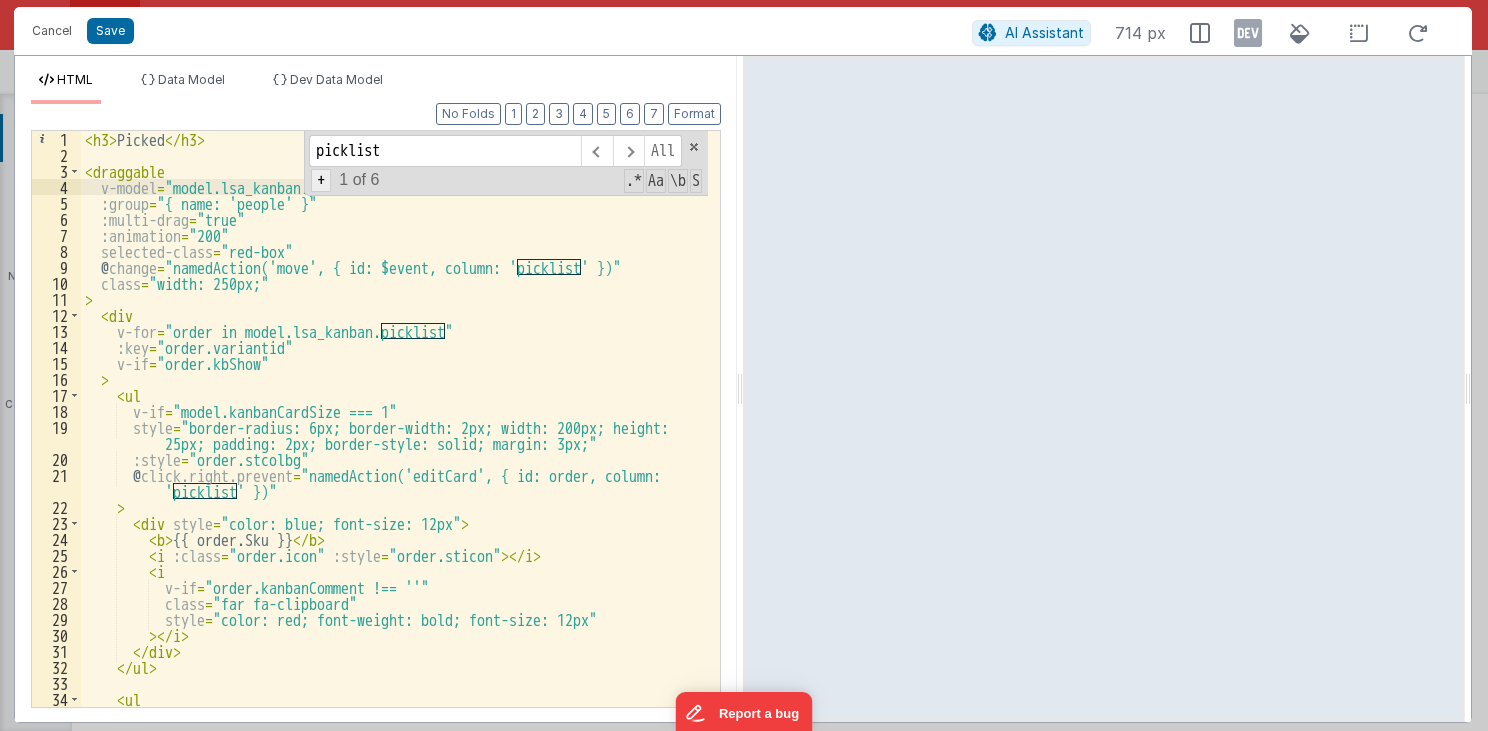 type on "picklist" 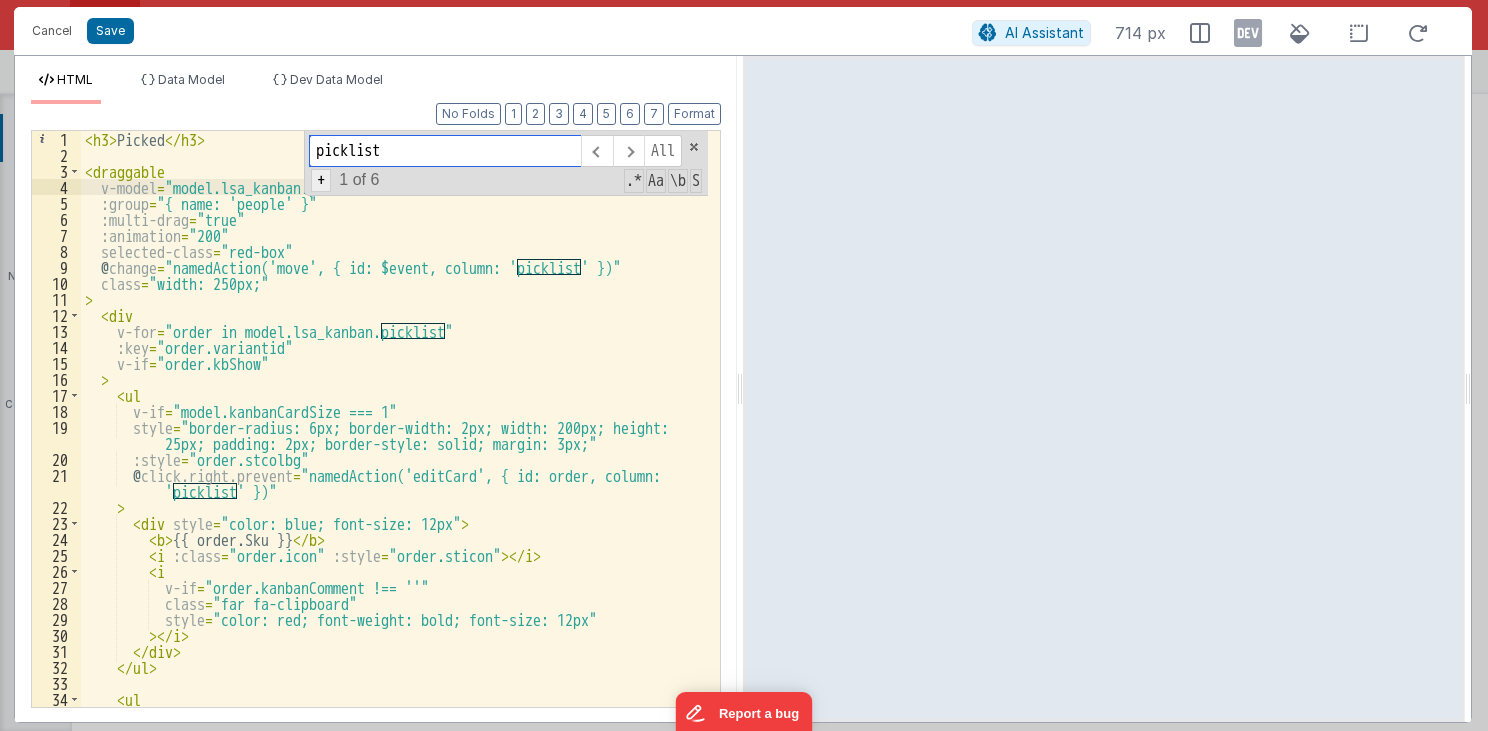 click on "+" at bounding box center (321, 180) 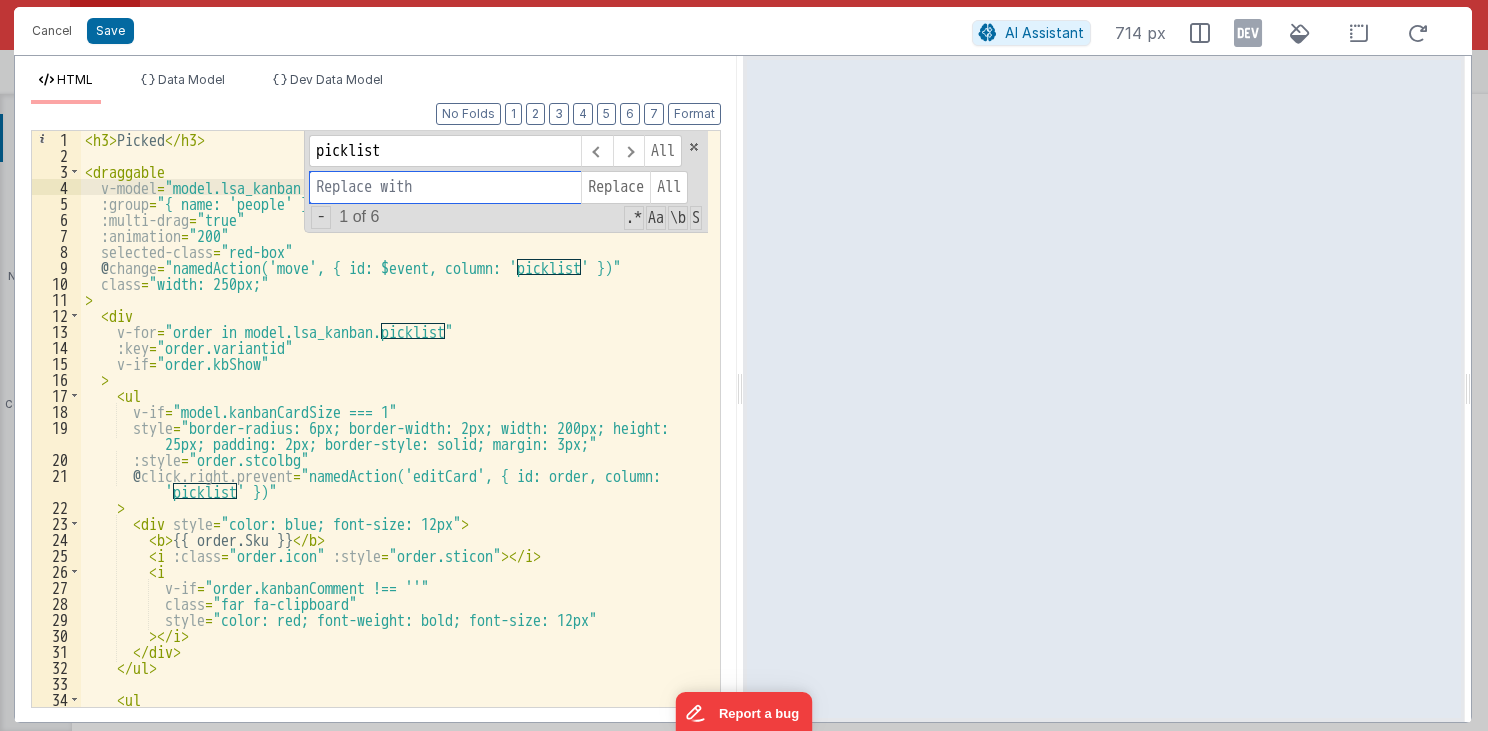 drag, startPoint x: 437, startPoint y: 183, endPoint x: 305, endPoint y: 191, distance: 132.2422 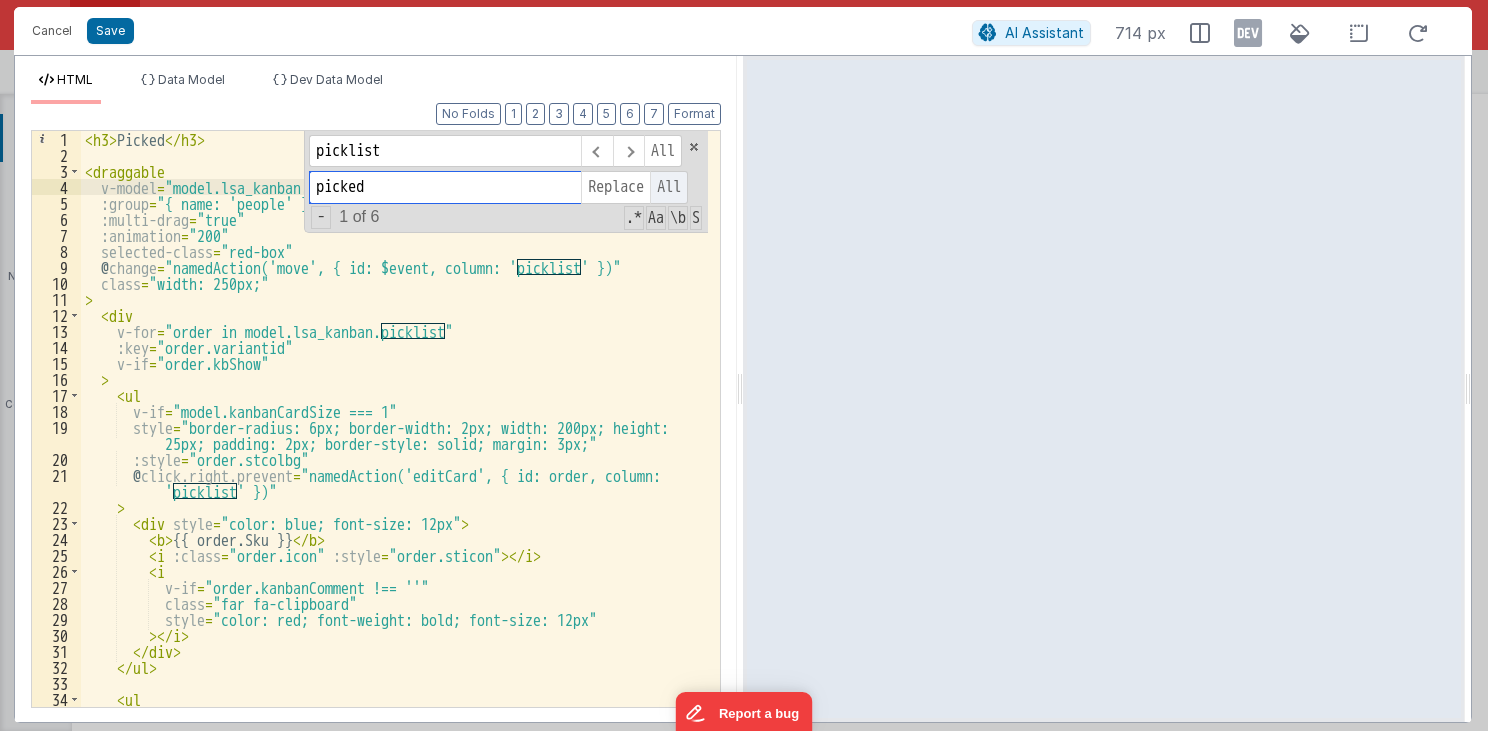 type on "picked" 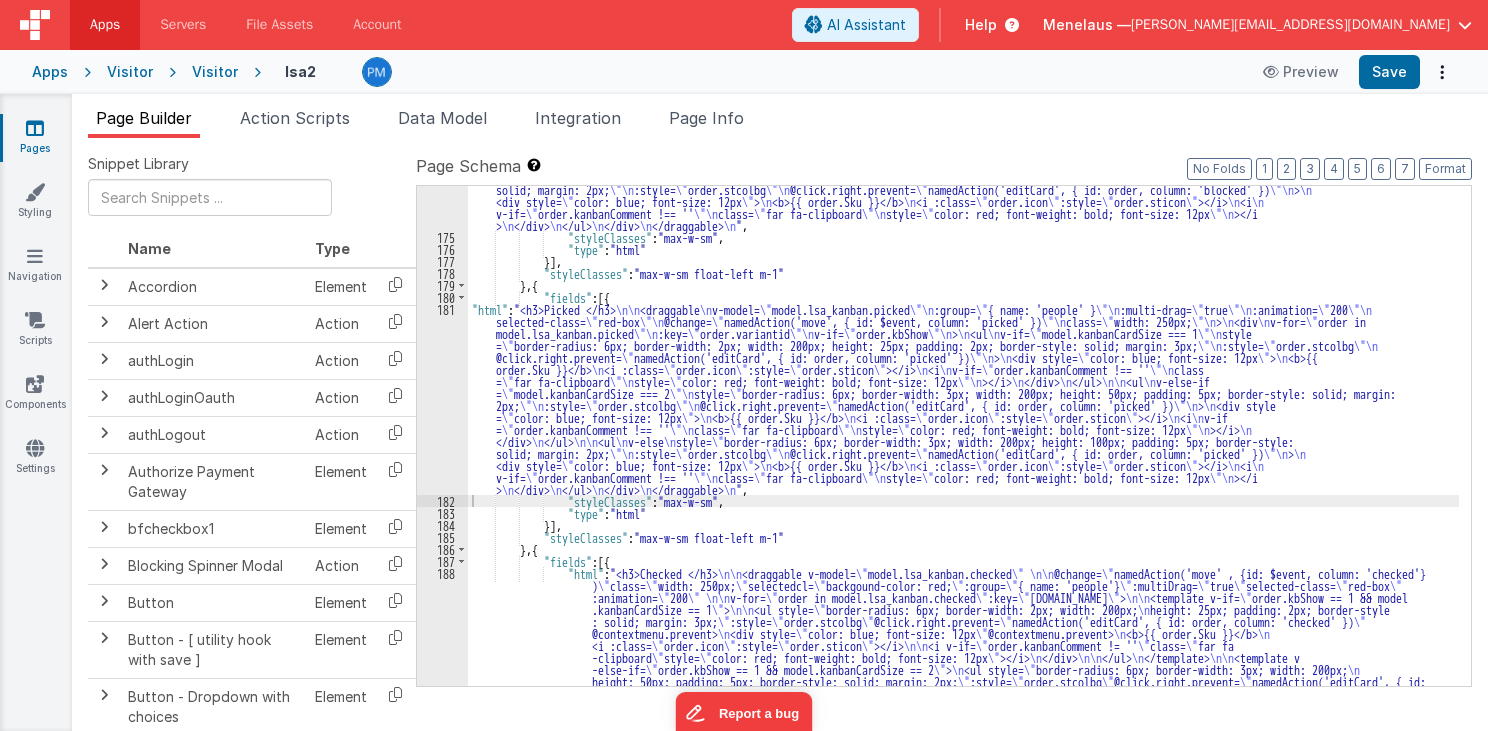 click on ""html" :  "<h3>Blocked </h3> \n\n <draggable \n   v-model= \" model.lsa_kanban.blocked \"\n   :group= \" { name: 'people' } \"\n   :multi-drag= \" true \"\n   :animation= \" 200 \"\n         selected-class= \" red-box \"\n   @change= \" namedAction('move', { id: $event, column: 'blocked' }) \"\n   class= \" width: 250px; \"\n > \n   <div \n     v-for= \" order in       model.lsa_kanban.blocked \"\n     :key= \" order.variantid \"\n     v-if= \" order.kbShow \"\n   > \n     <ul \n       v-if= \" model.kanbanCardSize === 1 \"\n       style      = \" border-radius: 6px; border-width: 2px; width: 200px; height: 25px; padding: 2px; border-style: solid; margin: 3px; \"\n       :style= \" order.stcolbg \"\n             @click.right.prevent= \" namedAction('editCard', { id: order, column: 'blocked' }) \"\n     > \n       <div style= \" color: blue; font-size: 12px \" > \n         <b>{{       order.Sku }}</b> \n         <i :class= \" order.icon \"  :style= \" order.sticon \" ></i> \n         <i \n" at bounding box center (963, 499) 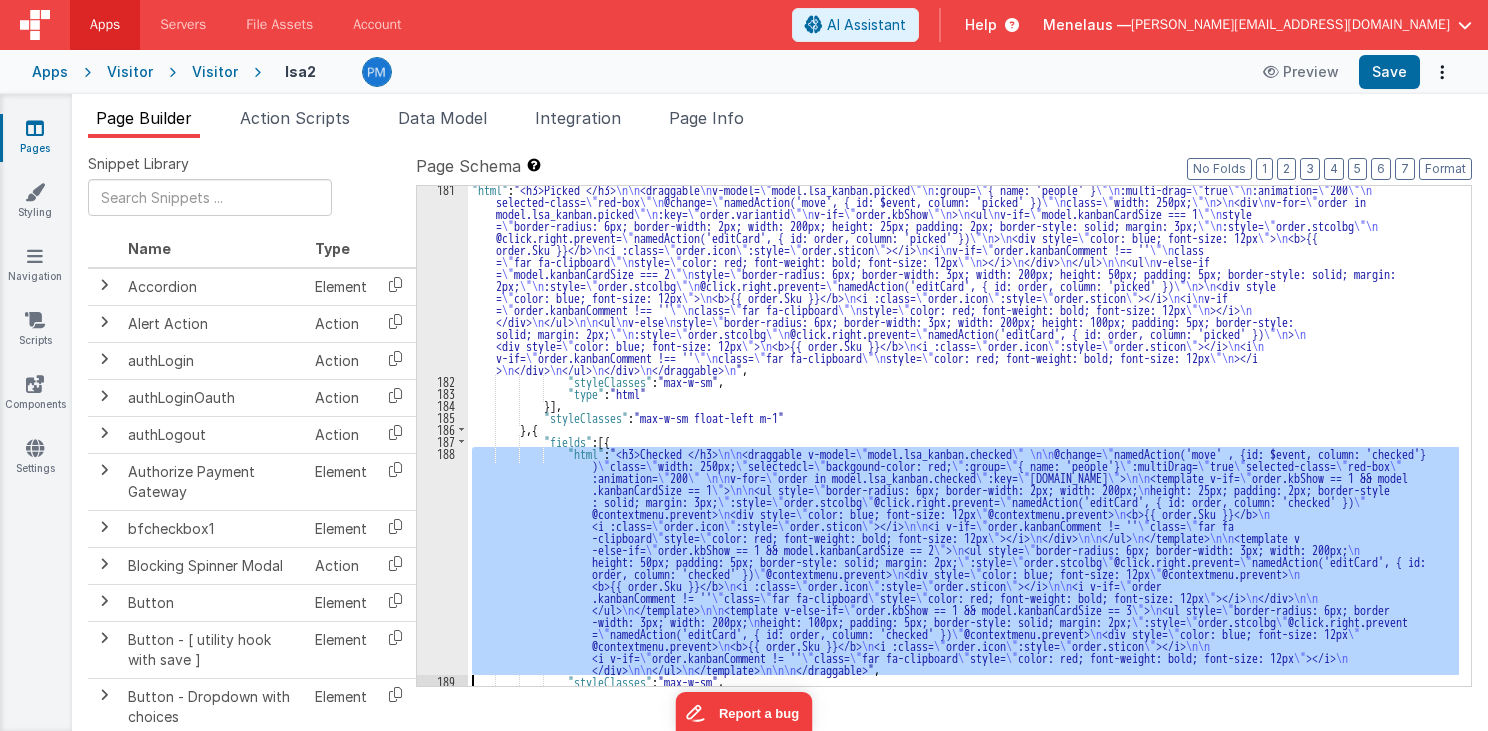 scroll, scrollTop: 3591, scrollLeft: 0, axis: vertical 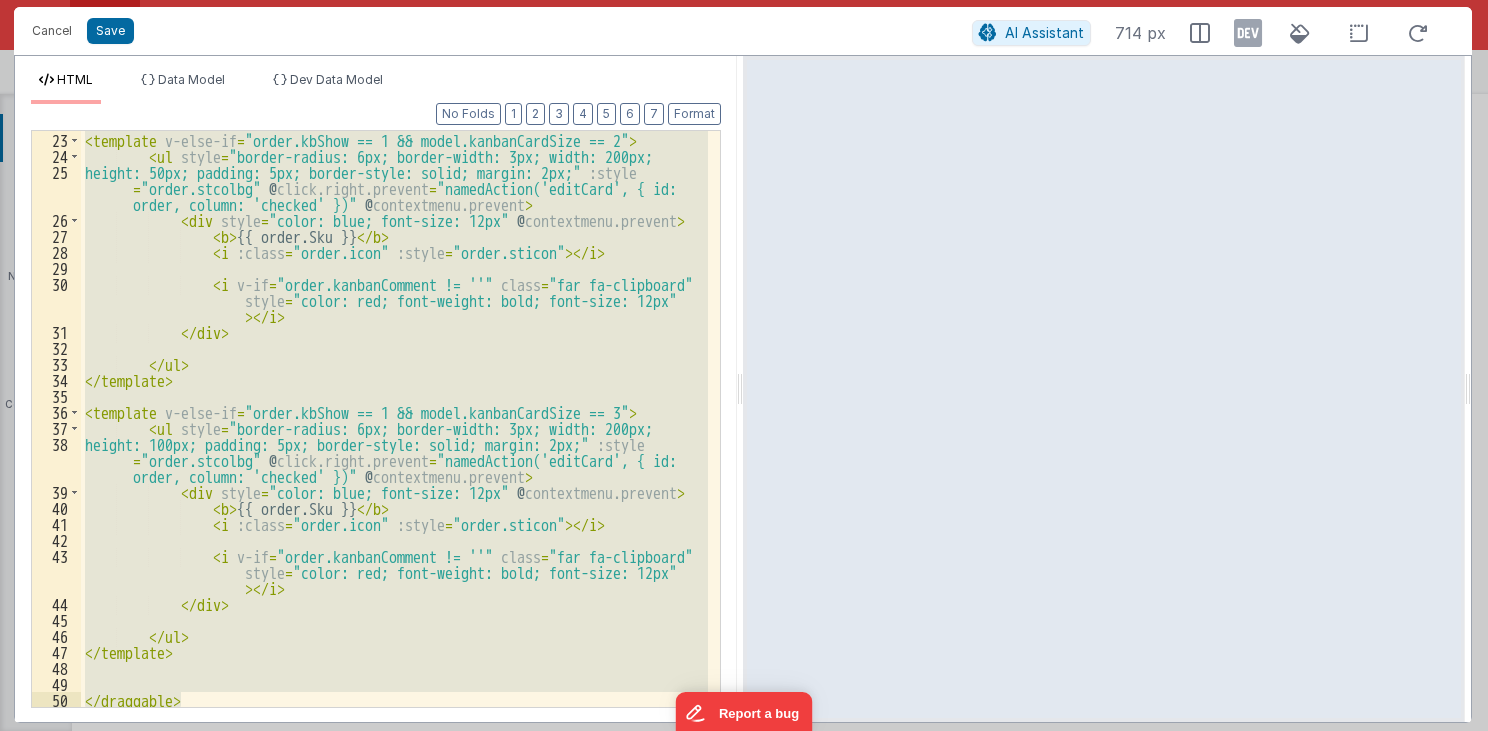drag, startPoint x: 85, startPoint y: 164, endPoint x: 167, endPoint y: 766, distance: 607.559 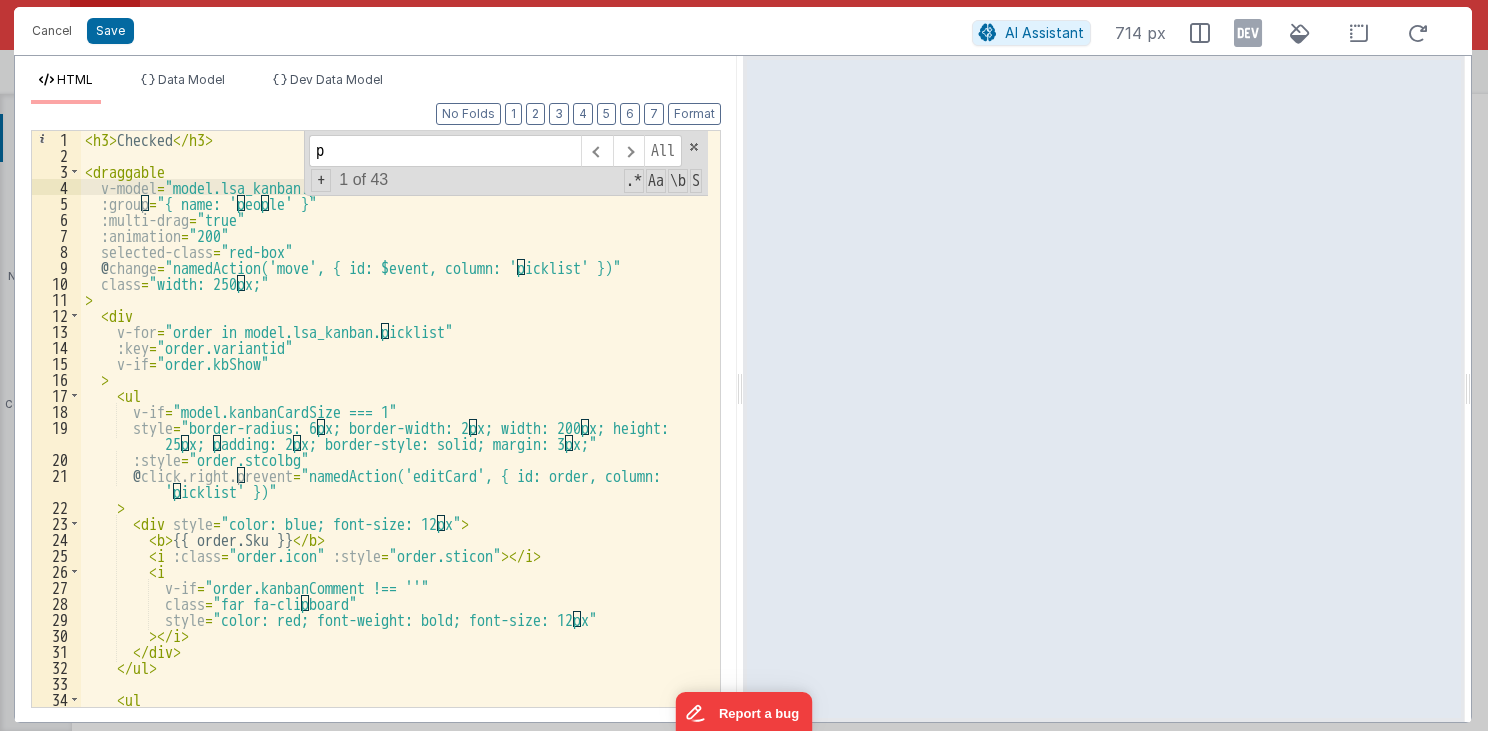 scroll, scrollTop: 0, scrollLeft: 0, axis: both 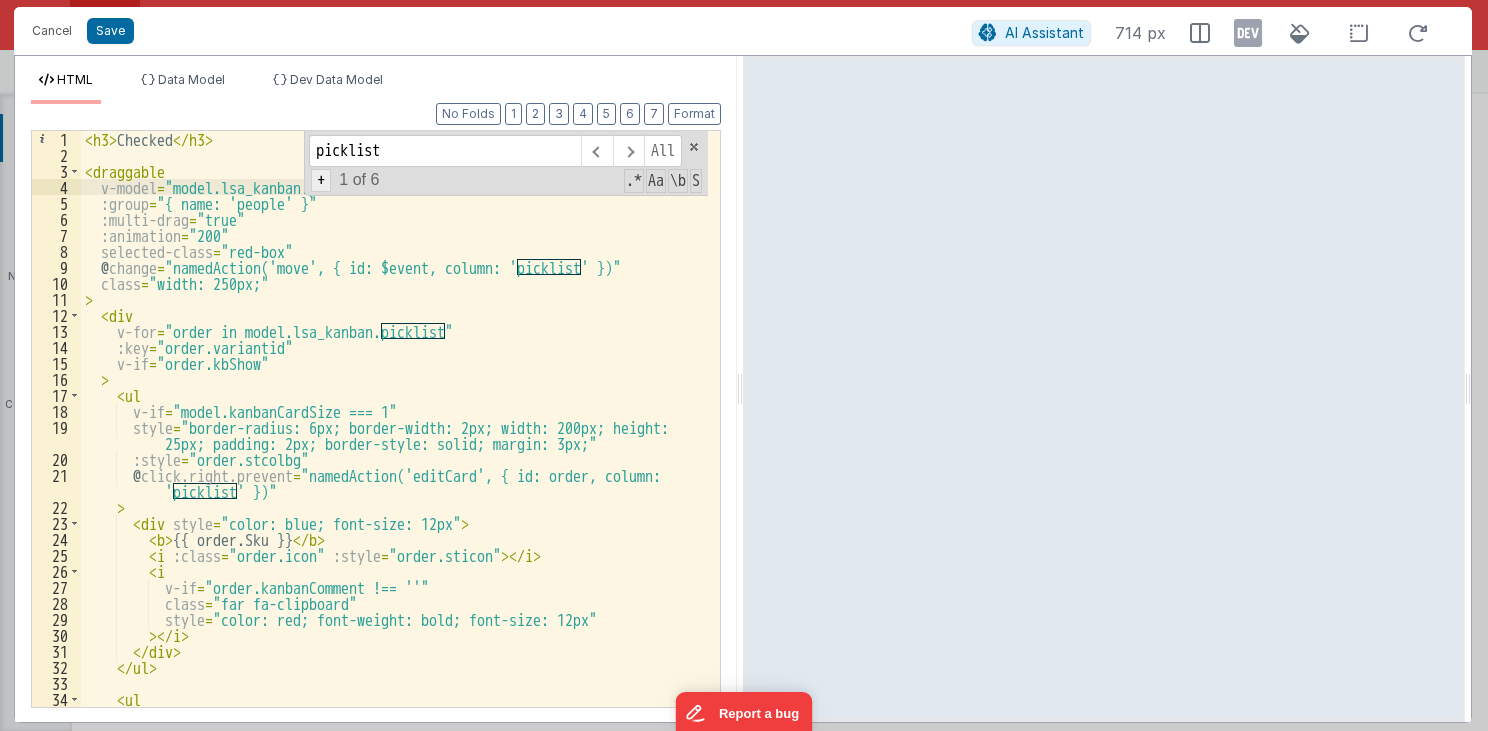 type on "picklist" 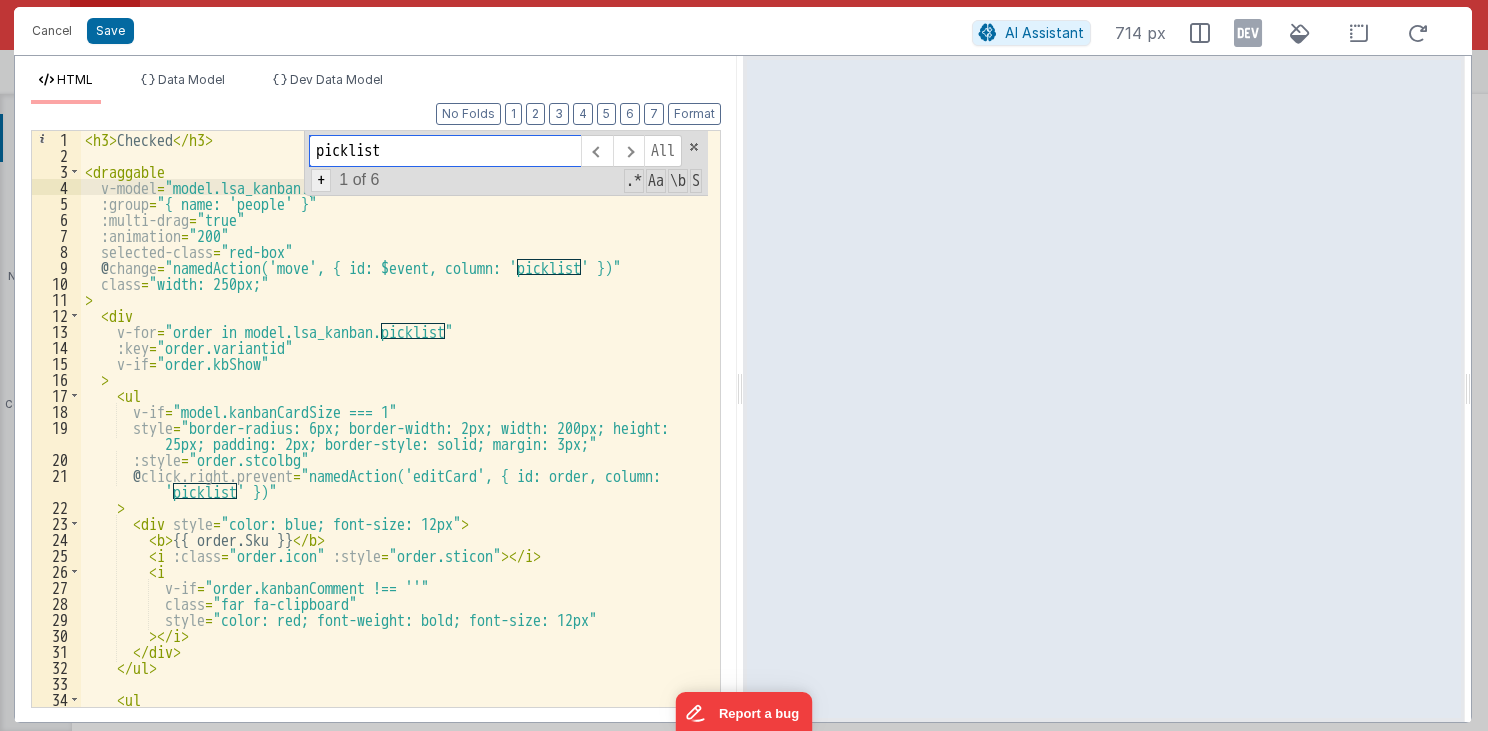click on "+" at bounding box center [321, 180] 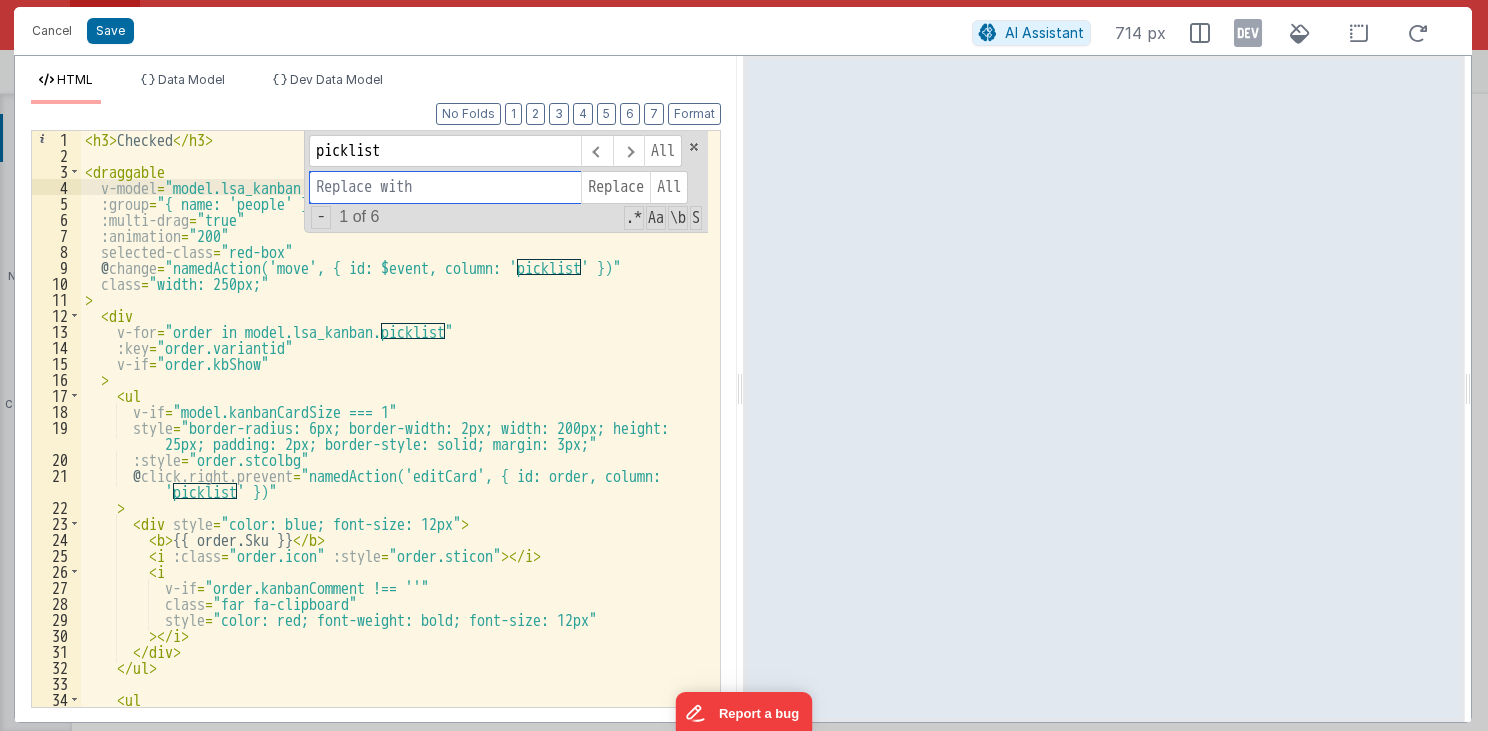 click at bounding box center [445, 187] 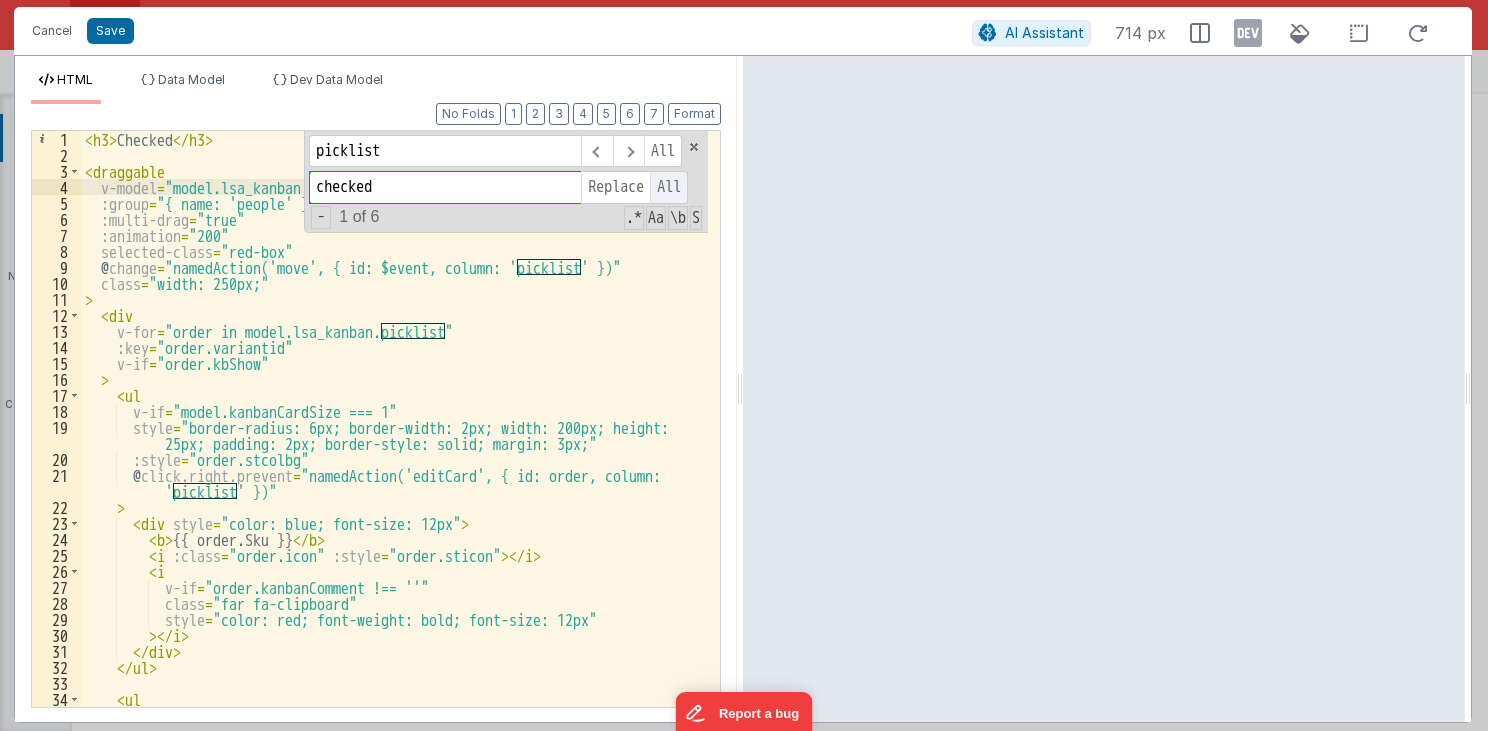 type on "checked" 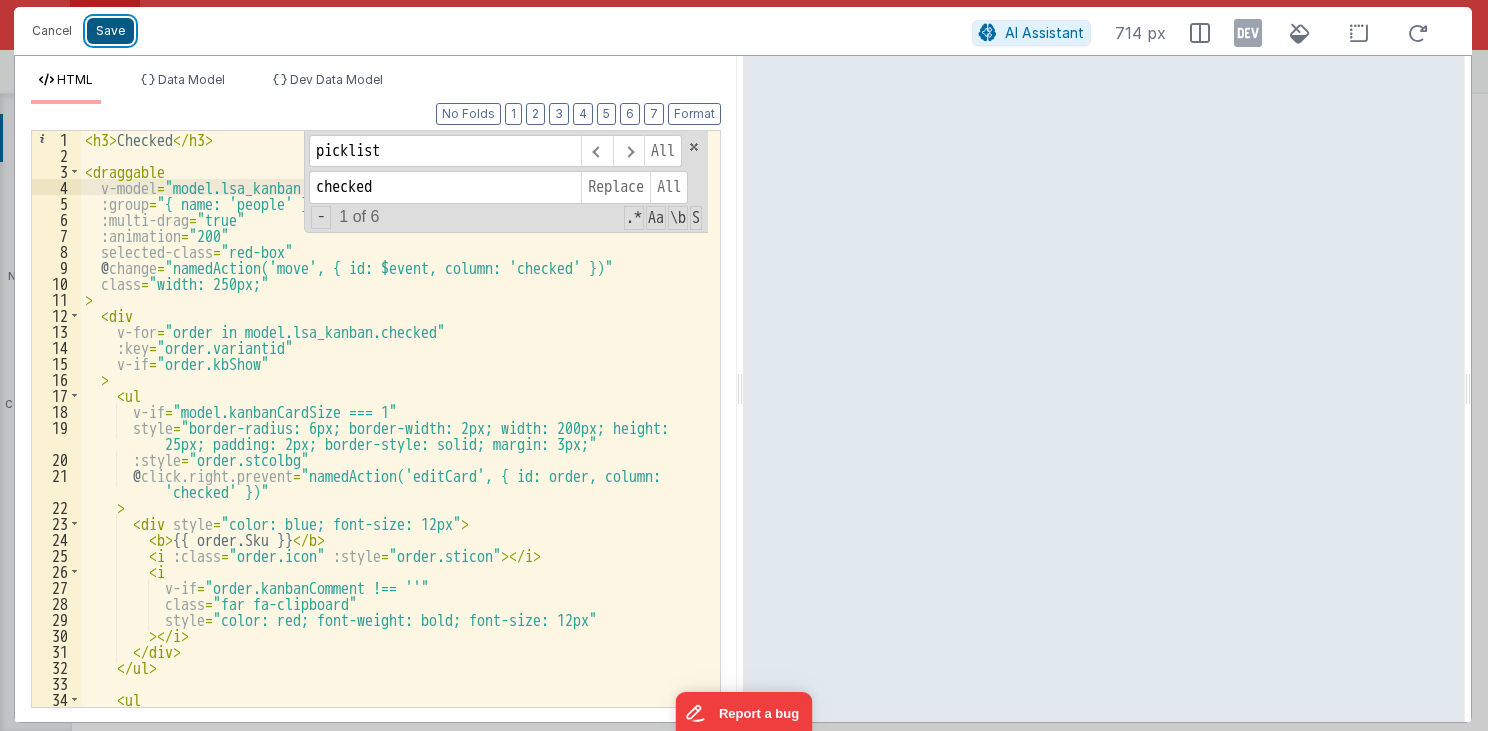 click on "Save" at bounding box center (110, 31) 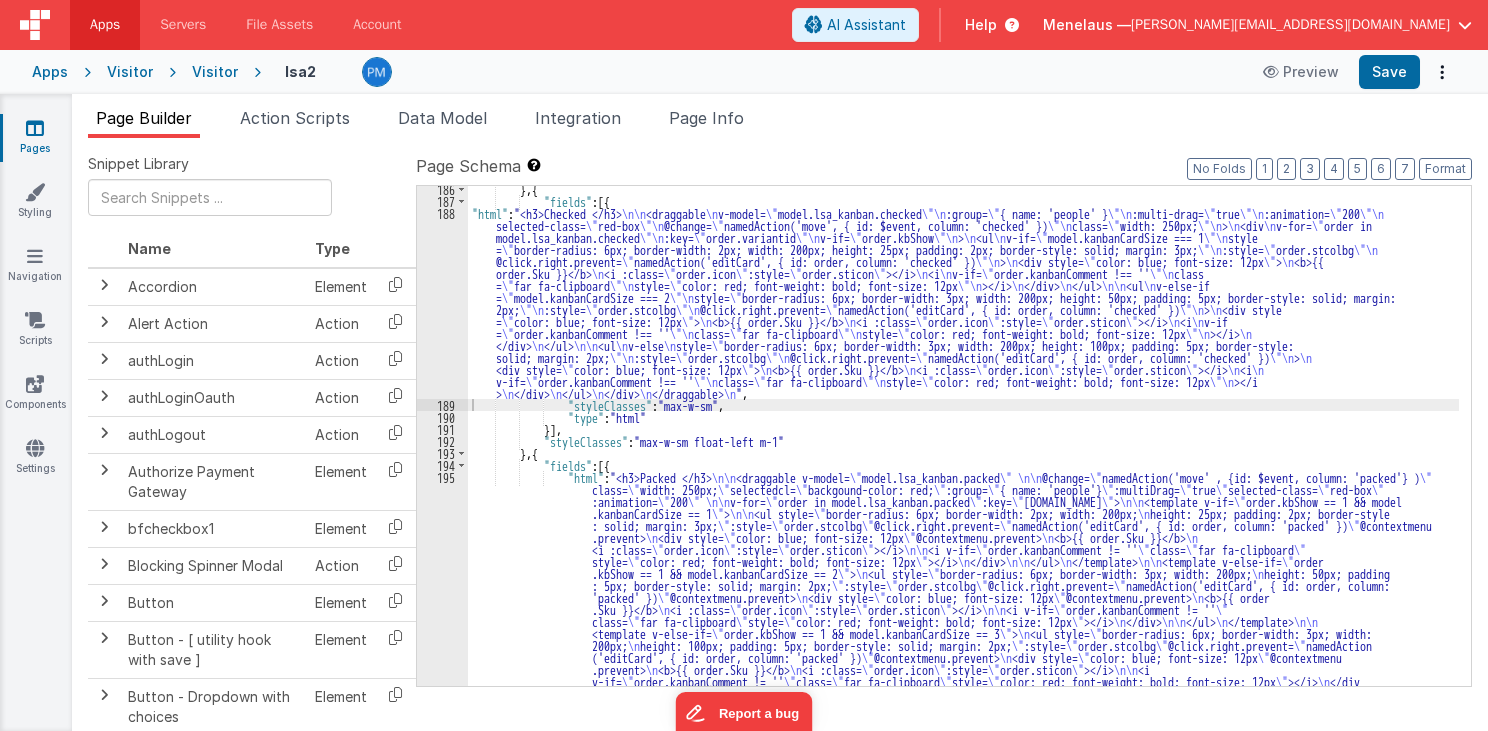 scroll, scrollTop: 3831, scrollLeft: 0, axis: vertical 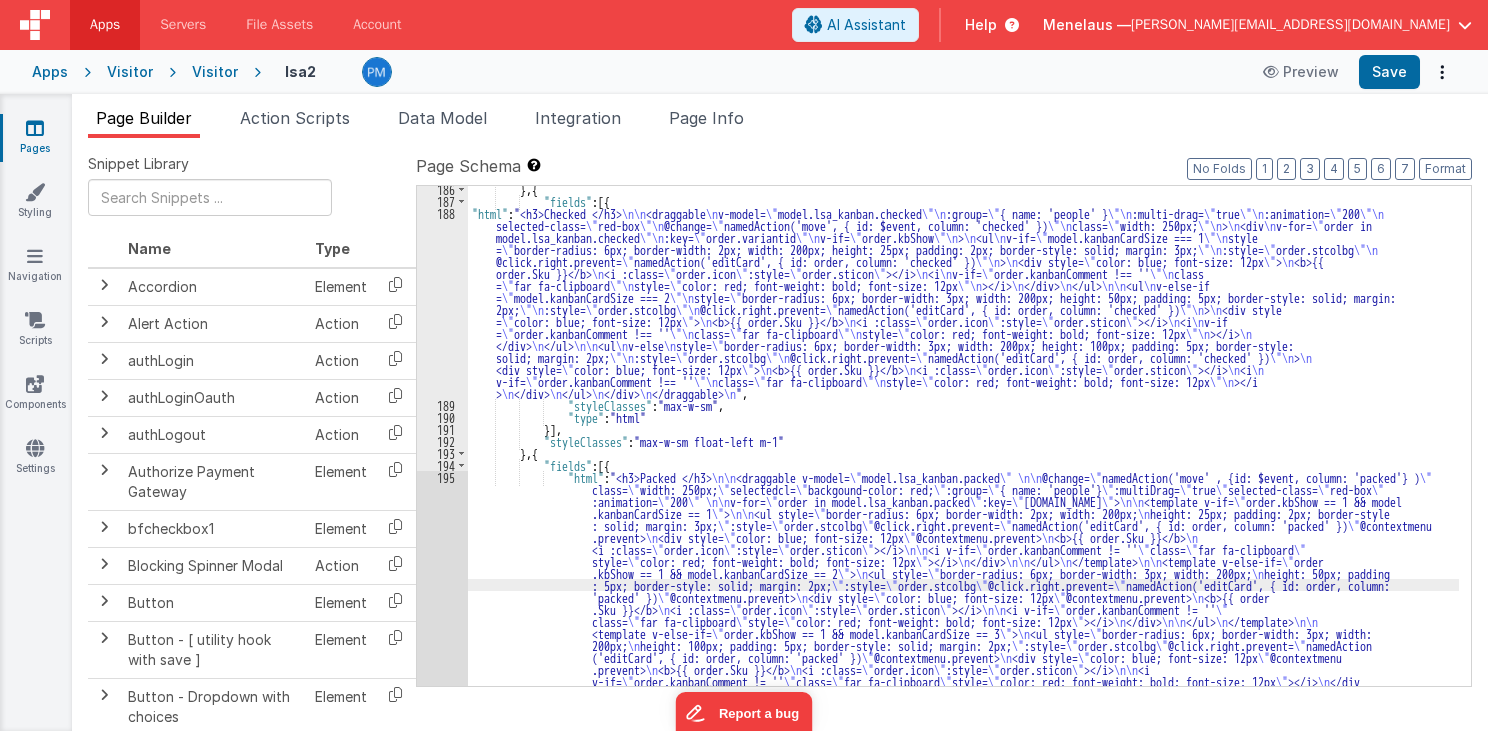 click on "186 187 188 189 190 191 192 193 194 195 196" at bounding box center (442, 553) 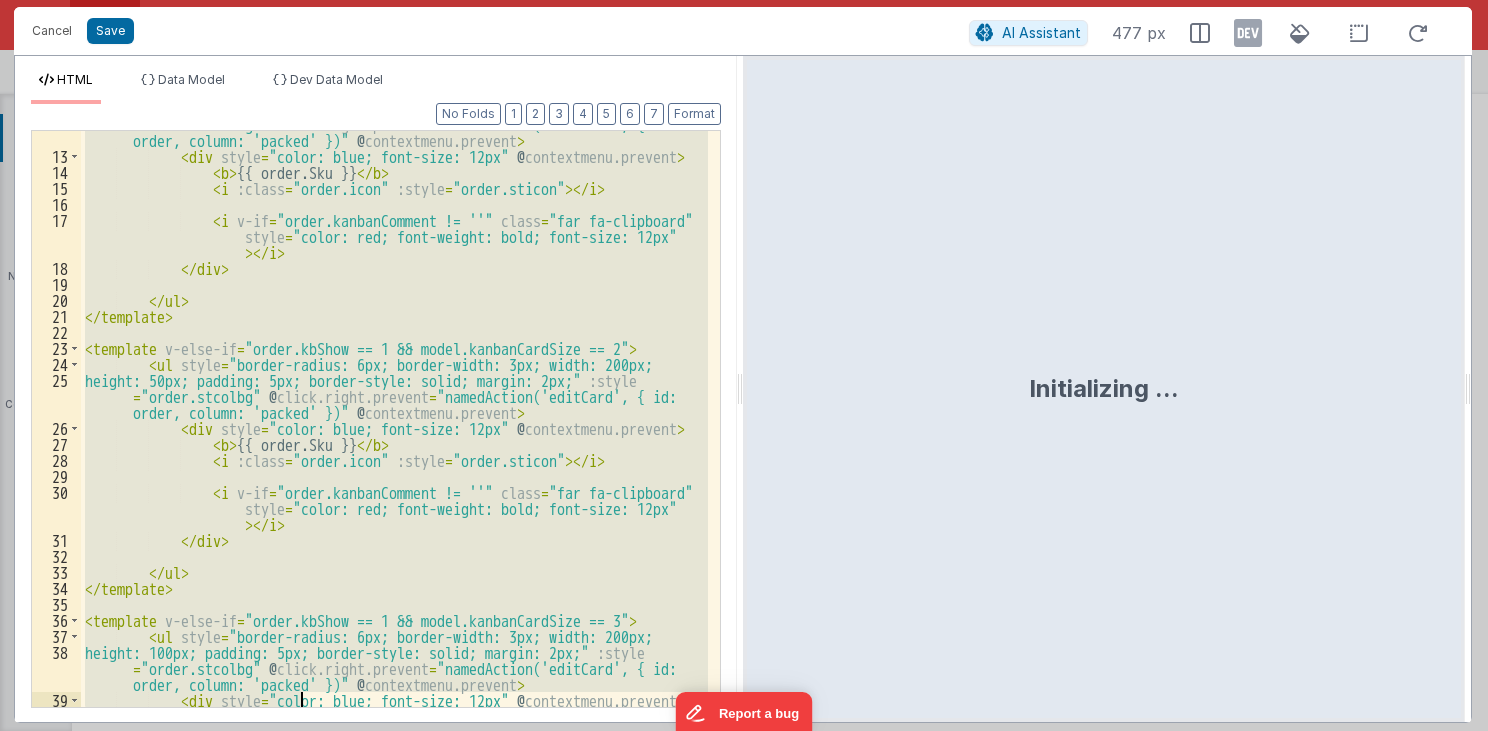 scroll, scrollTop: 447, scrollLeft: 0, axis: vertical 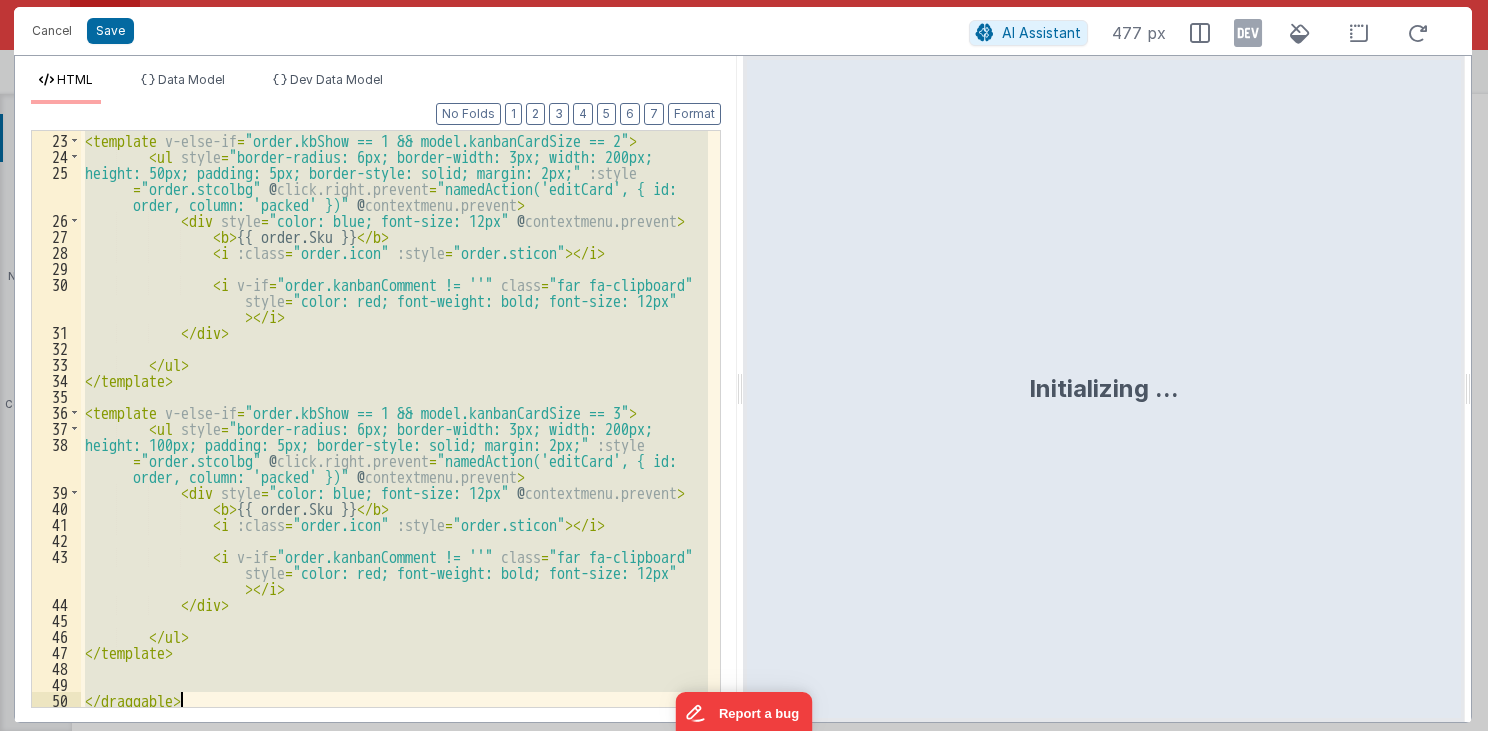 drag, startPoint x: 83, startPoint y: 170, endPoint x: 299, endPoint y: 744, distance: 613.296 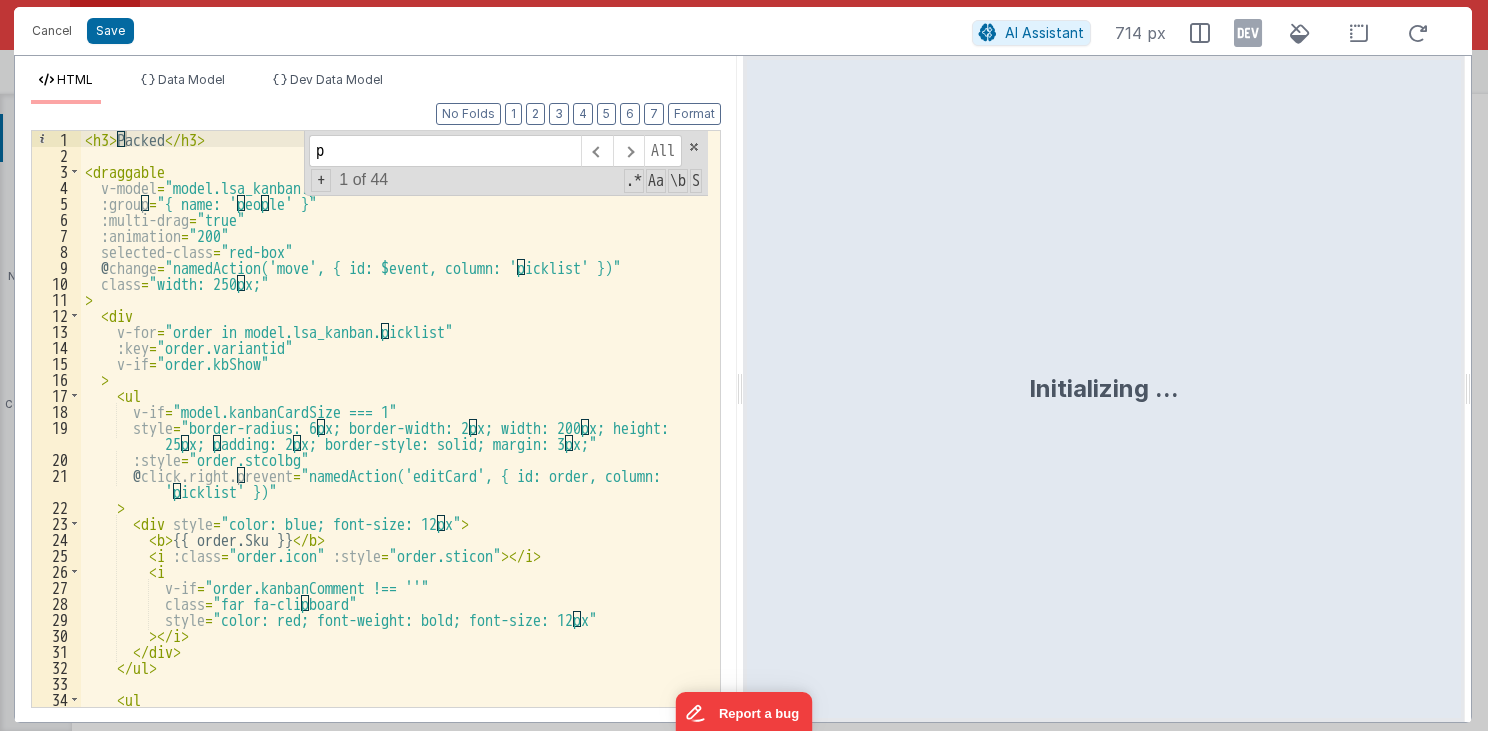 scroll, scrollTop: 0, scrollLeft: 0, axis: both 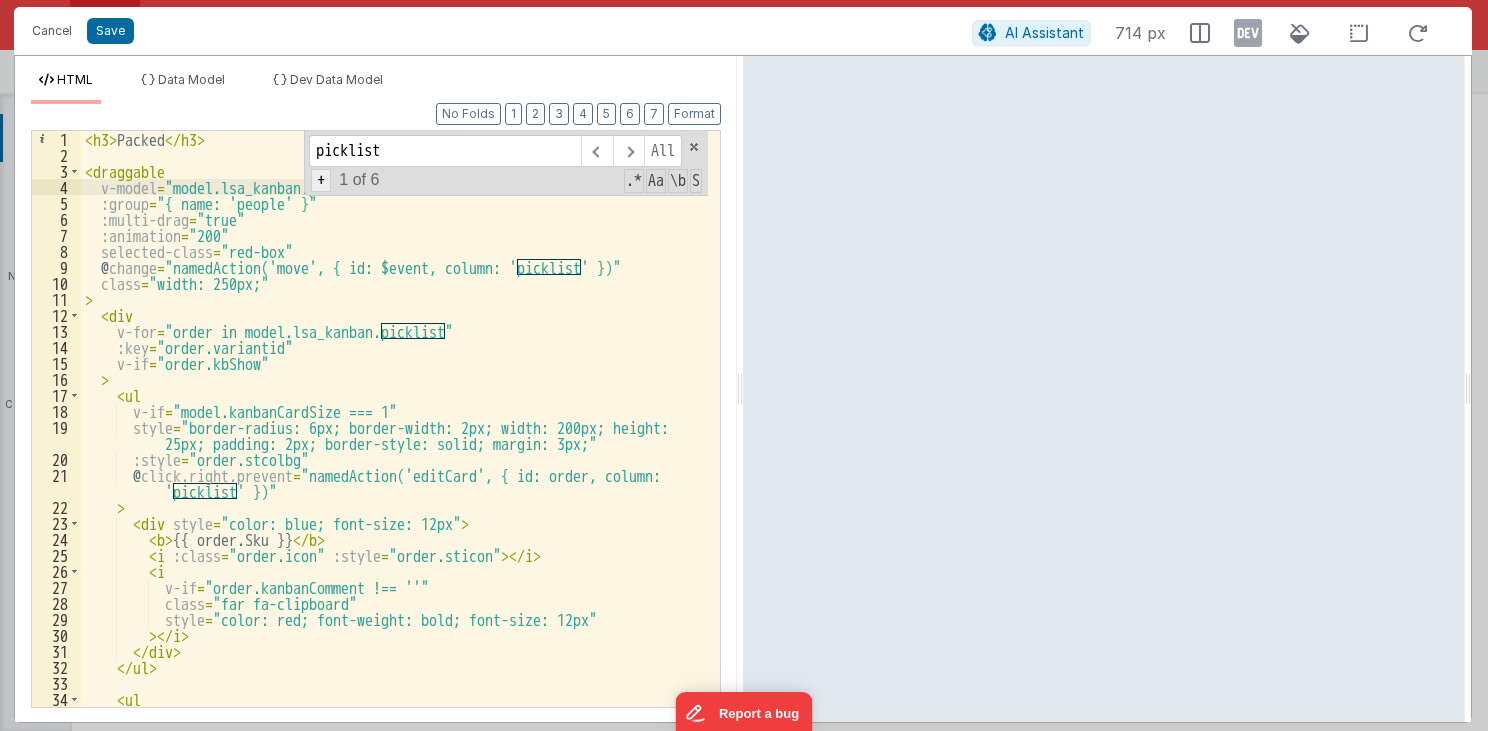 type on "picklist" 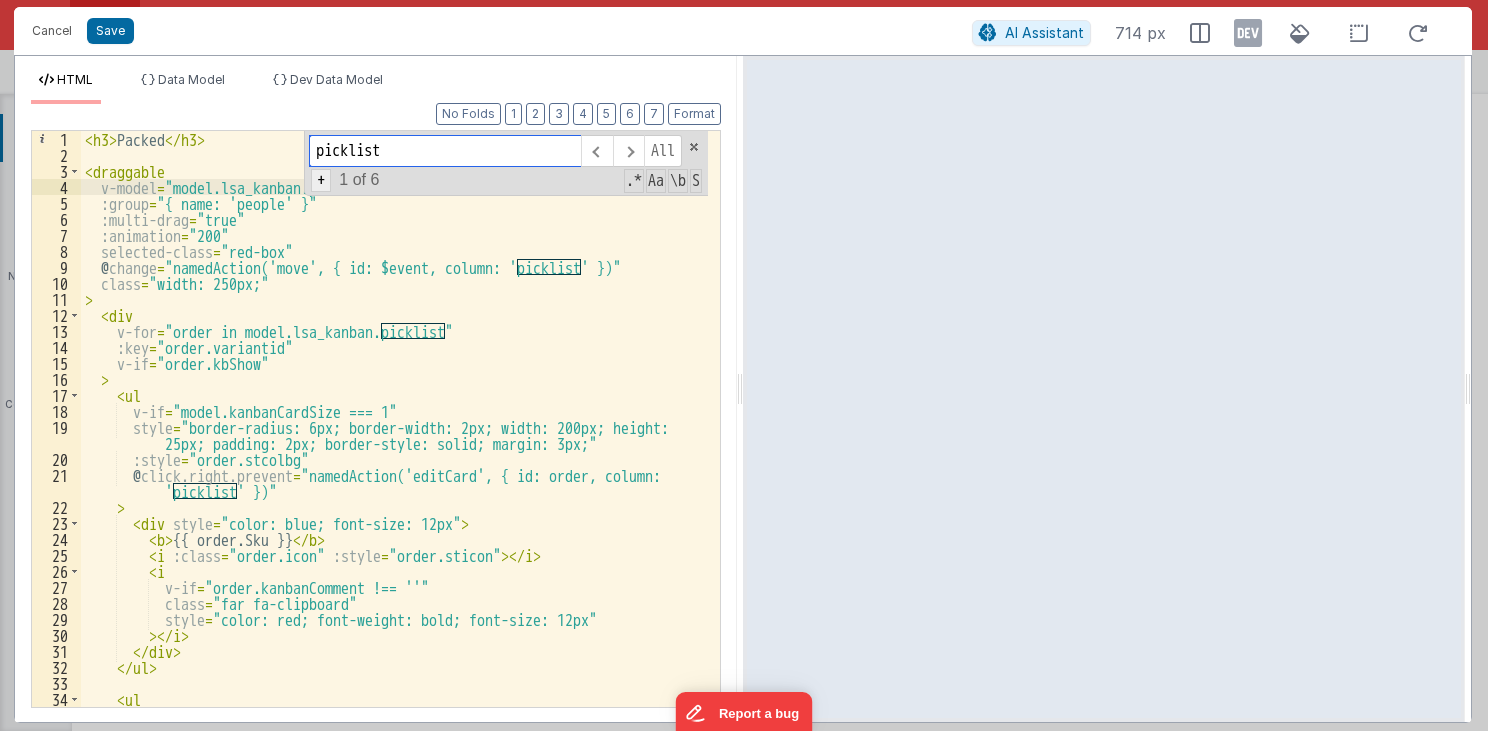 click on "+" at bounding box center (321, 180) 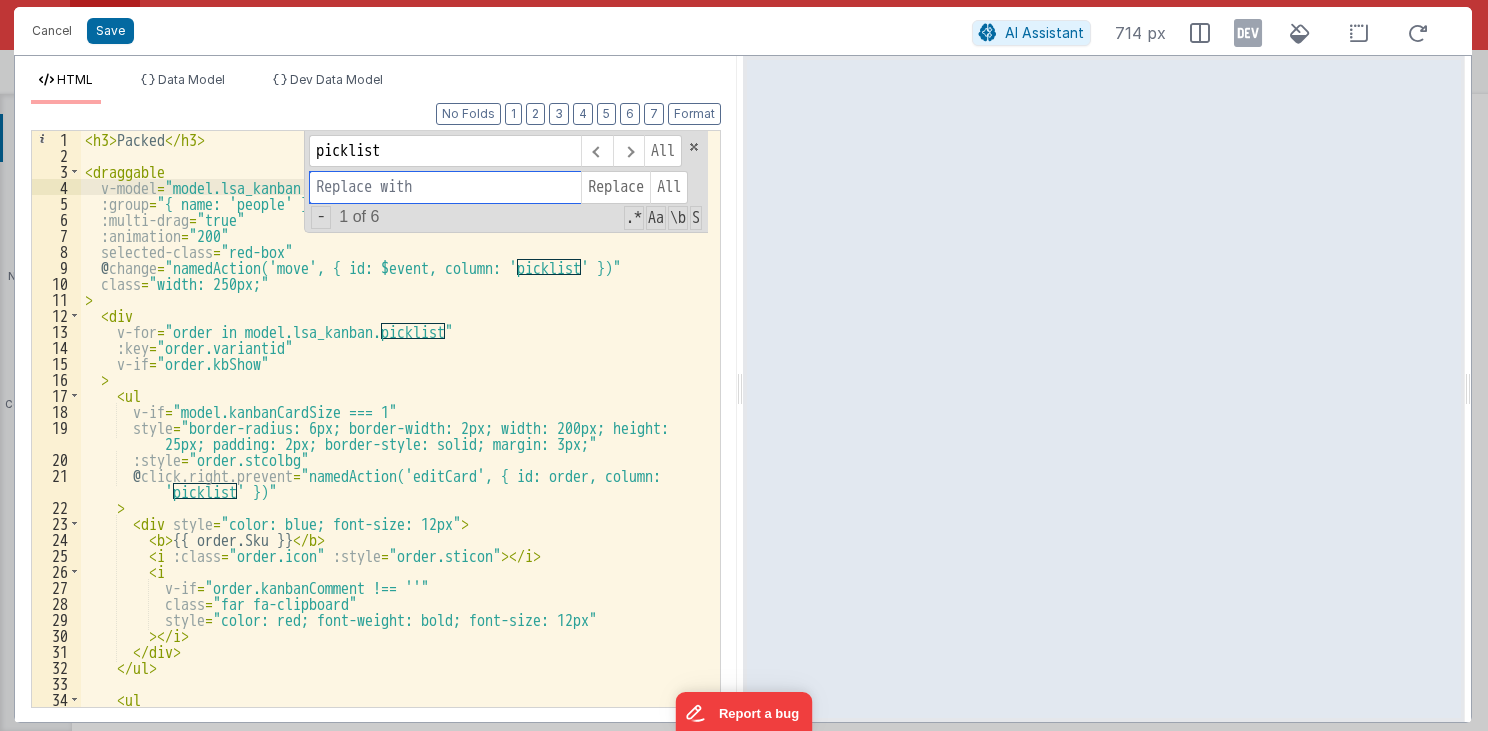 click at bounding box center [445, 187] 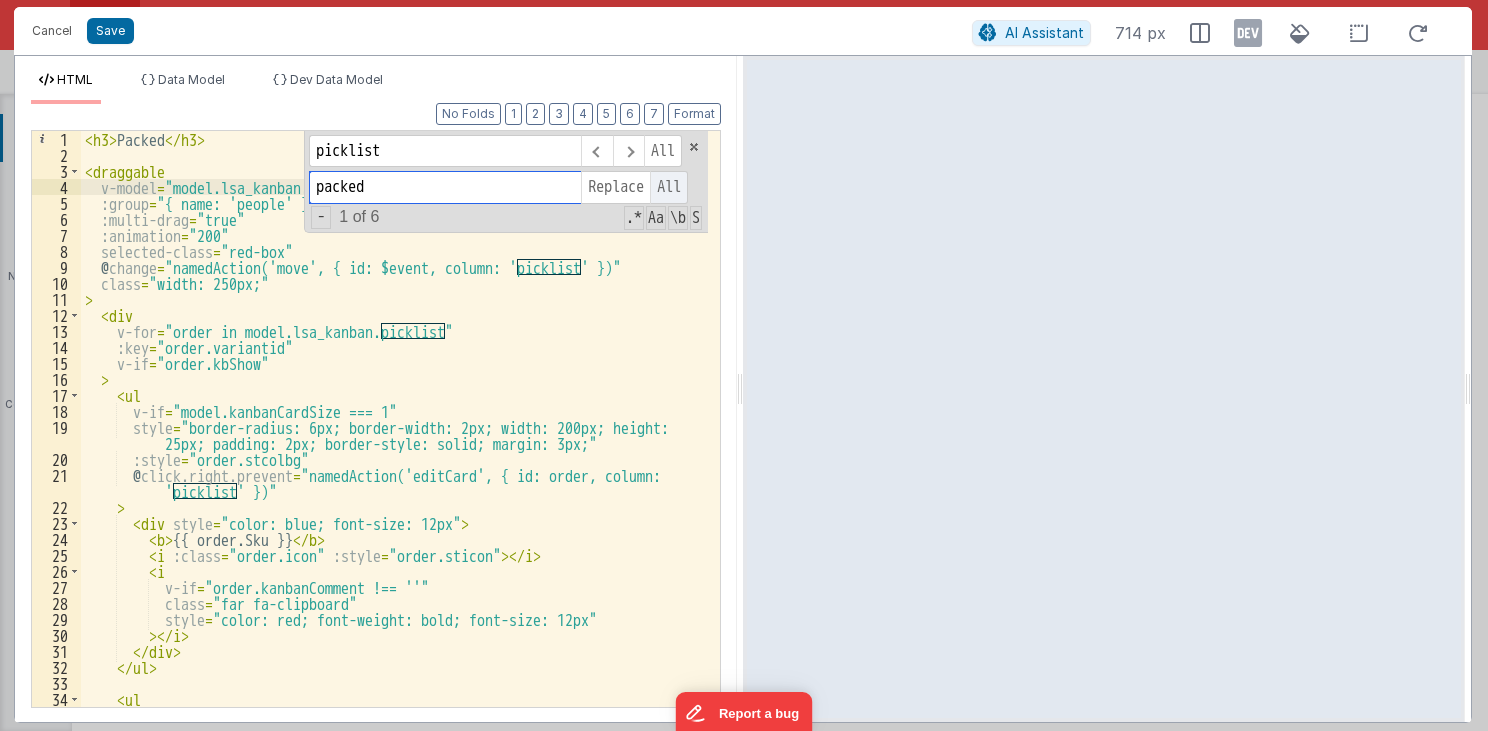type on "packed" 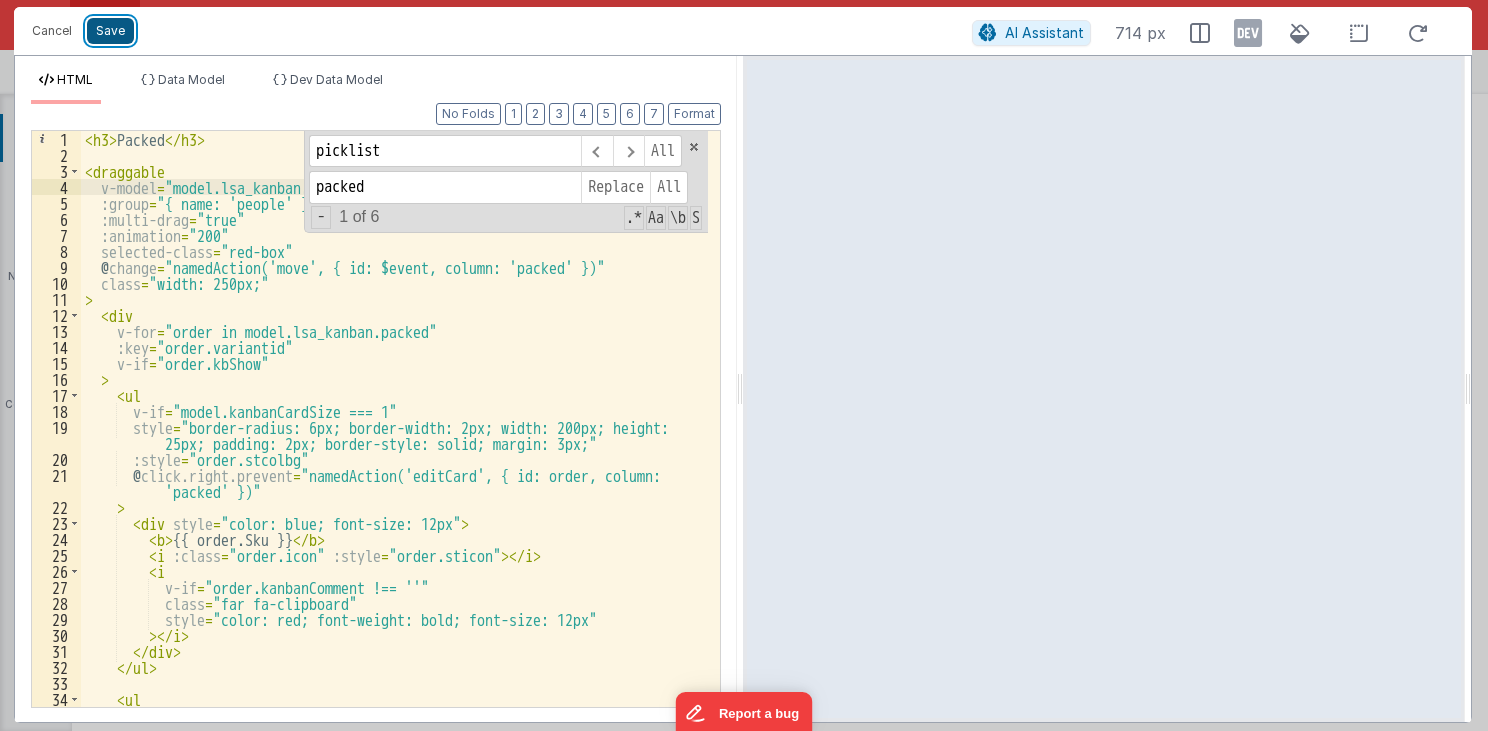 click on "Save" at bounding box center (110, 31) 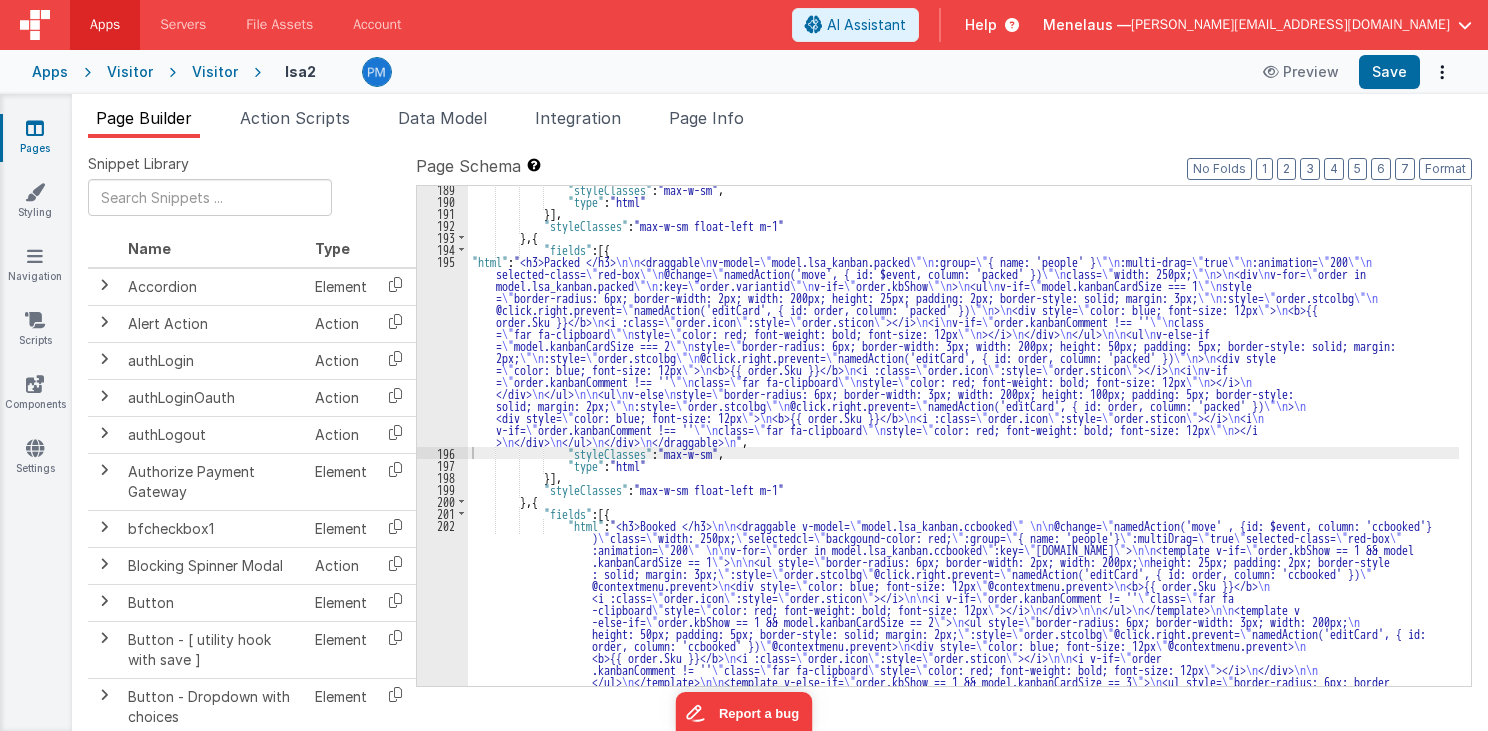 scroll, scrollTop: 4143, scrollLeft: 0, axis: vertical 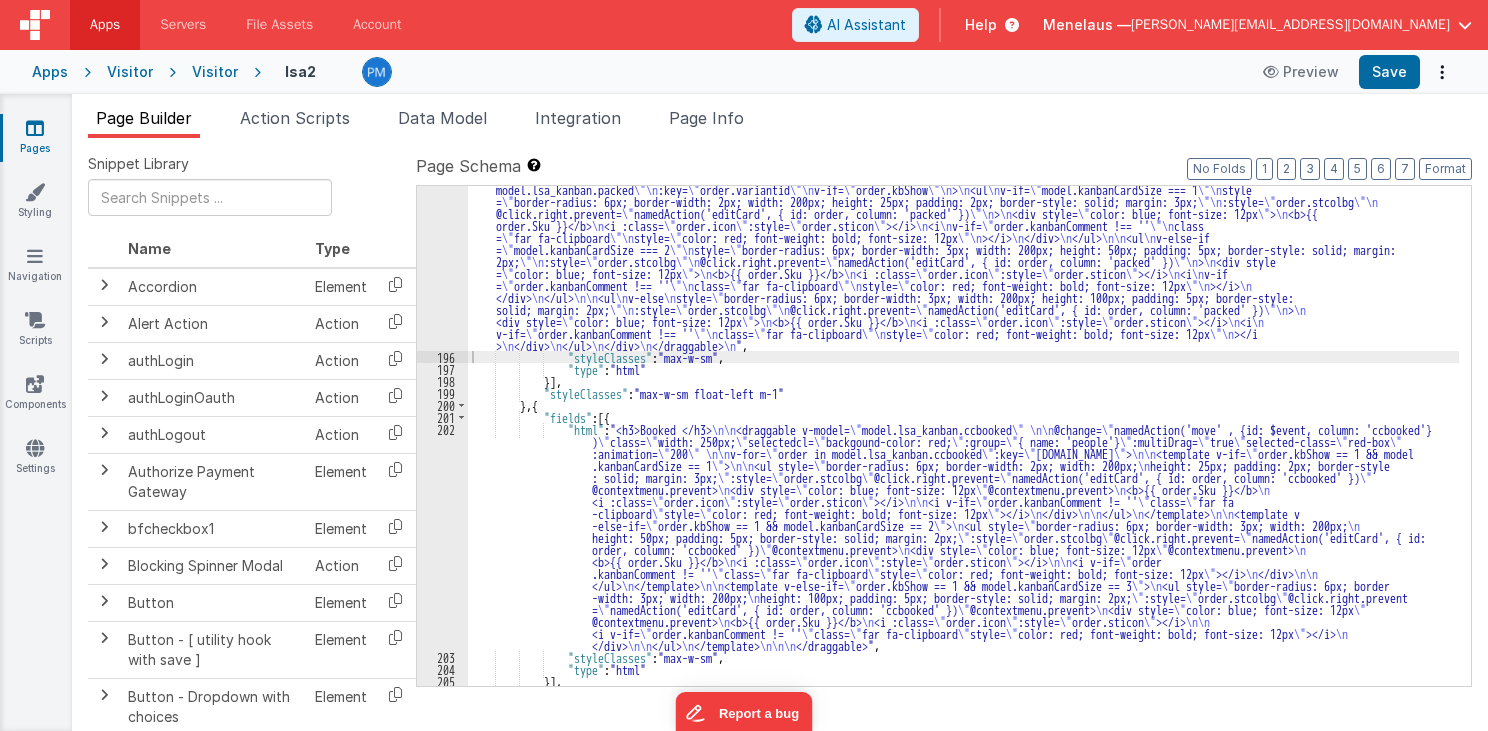 click on ""html" :  "<h3>Packed </h3> \n\n <draggable \n   v-model= \" model.lsa_kanban.packed \"\n   :group= \" { name: 'people' } \"\n   :multi-drag= \" true \"\n   :animation= \" 200 \"\n         selected-class= \" red-box \"\n   @change= \" namedAction('move', { id: $event, column: 'packed' }) \"\n   class= \" width: 250px; \"\n > \n   <div \n     v-for= \" order in       model.lsa_kanban.packed \"\n     :key= \" order.variantid \"\n     v-if= \" order.kbShow \"\n   > \n     <ul \n       v-if= \" model.kanbanCardSize === 1 \"\n       style      = \" border-radius: 6px; border-width: 2px; width: 200px; height: 25px; padding: 2px; border-style: solid; margin: 3px; \"\n       :style= \" order.stcolbg \"\n             @click.right.prevent= \" namedAction('editCard', { id: order, column: 'packed' }) \"\n     > \n       <div style= \" color: blue; font-size: 12px \" > \n         <b>{{       order.Sku }}</b> \n         <i :class= \" order.icon \"  :style= \" order.sticon \" ></i> \n         <i \n \" =" at bounding box center [963, 511] 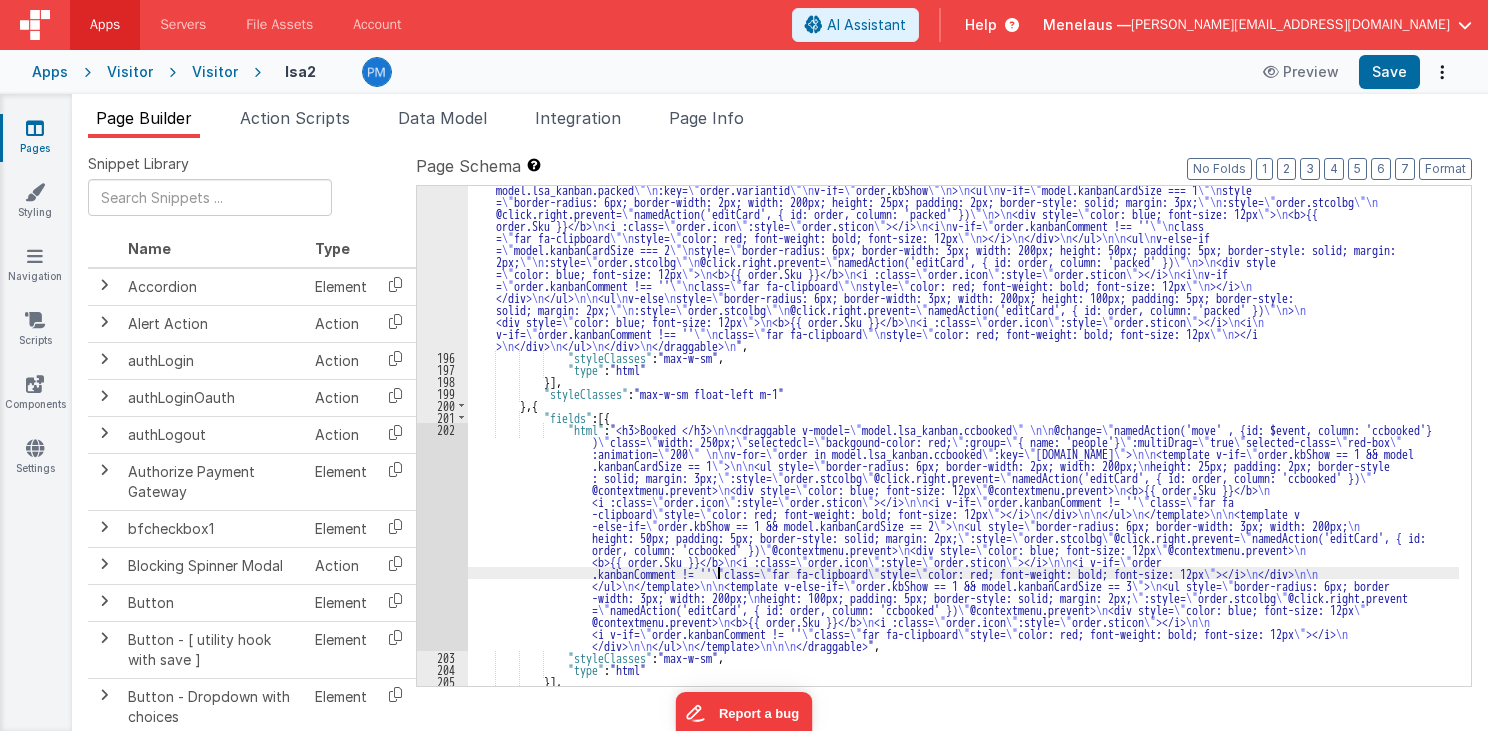 click on "202" at bounding box center [442, 537] 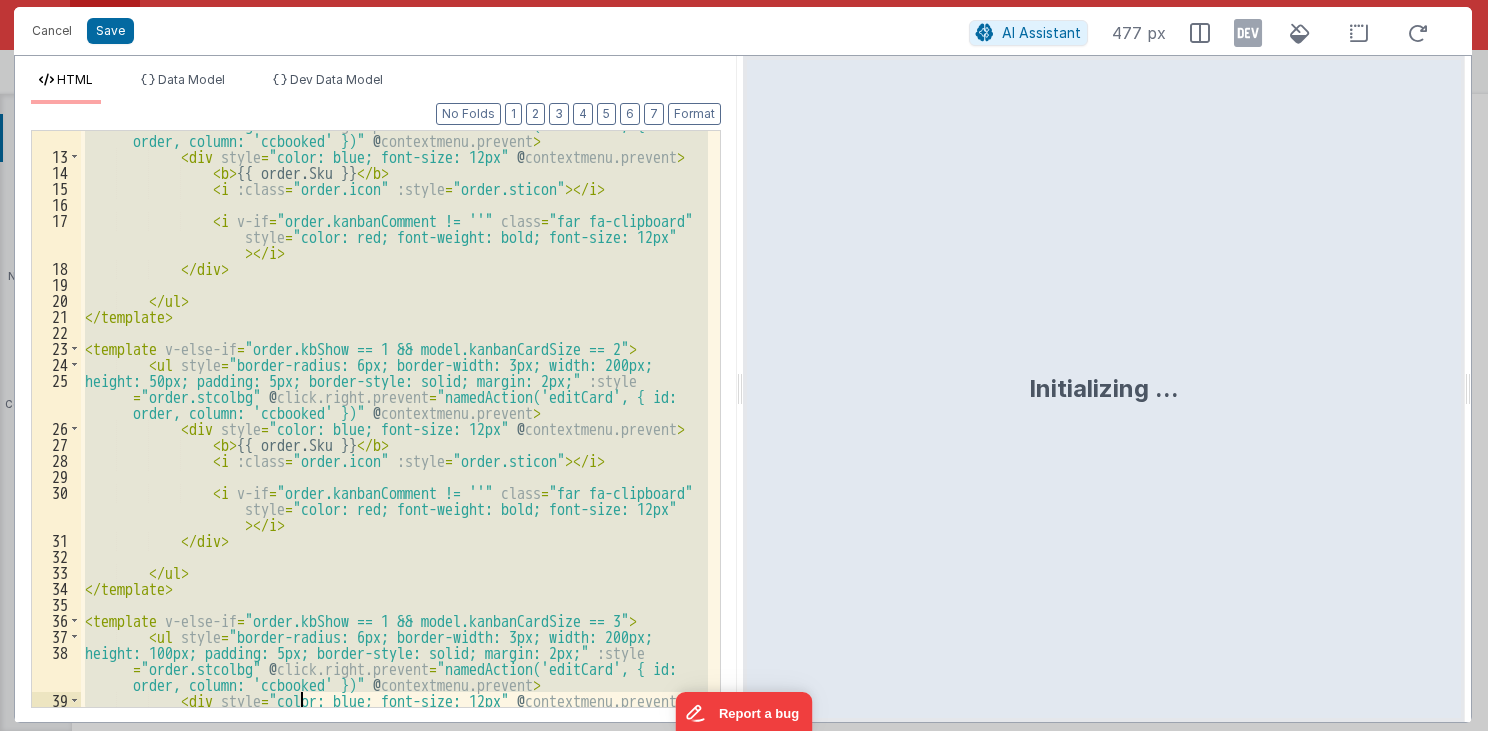 scroll, scrollTop: 447, scrollLeft: 0, axis: vertical 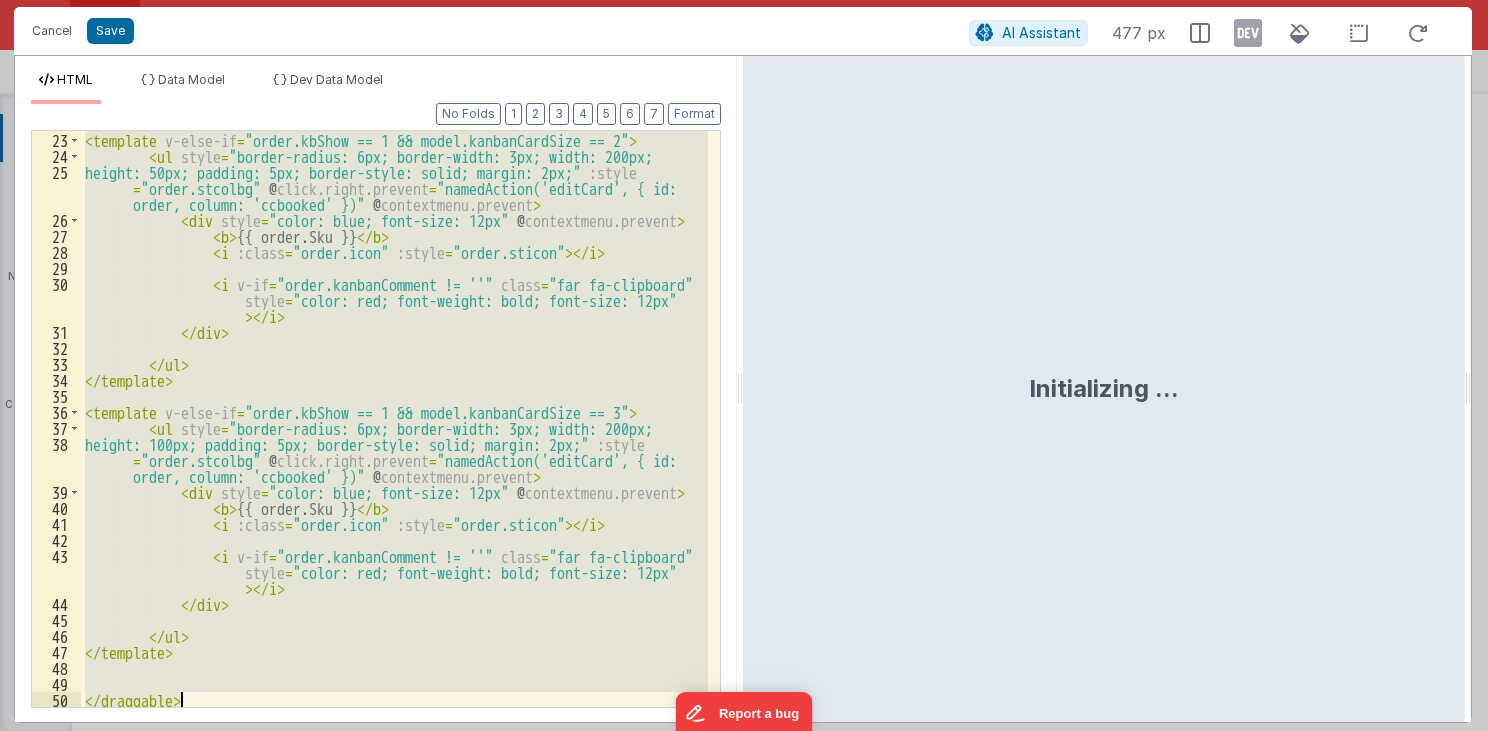 drag, startPoint x: 80, startPoint y: 171, endPoint x: 313, endPoint y: 766, distance: 638.9945 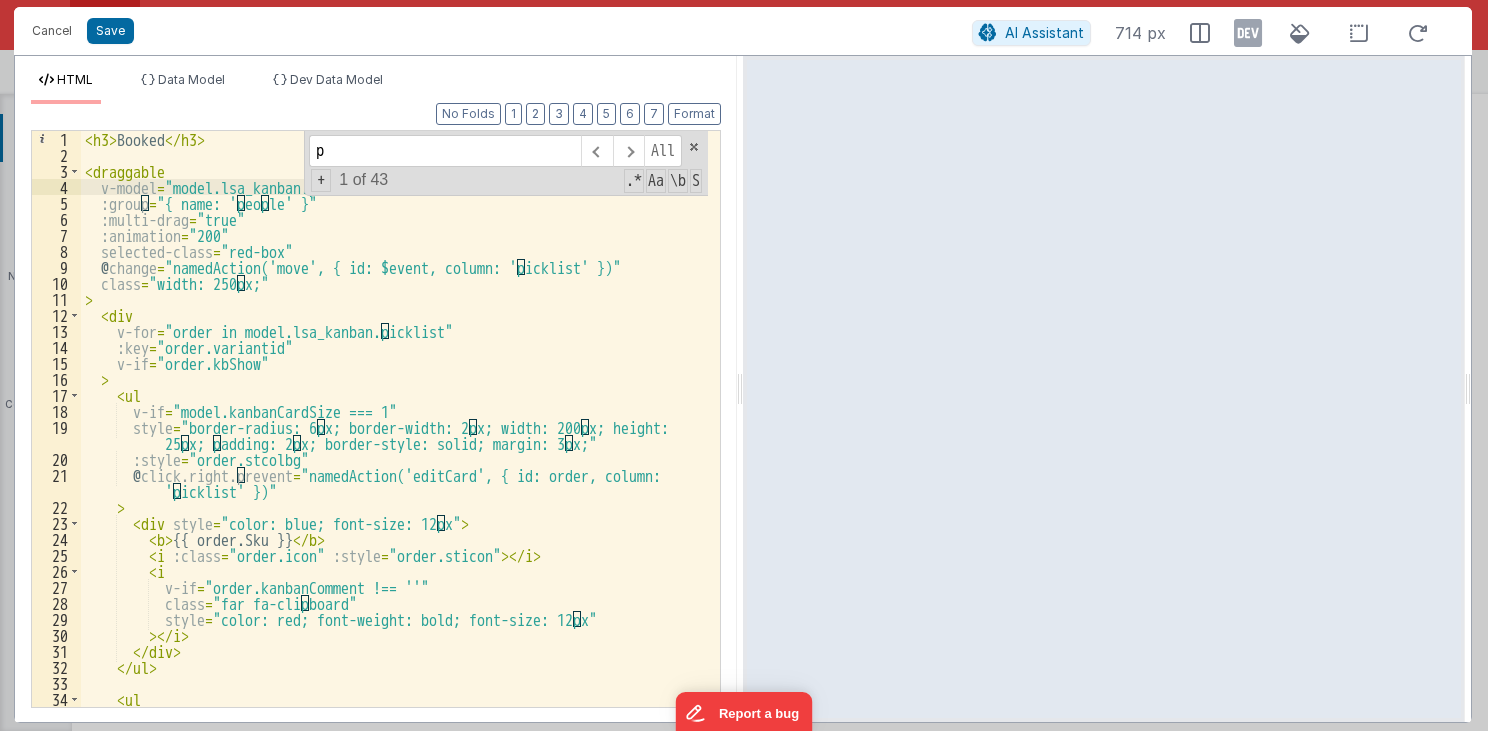 scroll, scrollTop: 0, scrollLeft: 0, axis: both 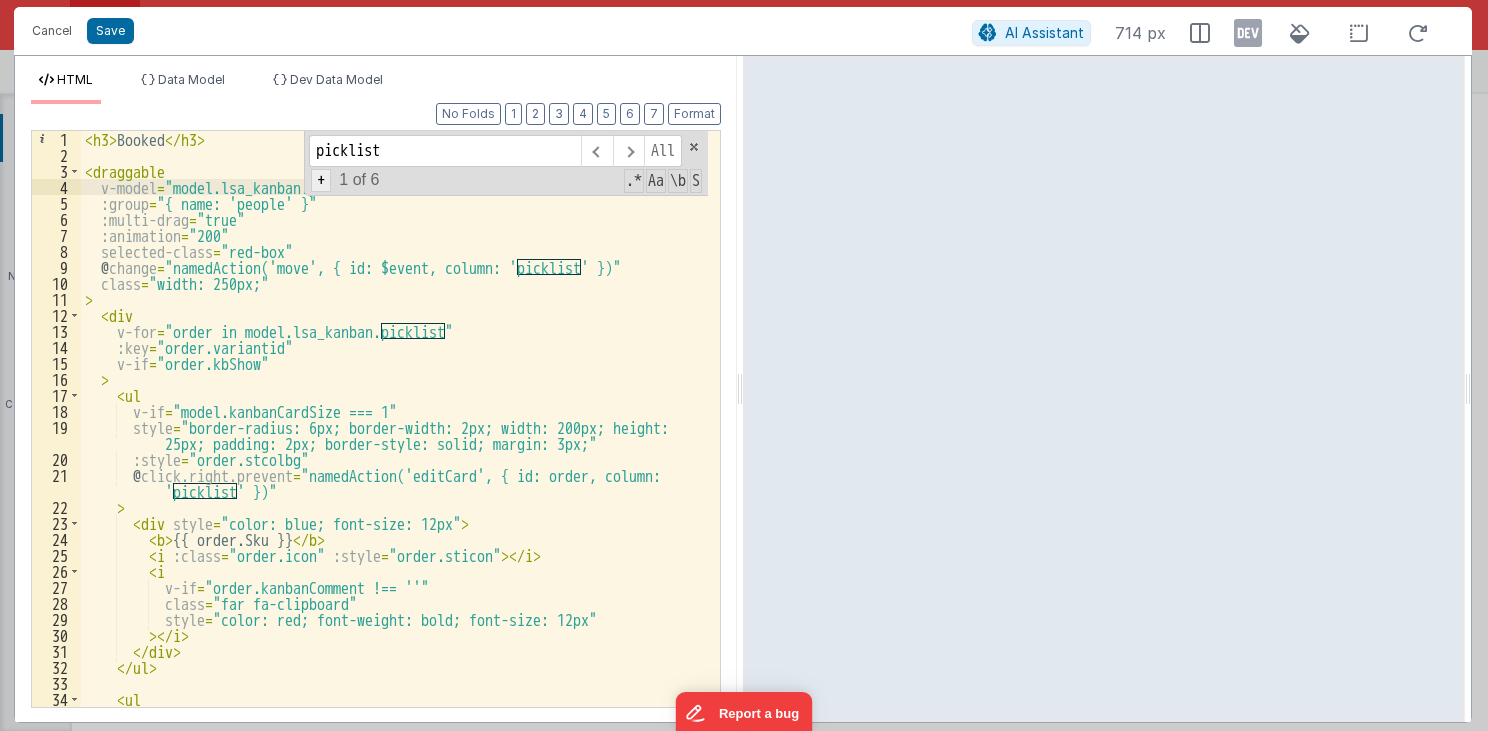 type on "picklist" 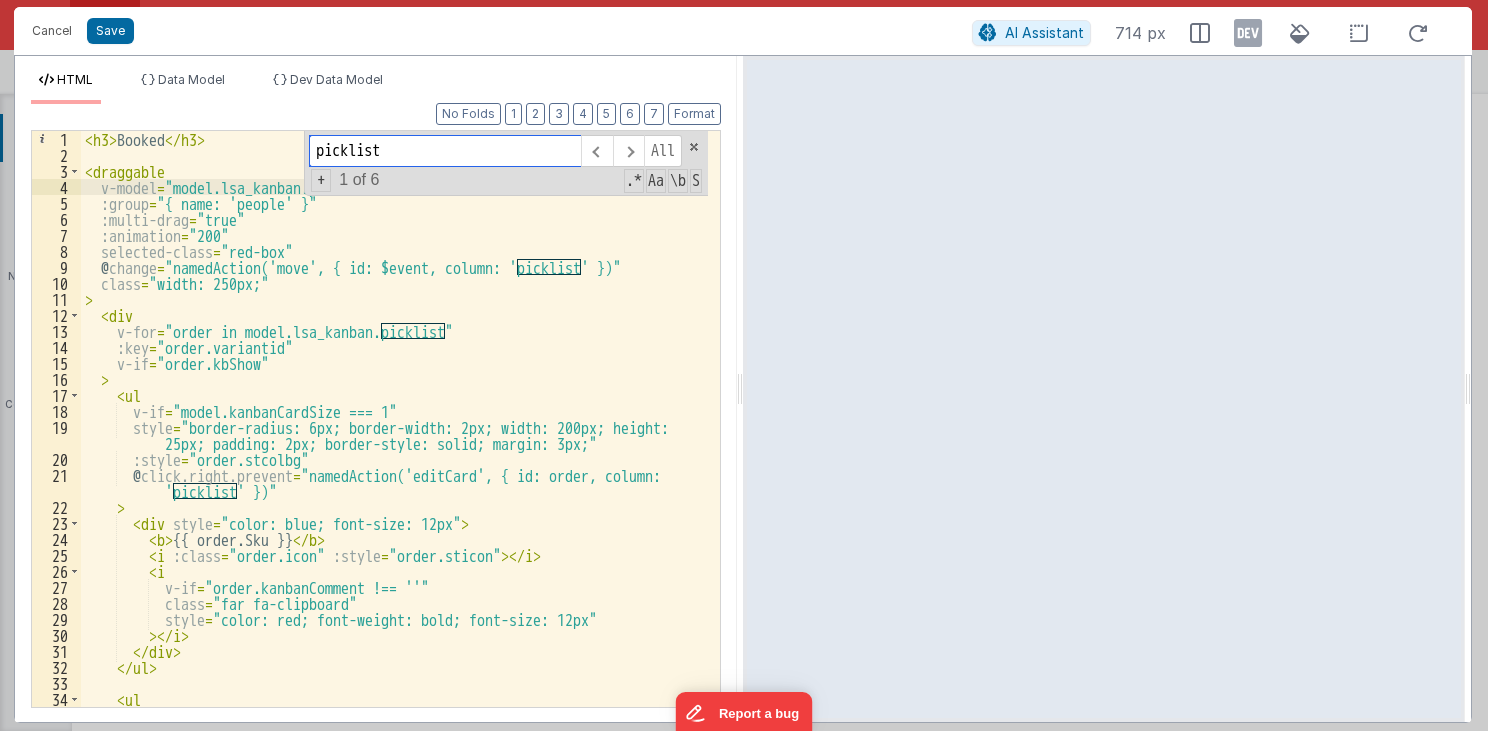 click on "+" at bounding box center (321, 180) 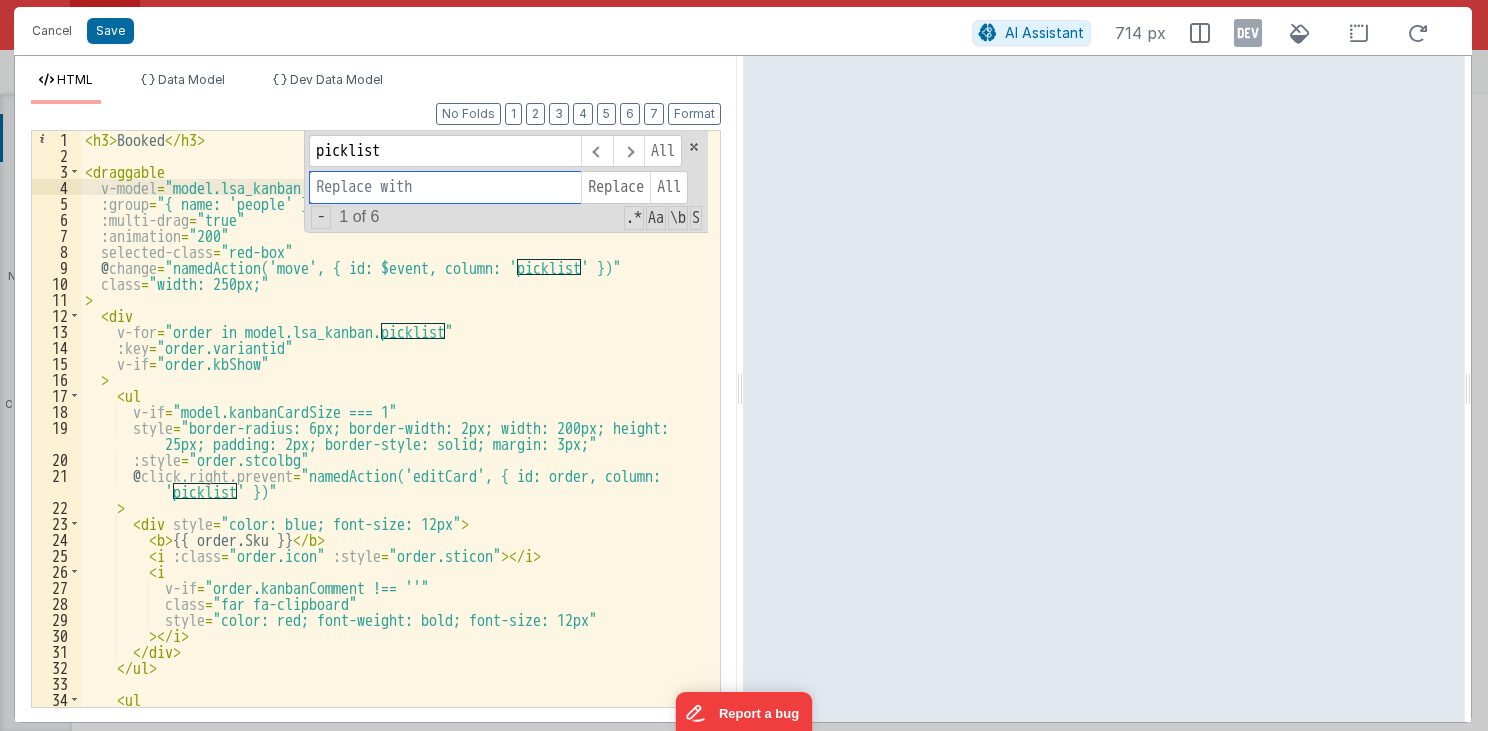 click at bounding box center [445, 187] 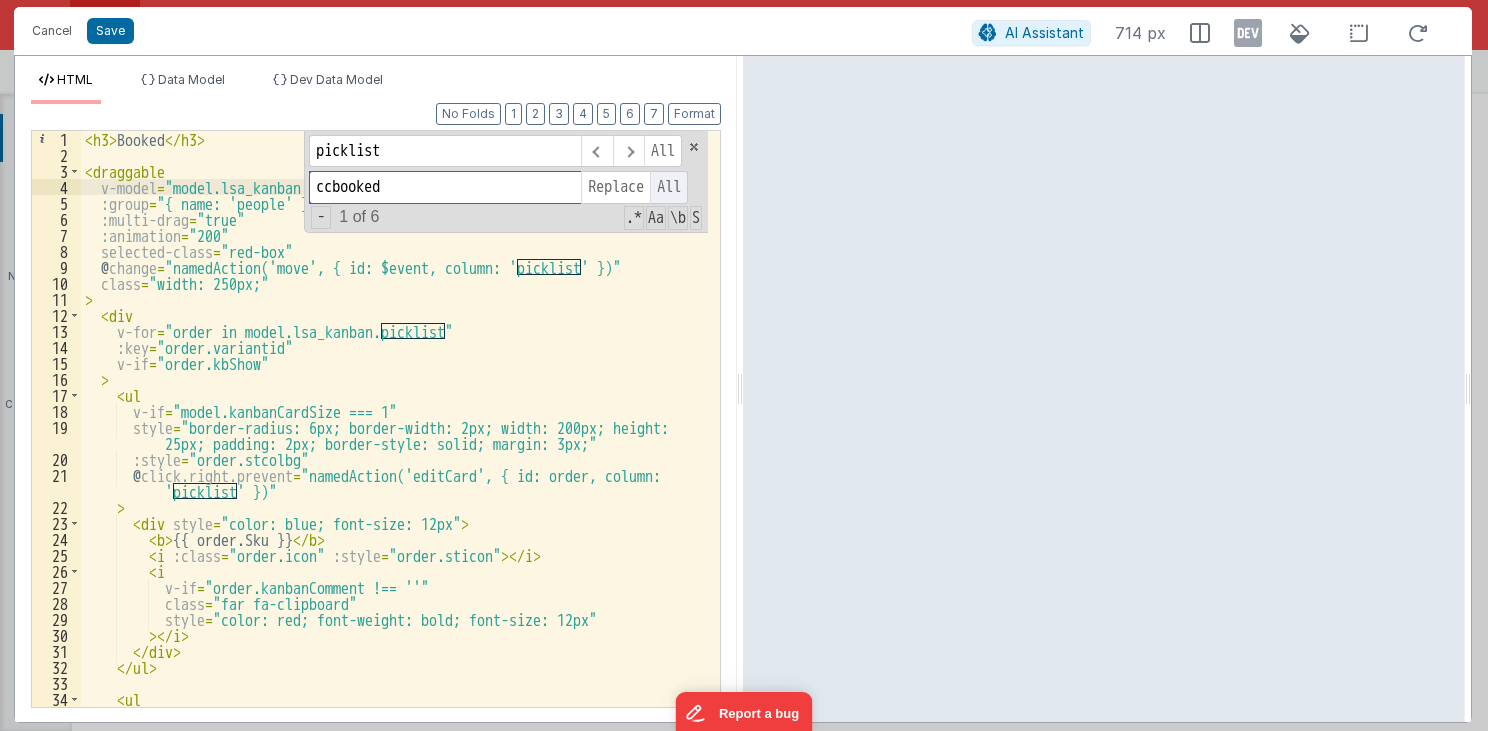 type on "ccbooked" 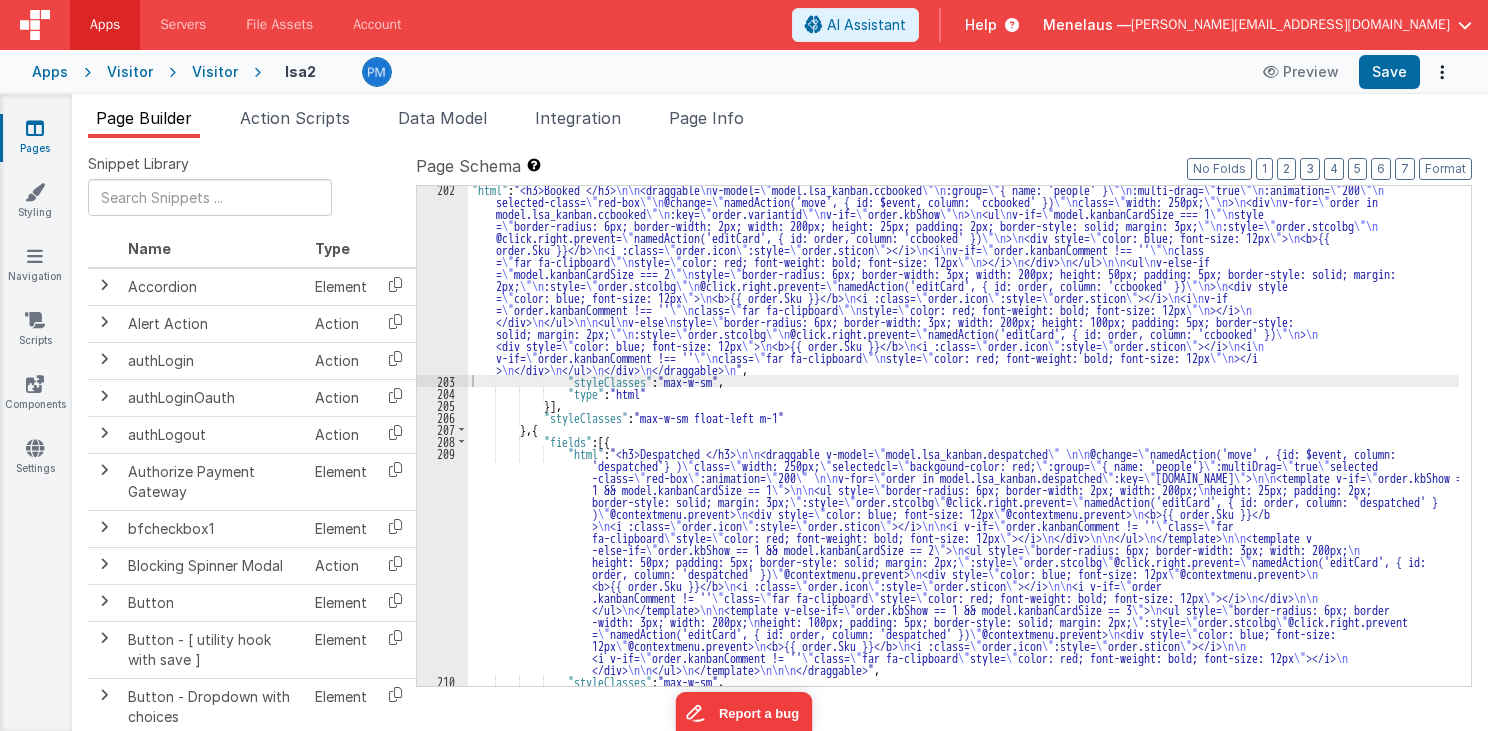 scroll, scrollTop: 4455, scrollLeft: 0, axis: vertical 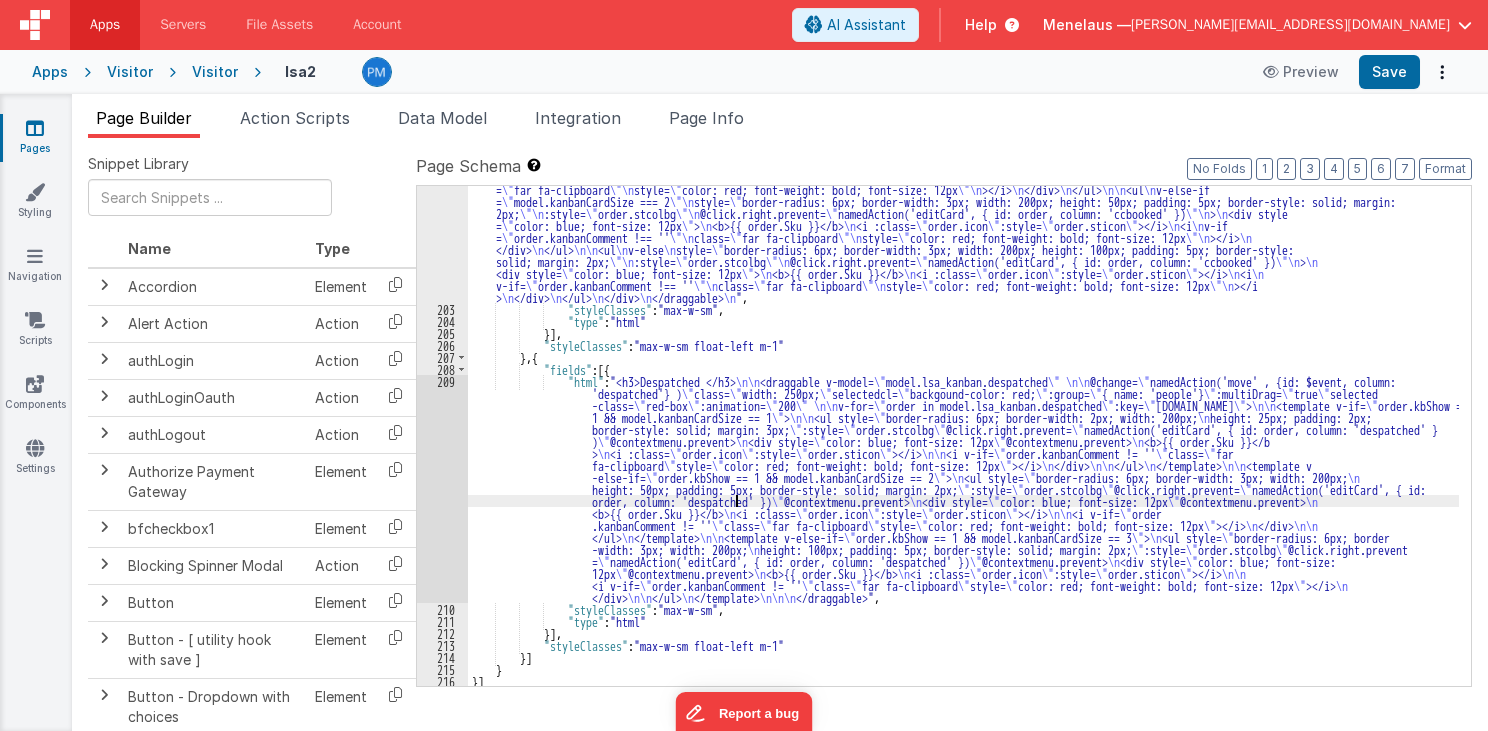 click on ""html" :  "<h3>Booked </h3> \n\n <draggable \n   v-model= \" model.lsa_kanban.ccbooked \"\n   :group= \" { name: 'people' } \"\n   :multi-drag= \" true \"\n   :animation= \" 200 \"\n         selected-class= \" red-box \"\n   @change= \" namedAction('move', { id: $event, column: 'ccbooked' }) \"\n   class= \" width: 250px; \"\n > \n   <div \n     v-for= \" order in       model.lsa_kanban.ccbooked \"\n     :key= \" order.variantid \"\n     v-if= \" order.kbShow \"\n   > \n     <ul \n       v-if= \" model.kanbanCardSize === 1 \"\n       style      = \" border-radius: 6px; border-width: 2px; width: 200px; height: 25px; padding: 2px; border-style: solid; margin: 3px; \"\n       :style= \" order.stcolbg \"\n             @click.right.prevent= \" namedAction('editCard', { id: order, column: 'ccbooked' }) \"\n     > \n       <div style= \" color: blue; font-size: 12px \" > \n         <b>{{       order.Sku }}</b> \n         <i :class= \" order.icon \"  :style= \" order.sticon \" ></i> \n         <i" at bounding box center [963, 463] 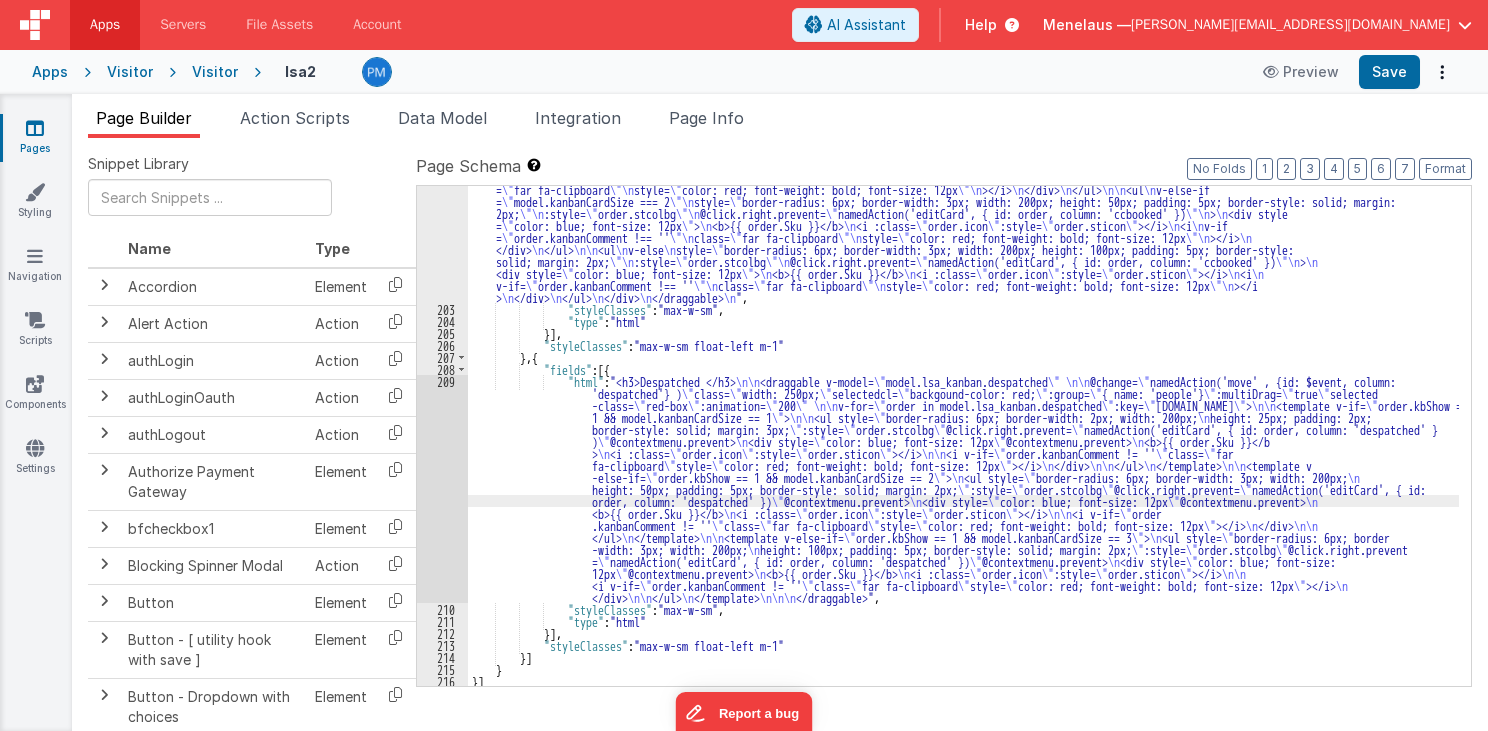 click on "209" at bounding box center (442, 489) 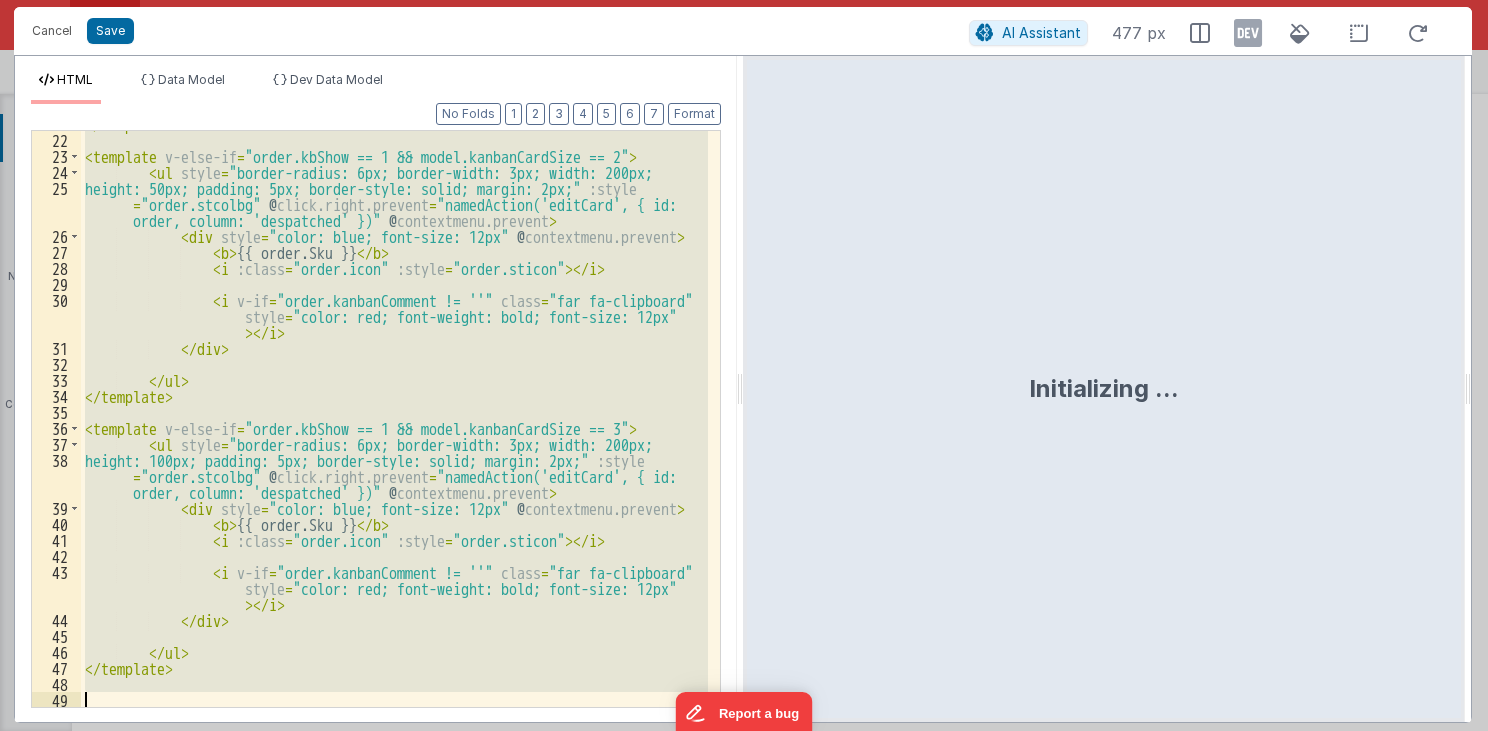 scroll, scrollTop: 447, scrollLeft: 0, axis: vertical 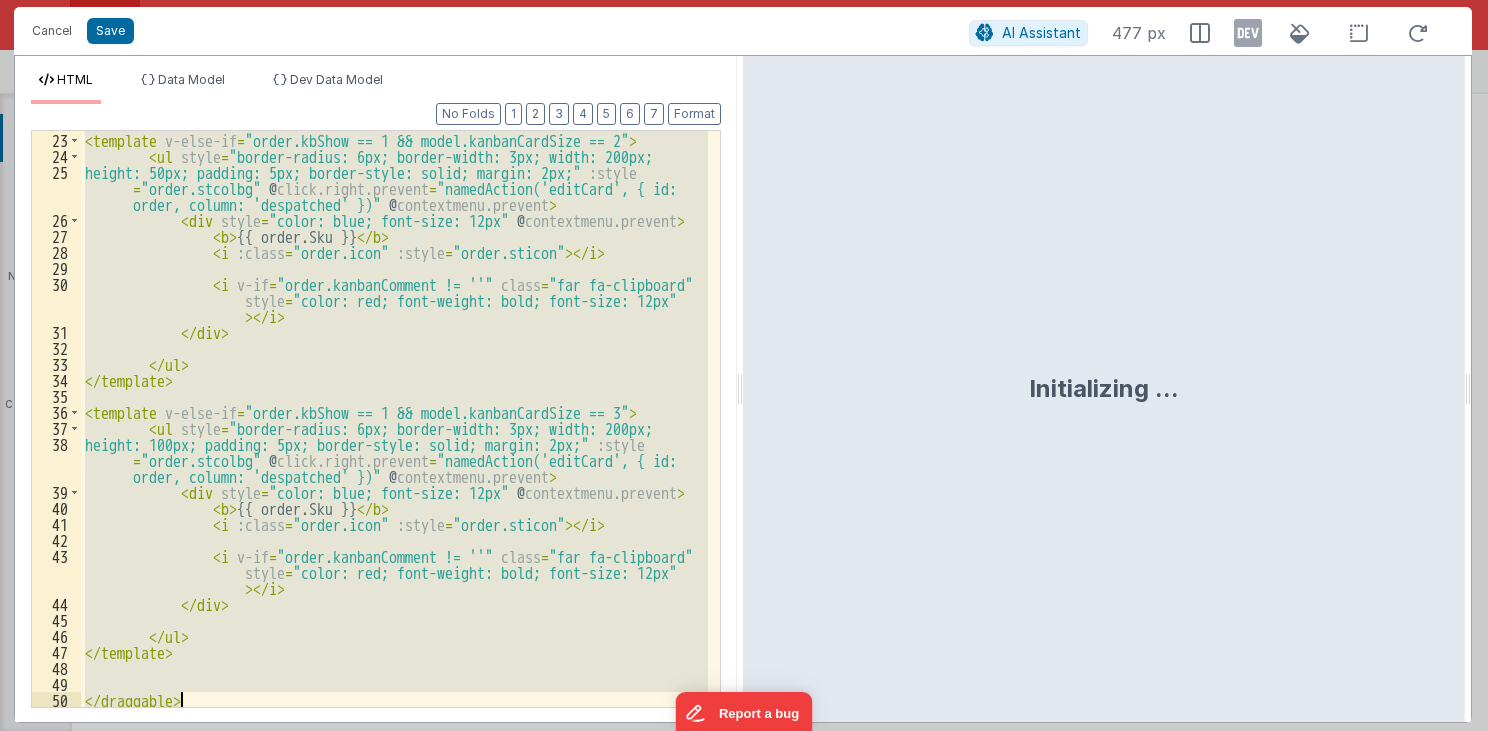 drag, startPoint x: 96, startPoint y: 213, endPoint x: 229, endPoint y: 721, distance: 525.1219 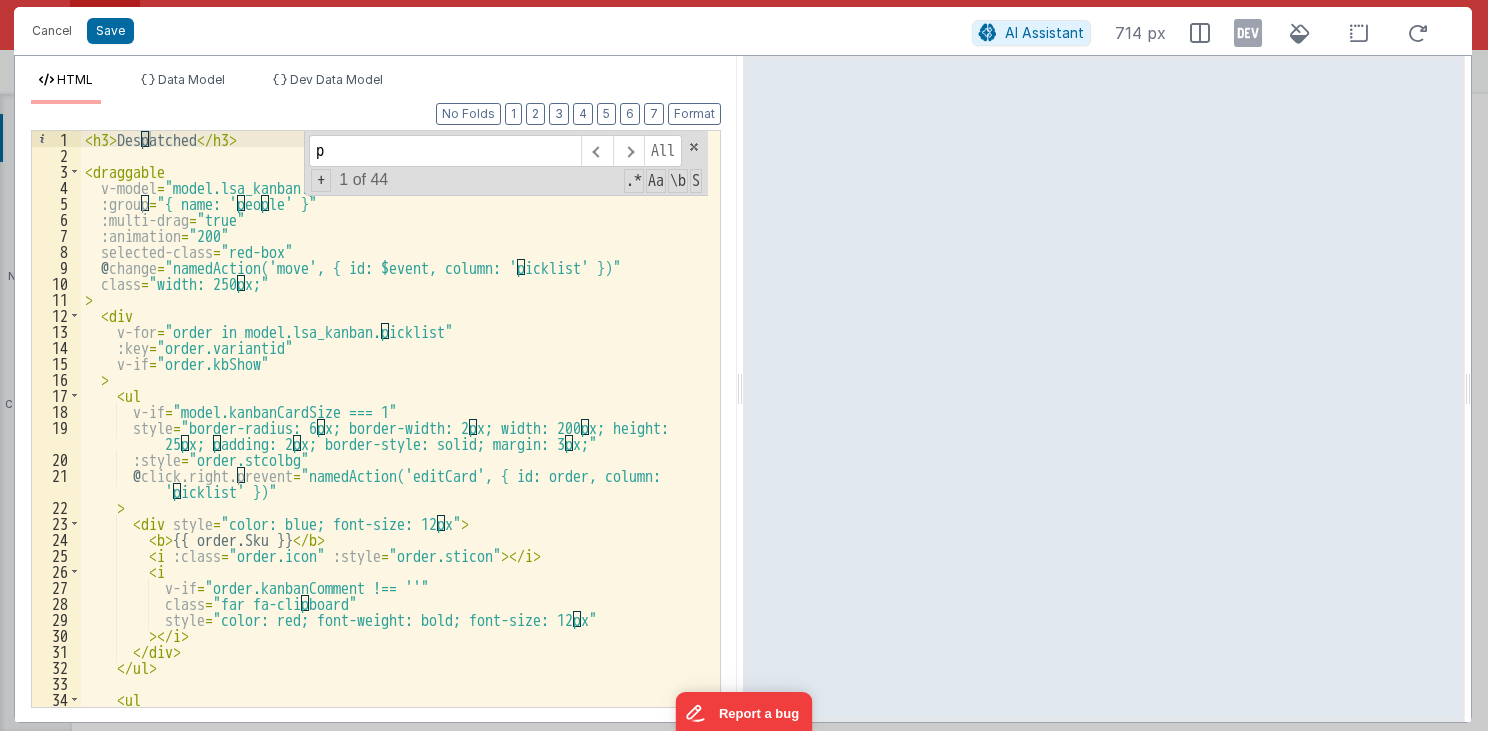 scroll, scrollTop: 0, scrollLeft: 0, axis: both 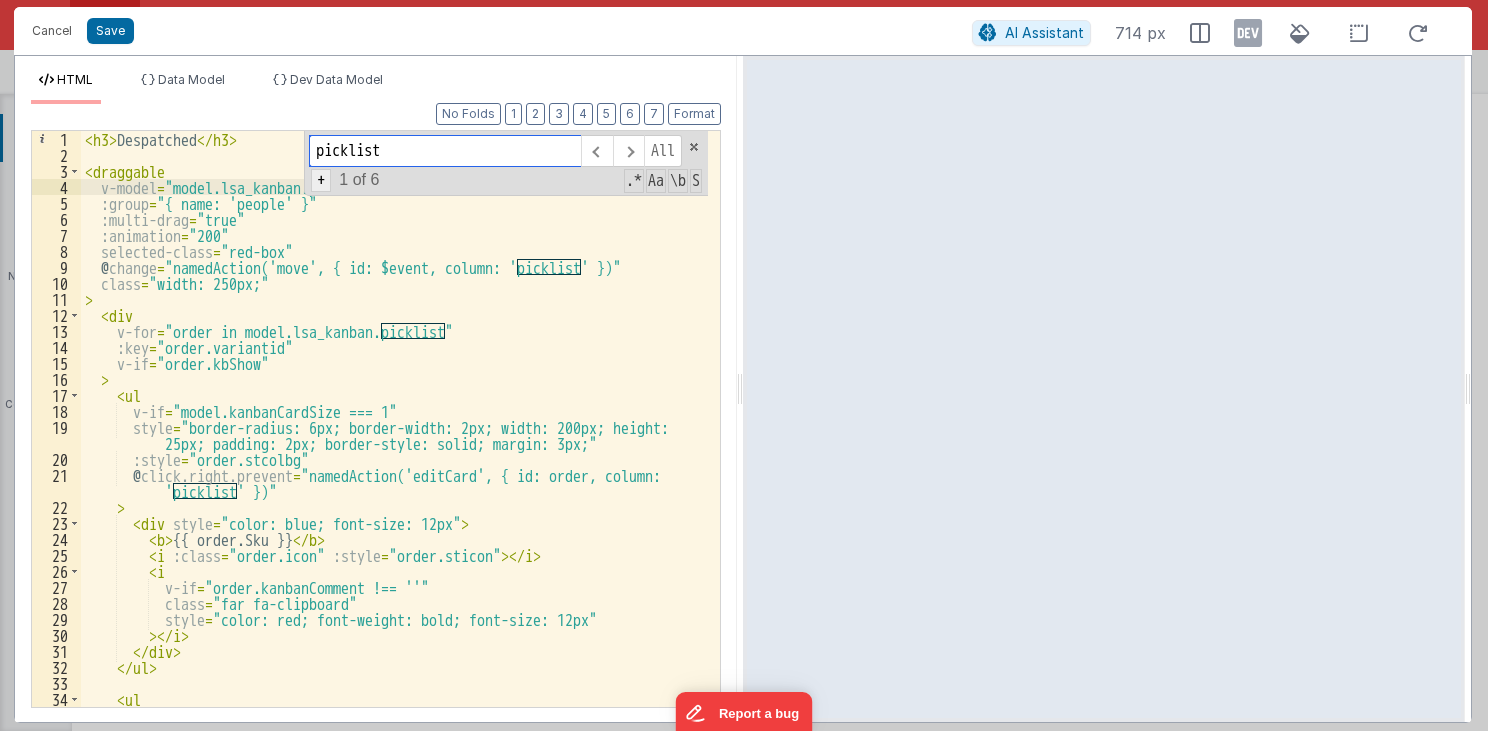 click on "+" at bounding box center (321, 180) 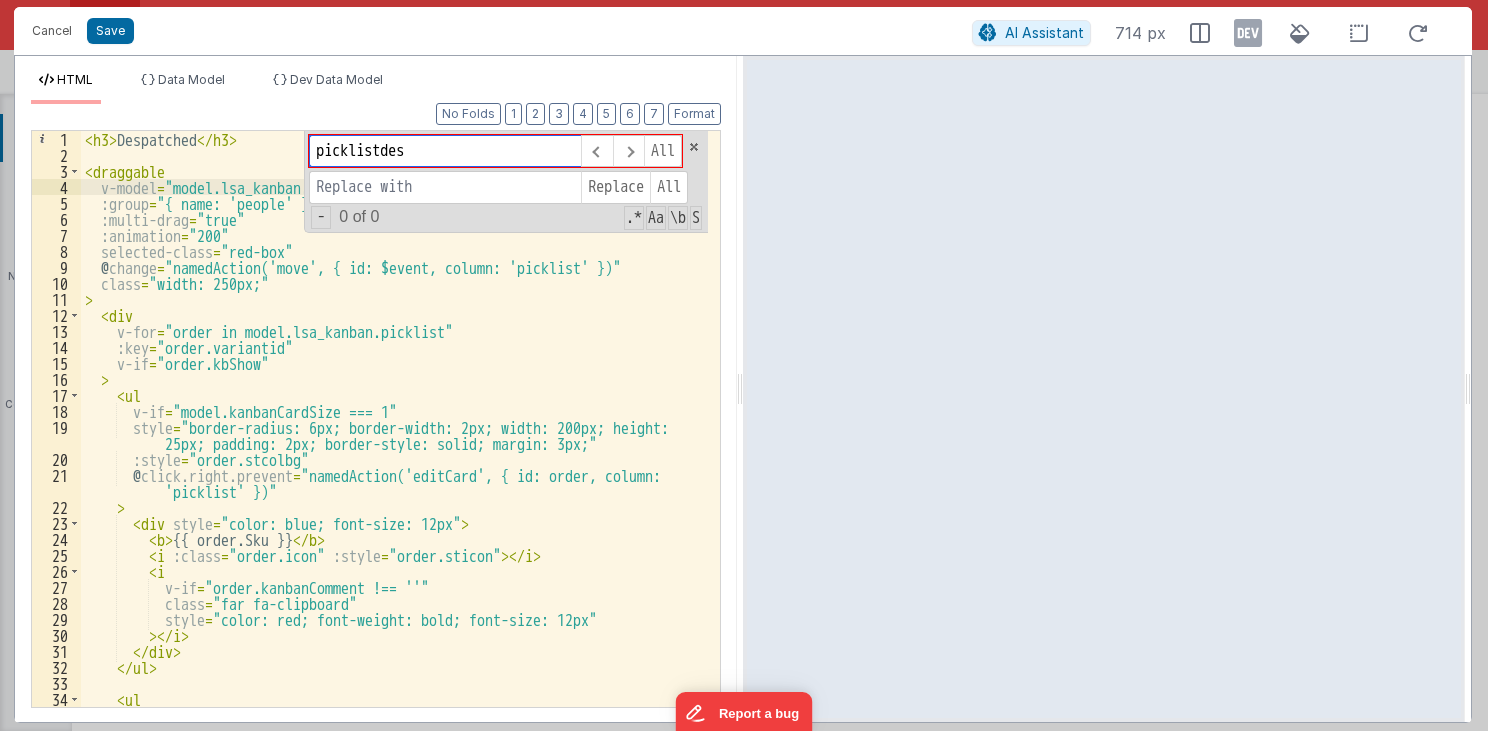 type on "picklistdes" 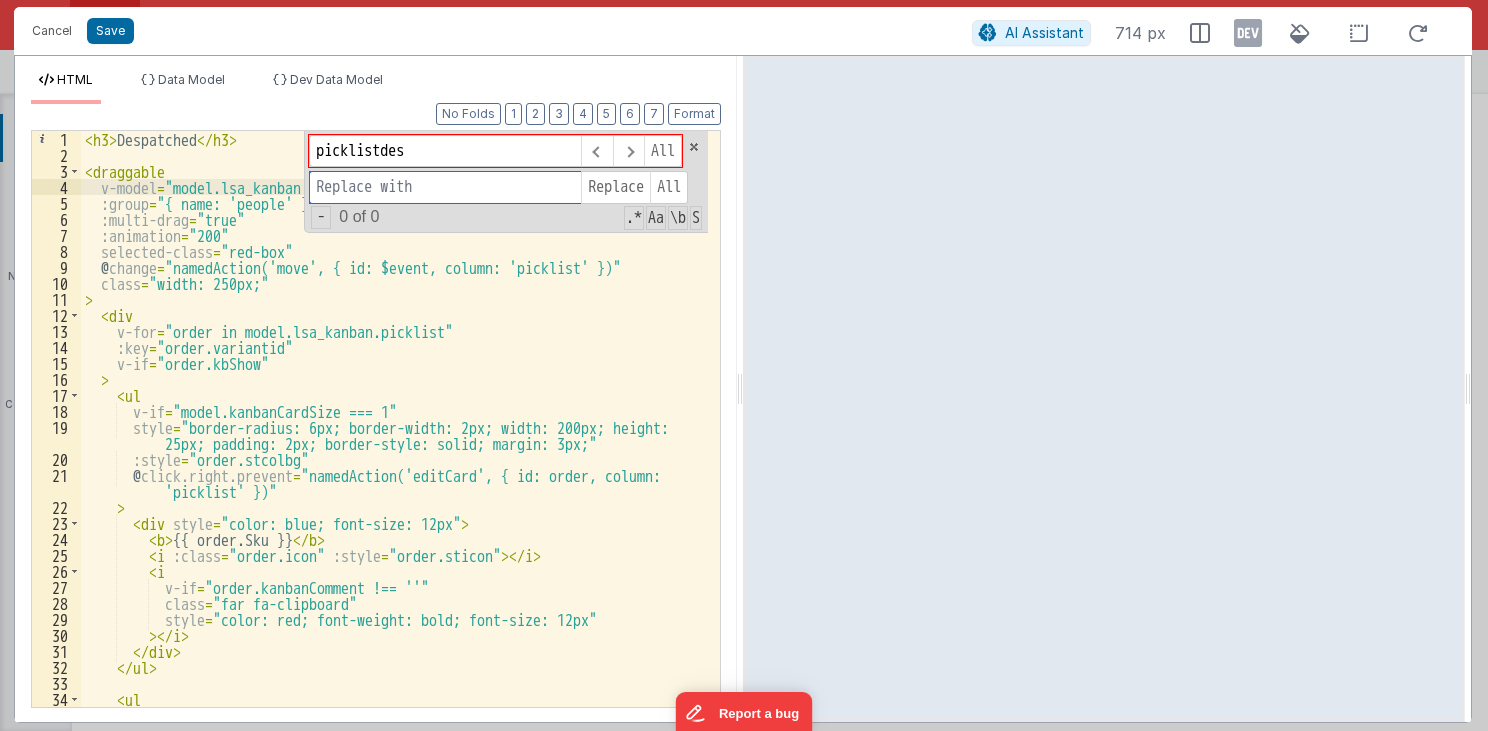 click at bounding box center (445, 187) 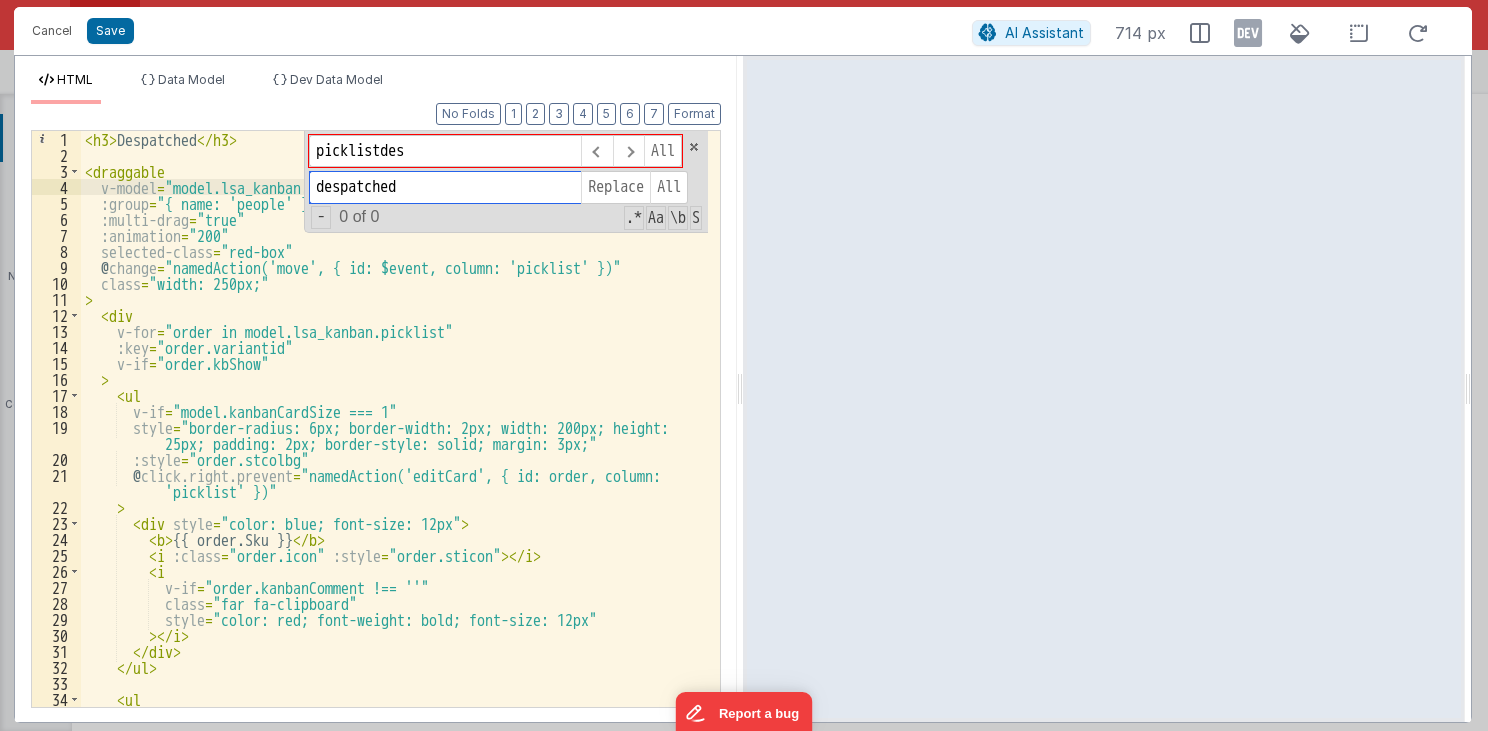 type on "despatched" 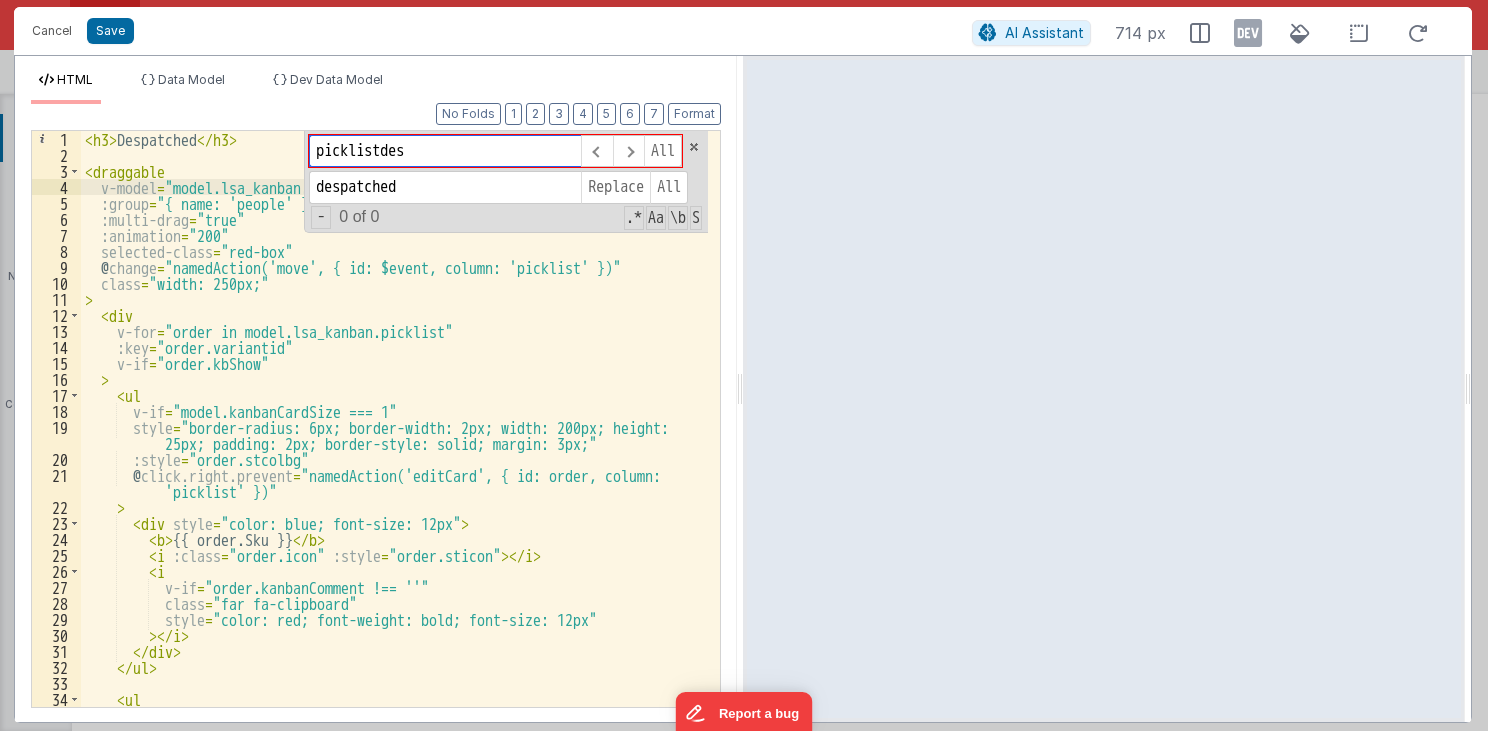 click on "picklistdes" at bounding box center (445, 151) 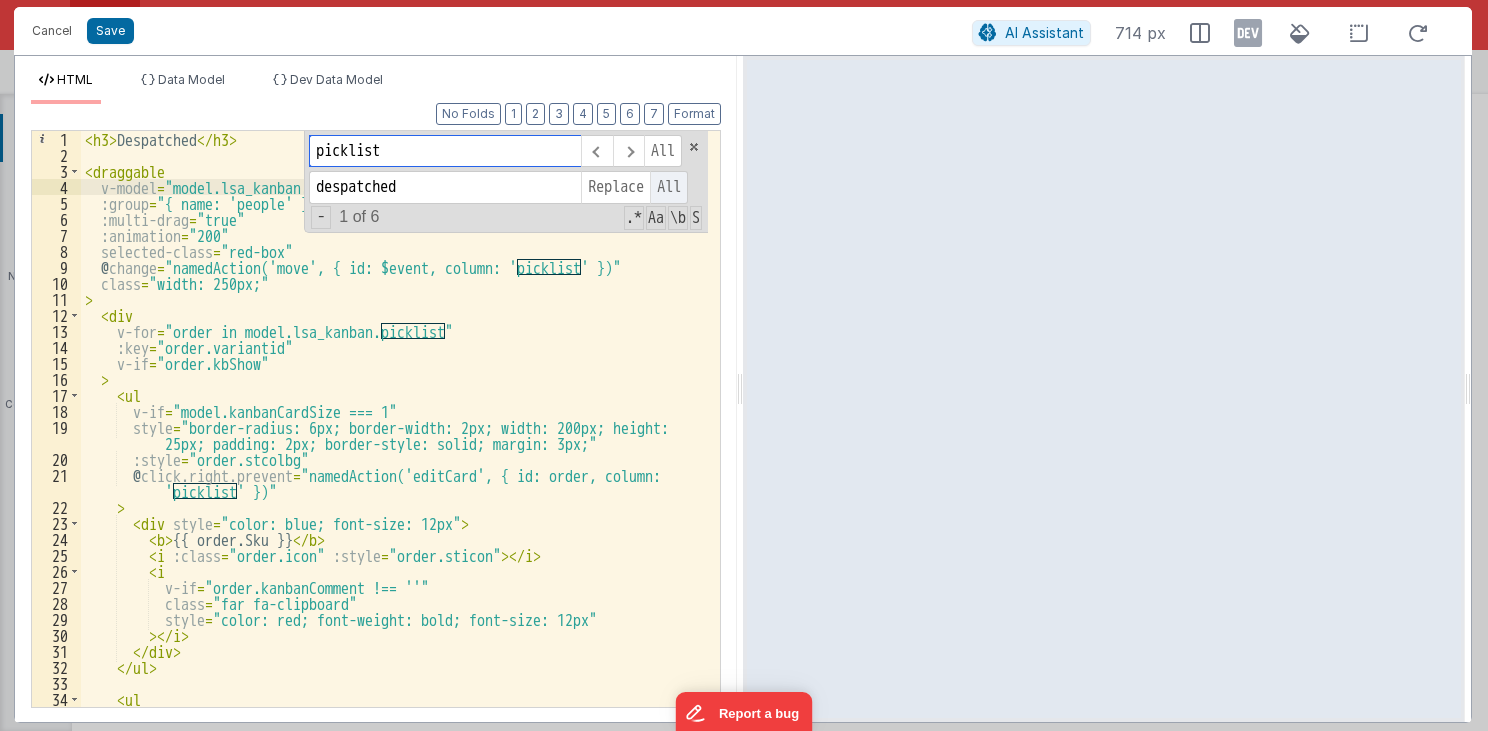 type on "picklist" 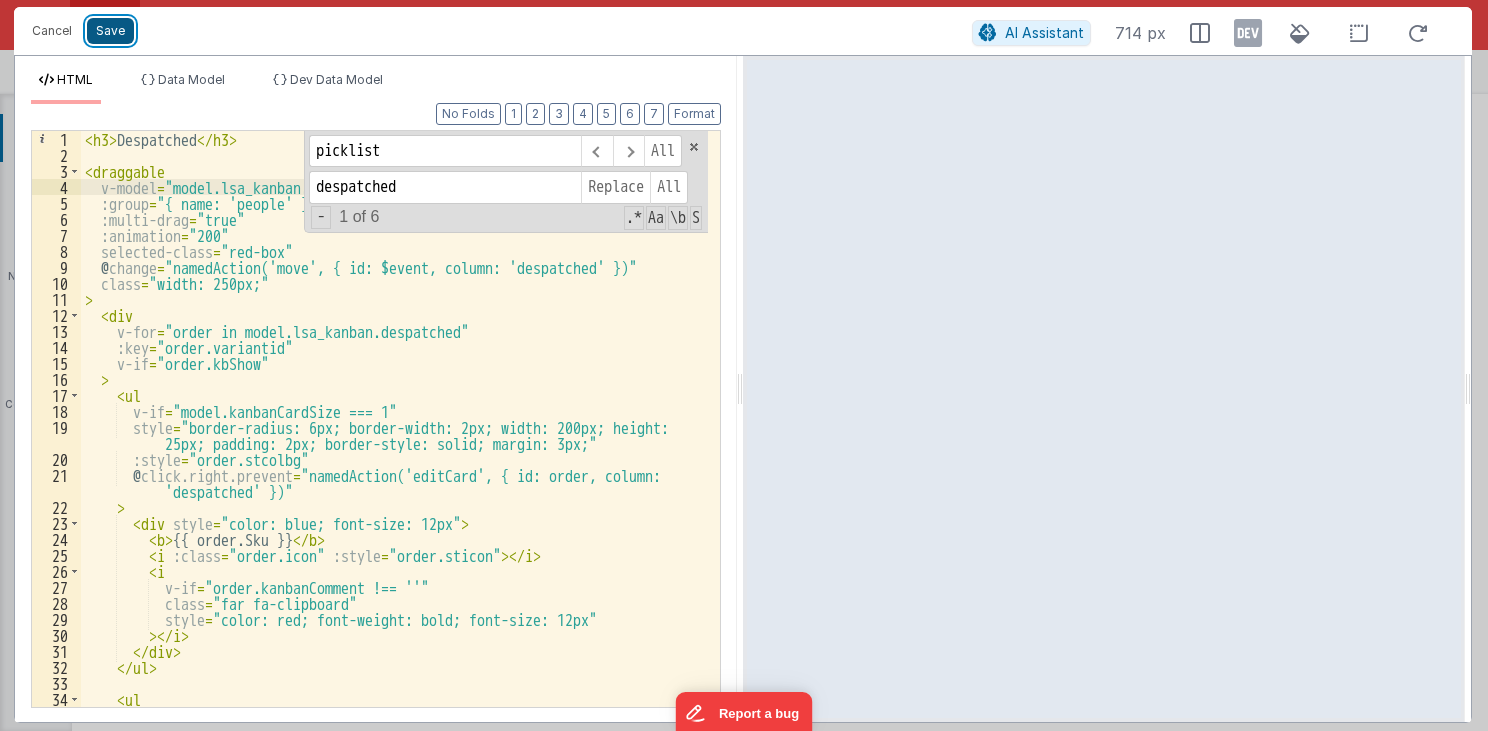 click on "Save" at bounding box center (110, 31) 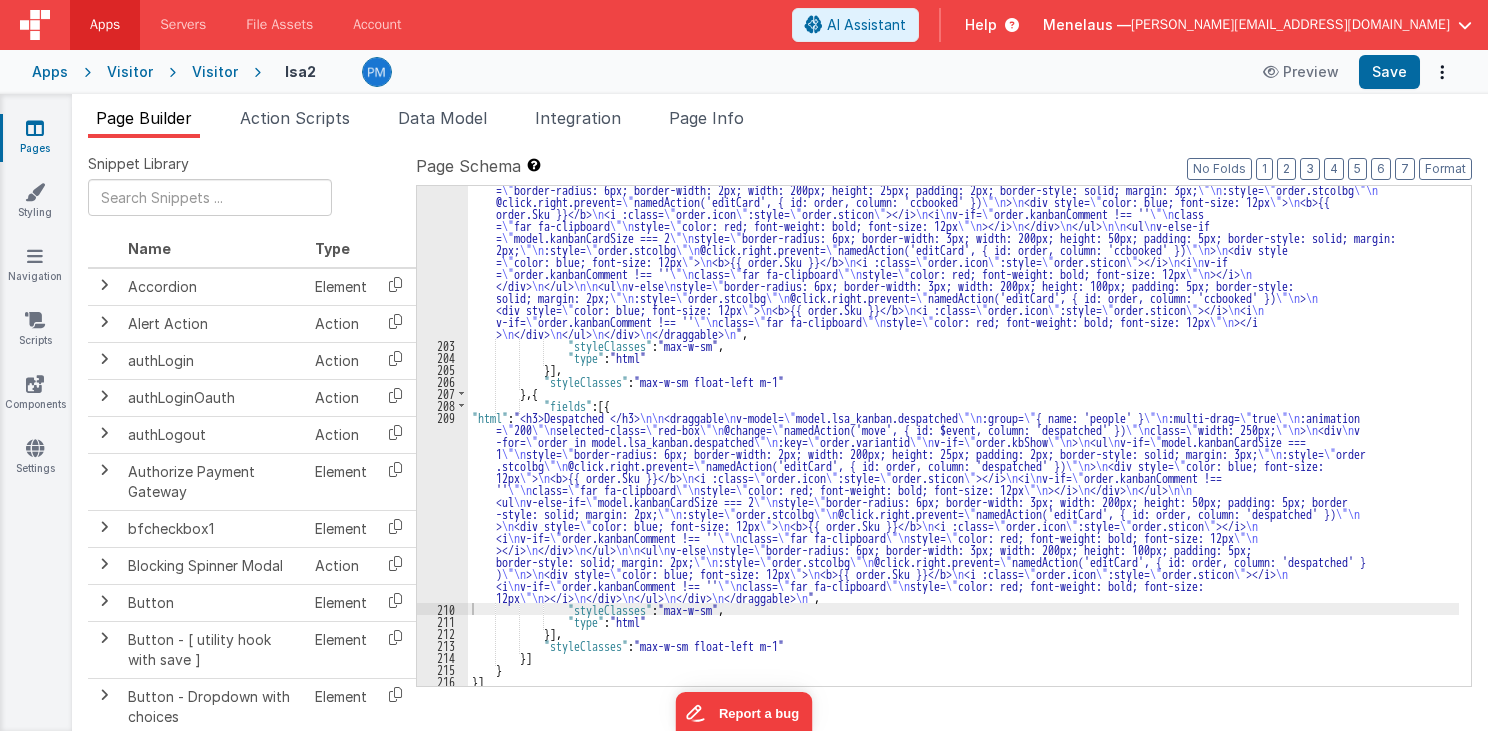 scroll, scrollTop: 4419, scrollLeft: 0, axis: vertical 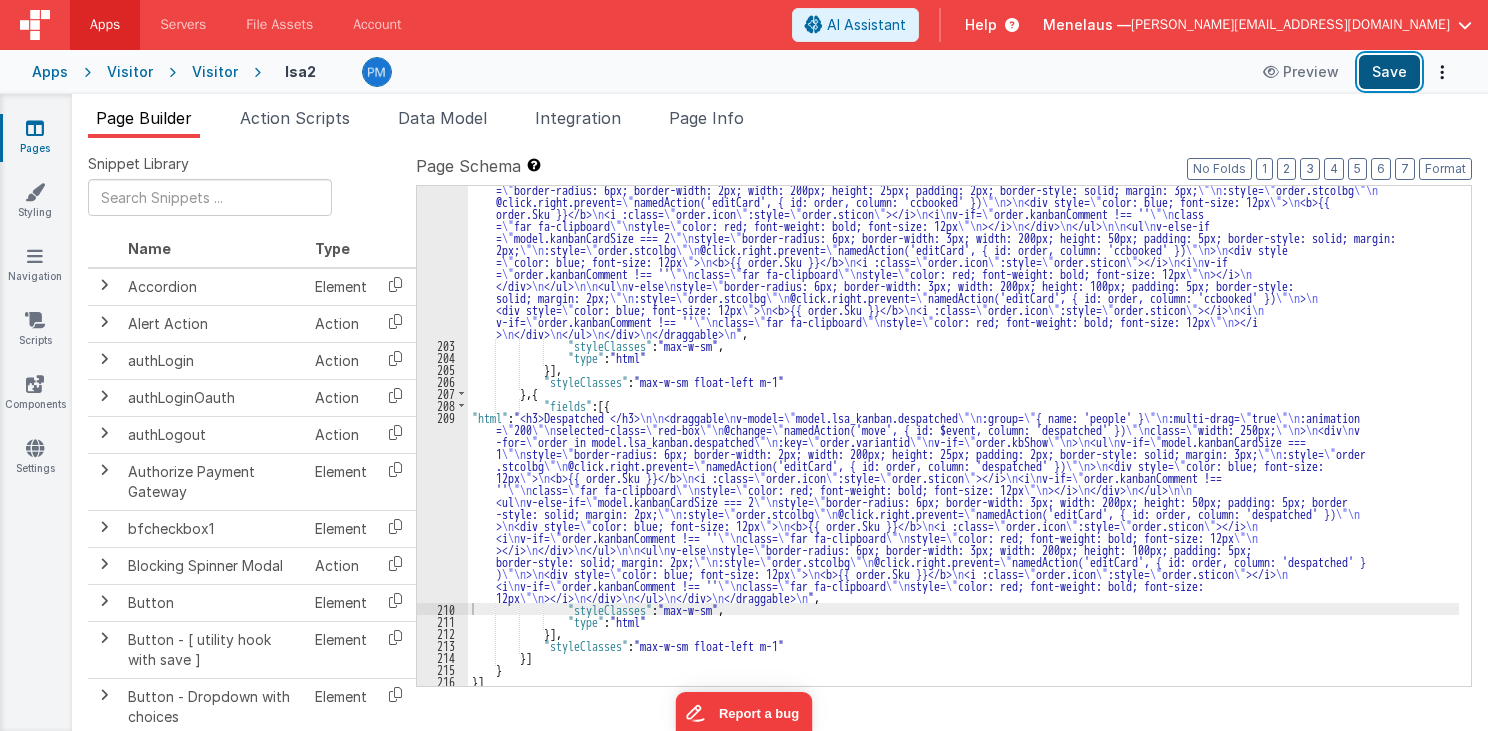 click on "Save" at bounding box center (1389, 72) 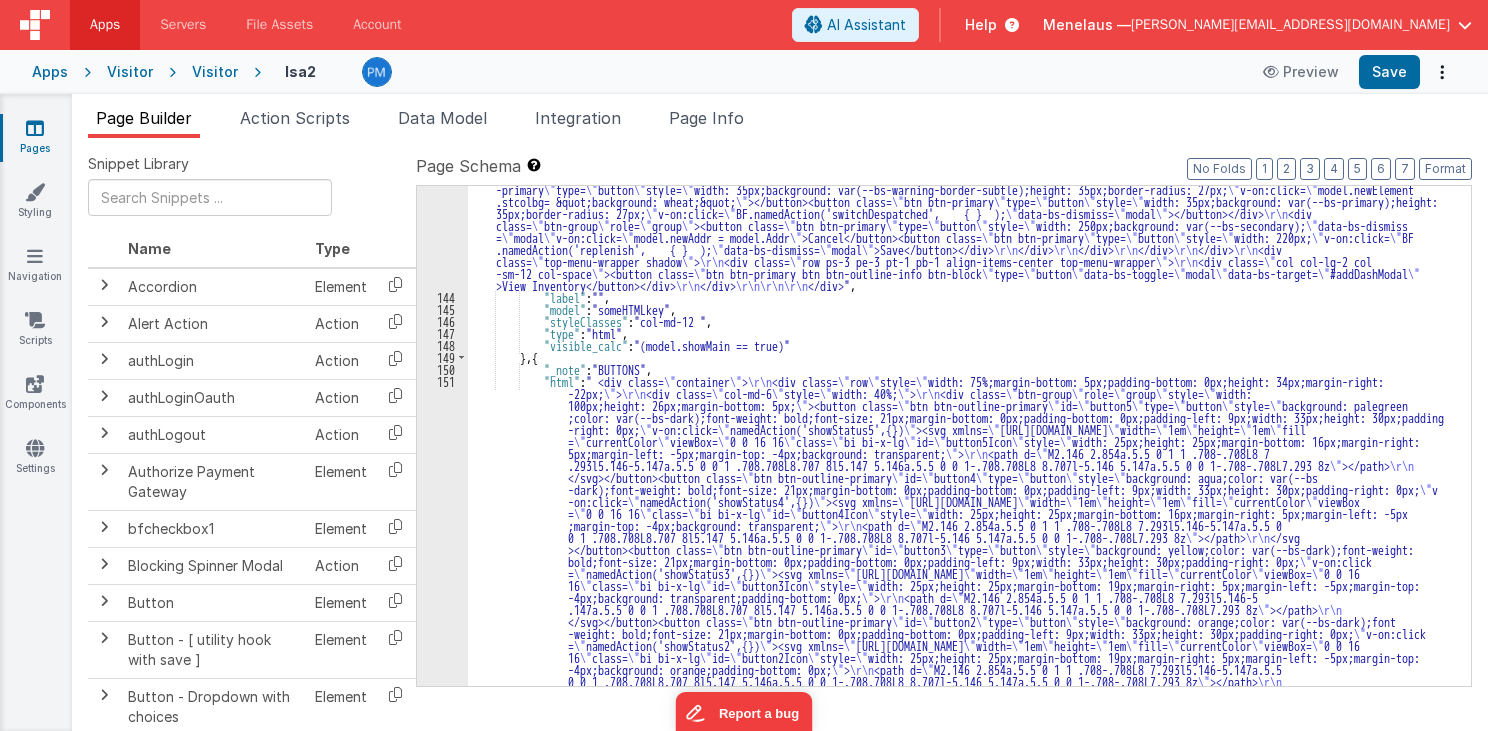 scroll, scrollTop: 1683, scrollLeft: 0, axis: vertical 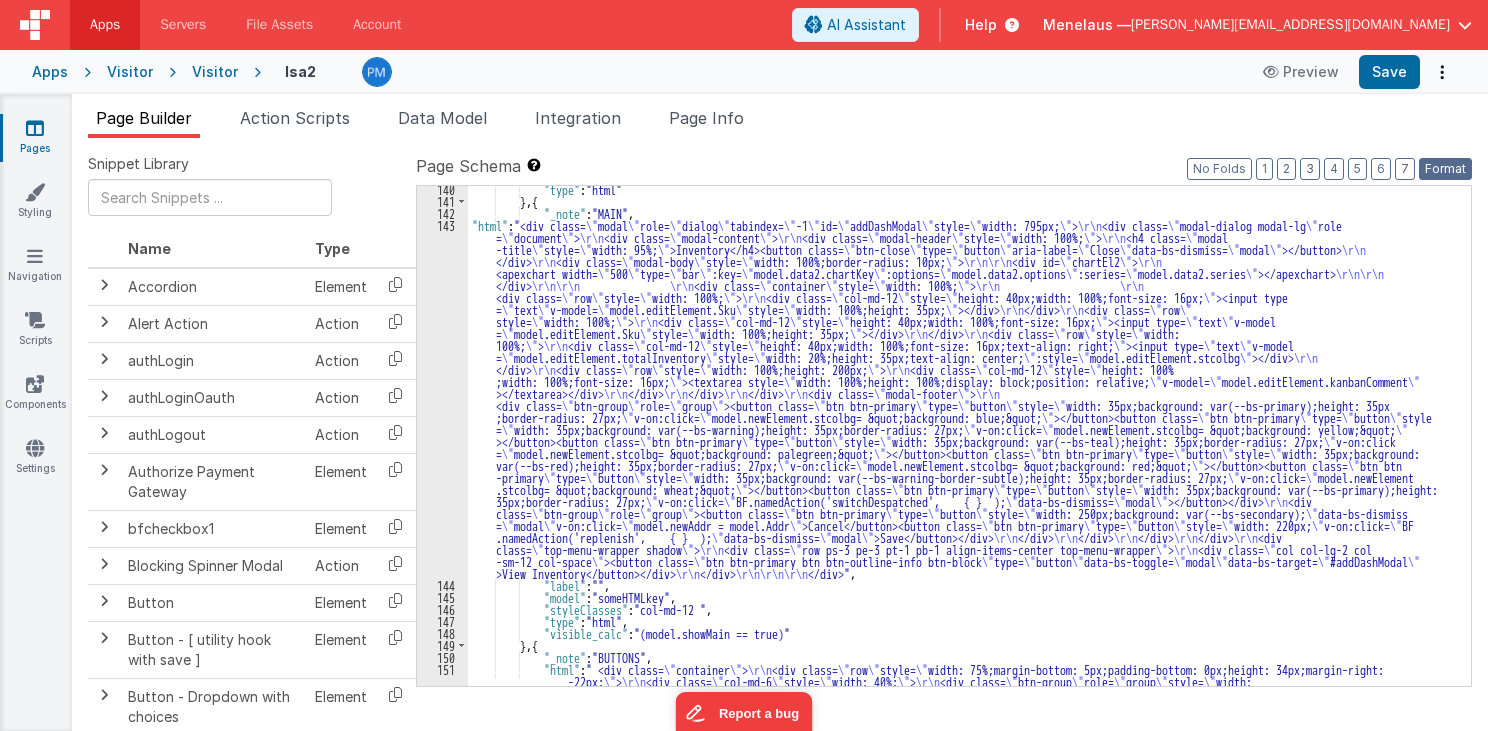 click on "Format" at bounding box center (1445, 169) 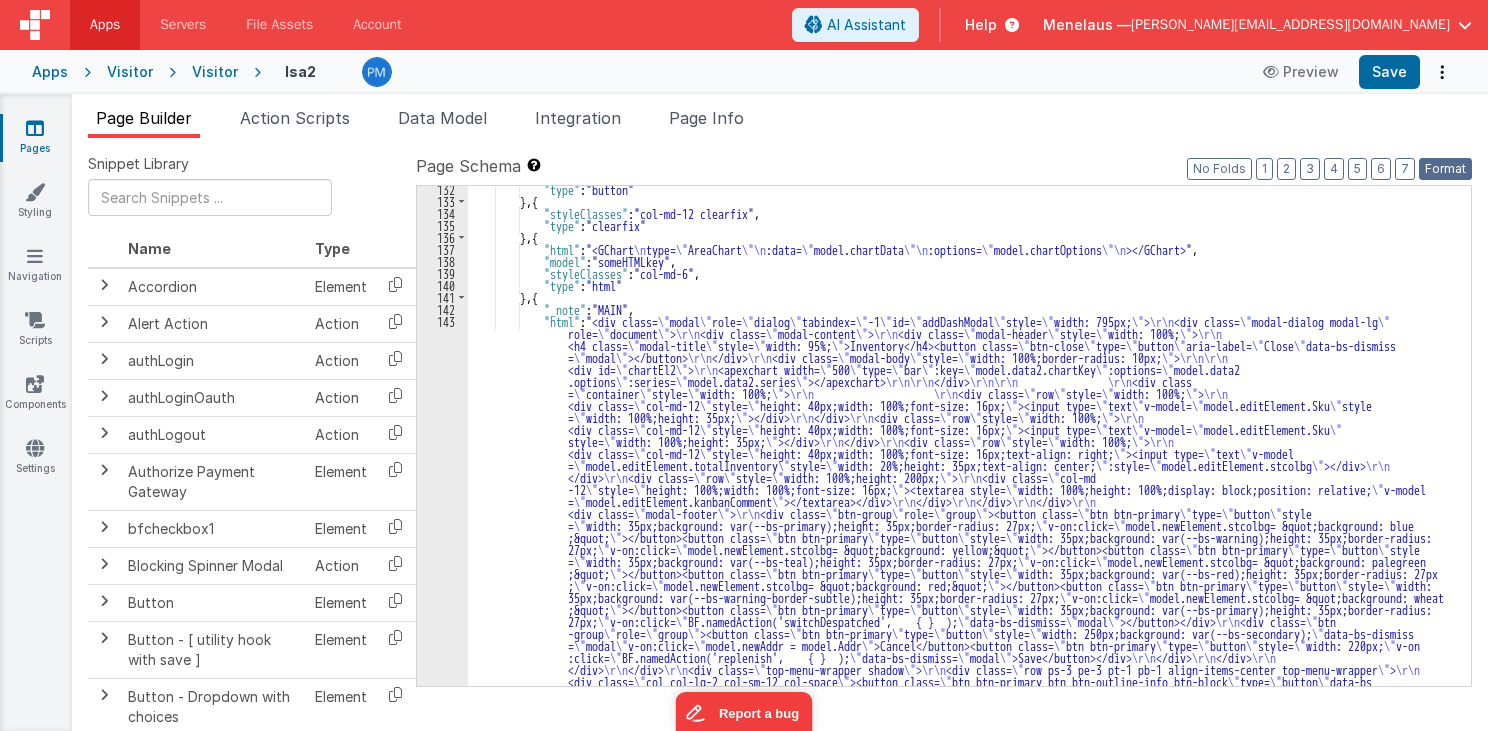 scroll, scrollTop: 1635, scrollLeft: 0, axis: vertical 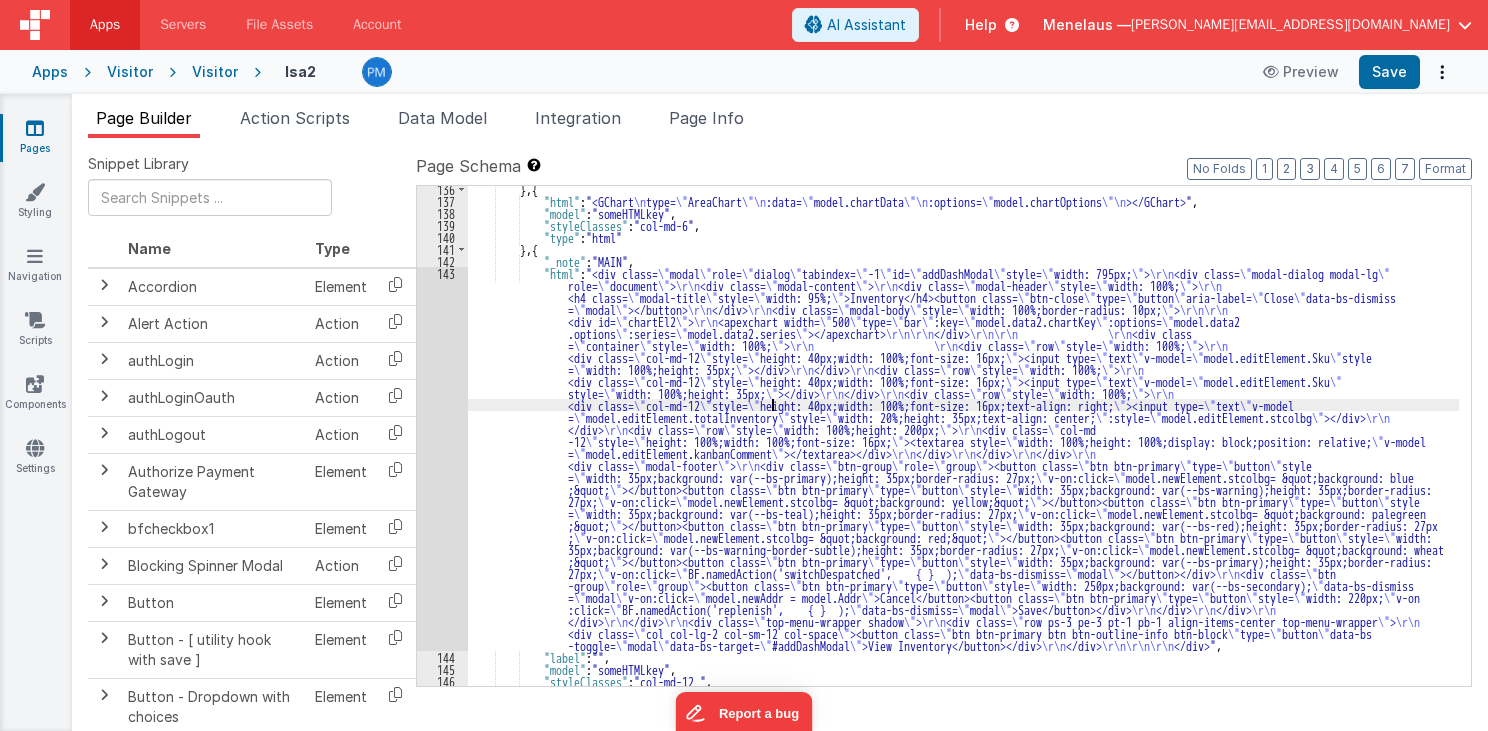 click on "} ,  {                "html" :  "<GChart \n     type= \" AreaChart \"\n     :data= \" model.chartData \"\n     :options= \" model.chartOptions \"\n   ></GChart>" ,                "model" :  "someHTMLkey" ,                "styleClasses" :  "col-md-6" ,                "type" :  "html"           } ,  {                "_note" :  "MAIN" ,                "html" :  "<div class= \" modal \"  role= \" dialog \"  tabindex= \" -1 \"  id= \" addDashModal \"  style= \" width: 795px; \" > \r\n     <div class= \" modal-dialog modal-lg \"                    role= \" document \" > \r\n         <div class= \" modal-content \" > \r\n             <div class= \" modal-header \"  style= \" width: 100%; \" > \r\n                                   <h4 class= \" modal-title \"  style= \" width: 95%; \" >Inventory</h4><button class= \" btn-close \"  type= \" button \"  aria-label= \" Close \"  data-bs-dismiss                  = \" modal \" ></button> \r\n             </div> \"" at bounding box center [963, 445] 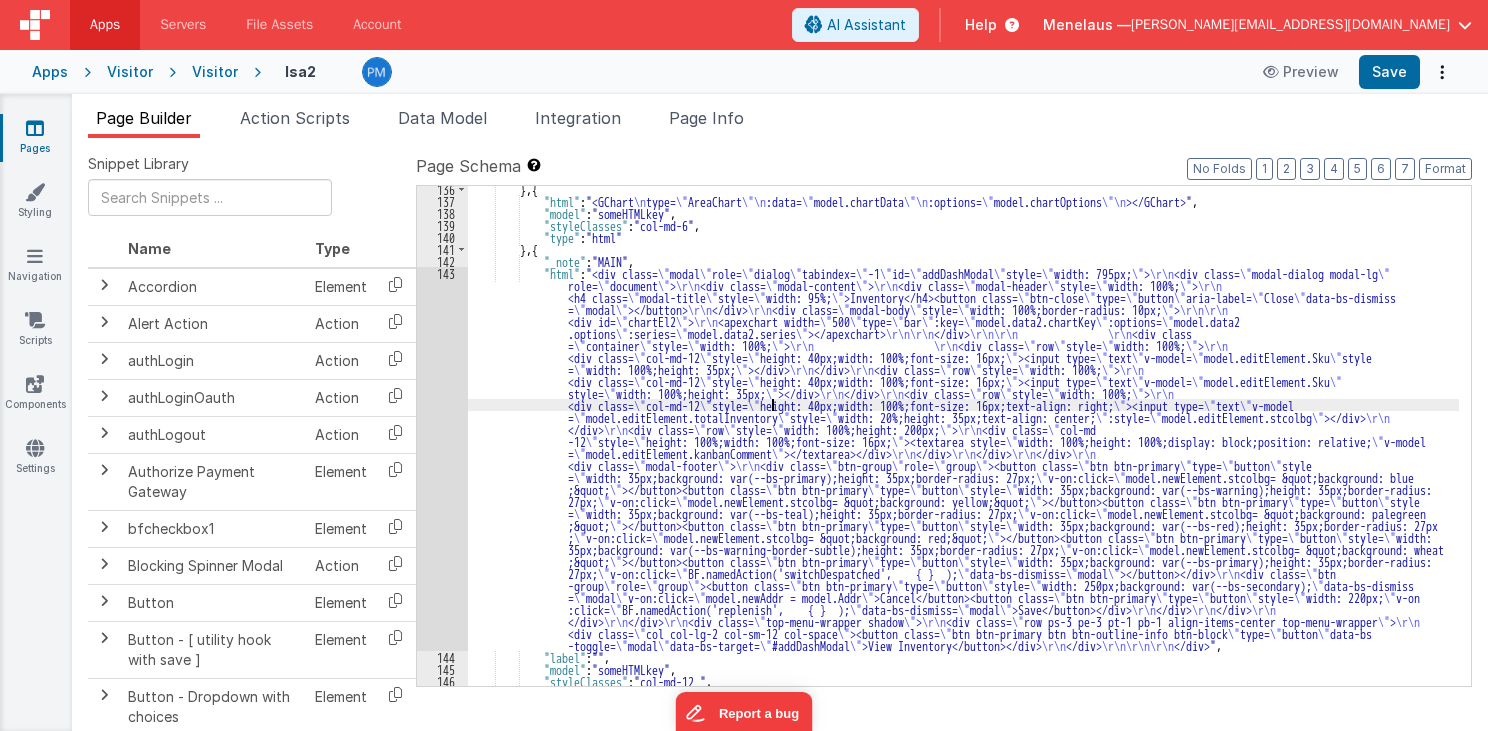click on "} ,  {                "html" :  "<GChart \n     type= \" AreaChart \"\n     :data= \" model.chartData \"\n     :options= \" model.chartOptions \"\n   ></GChart>" ,                "model" :  "someHTMLkey" ,                "styleClasses" :  "col-md-6" ,                "type" :  "html"           } ,  {                "_note" :  "MAIN" ,                "html" :  "<div class= \" modal \"  role= \" dialog \"  tabindex= \" -1 \"  id= \" addDashModal \"  style= \" width: 795px; \" > \r\n     <div class= \" modal-dialog modal-lg \"                    role= \" document \" > \r\n         <div class= \" modal-content \" > \r\n             <div class= \" modal-header \"  style= \" width: 100%; \" > \r\n                                   <h4 class= \" modal-title \"  style= \" width: 95%; \" >Inventory</h4><button class= \" btn-close \"  type= \" button \"  aria-label= \" Close \"  data-bs-dismiss                  = \" modal \" ></button> \r\n             </div> \"" at bounding box center [963, 445] 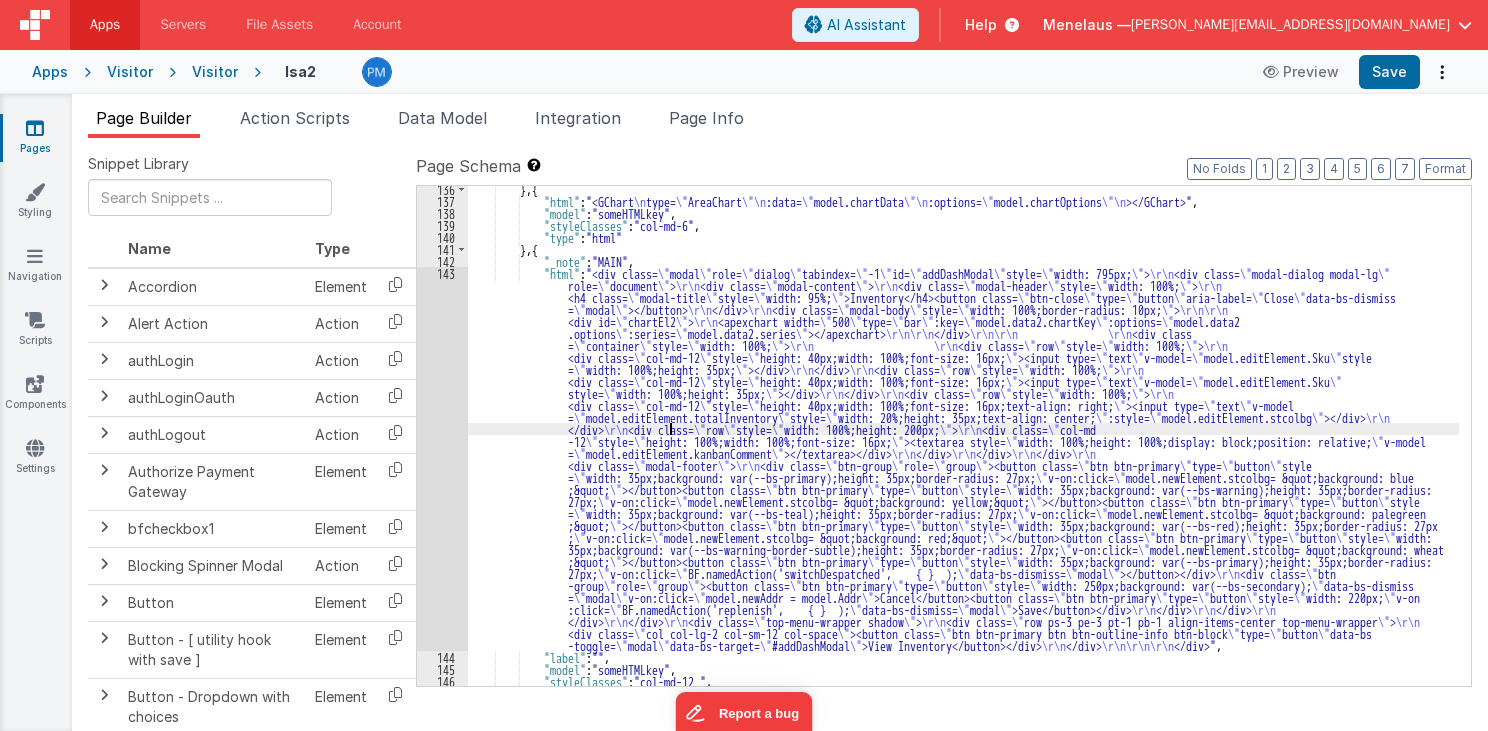 click on "143" at bounding box center (442, 459) 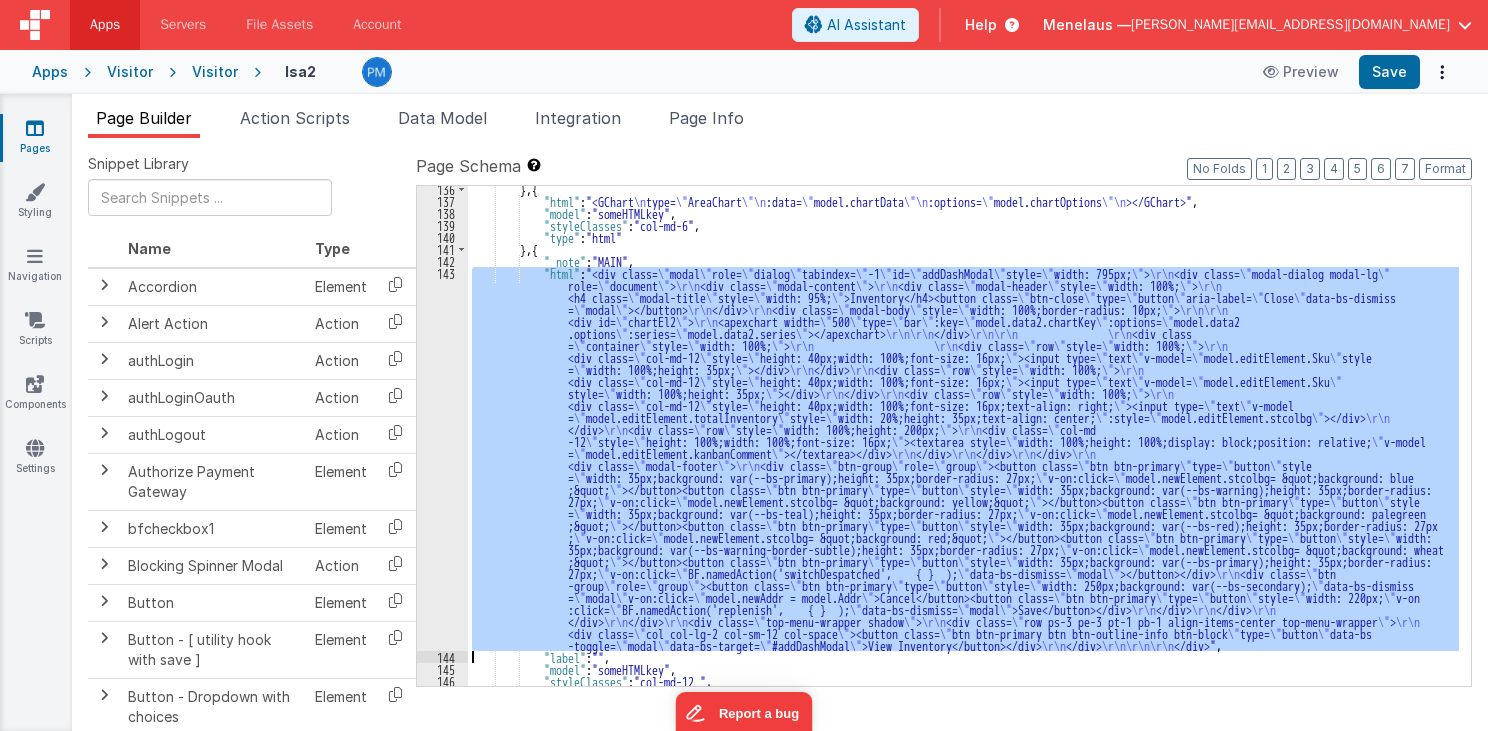 click on "143" at bounding box center (442, 459) 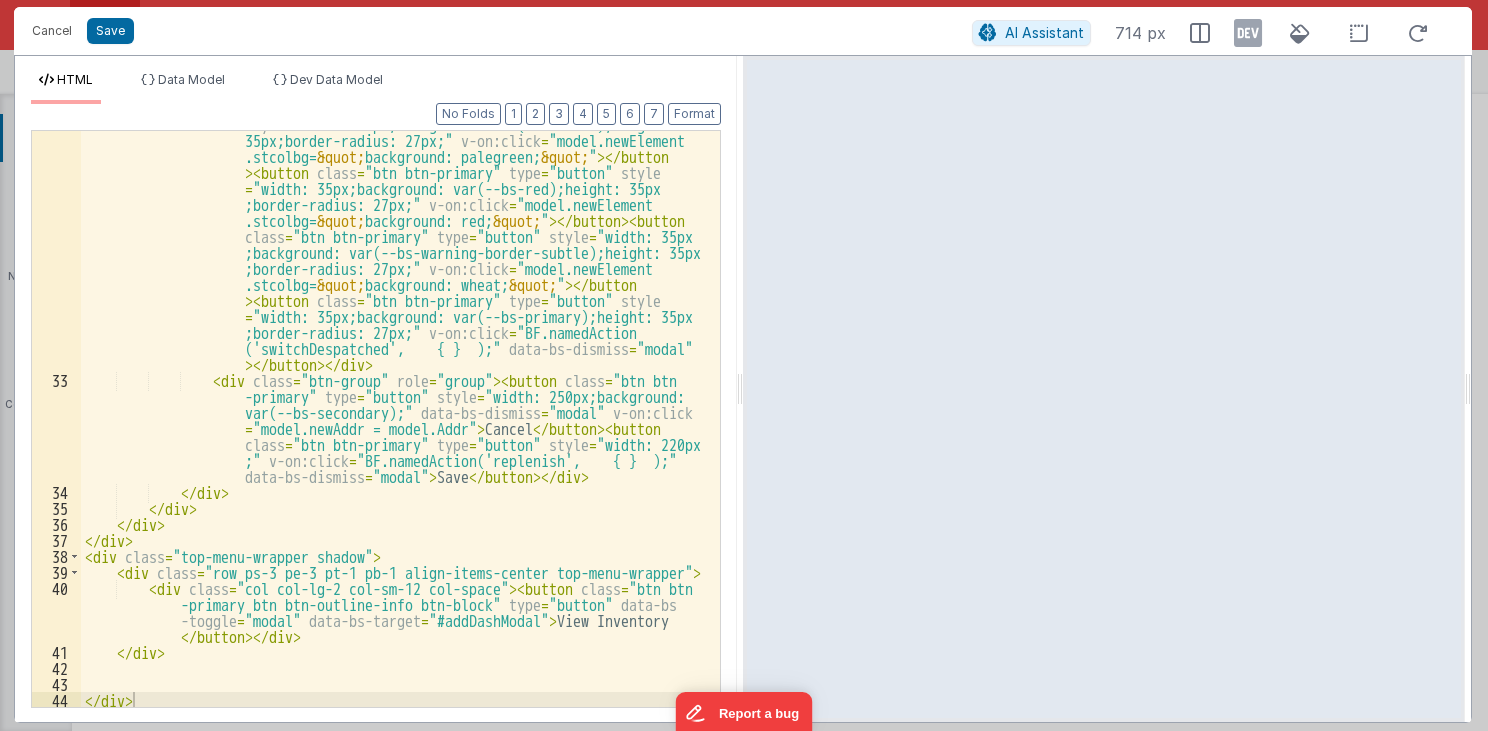 scroll, scrollTop: 975, scrollLeft: 0, axis: vertical 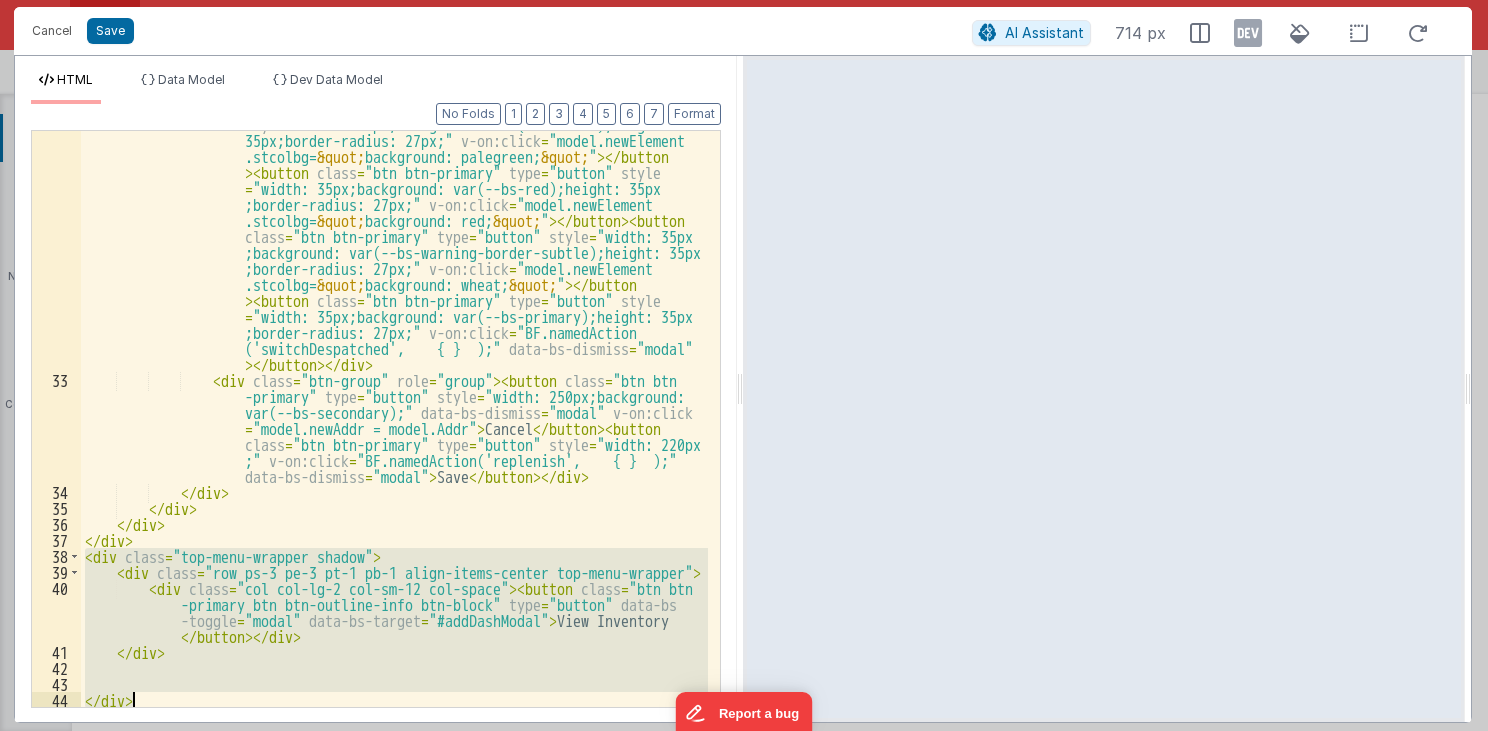 drag, startPoint x: 82, startPoint y: 556, endPoint x: 152, endPoint y: 694, distance: 154.7385 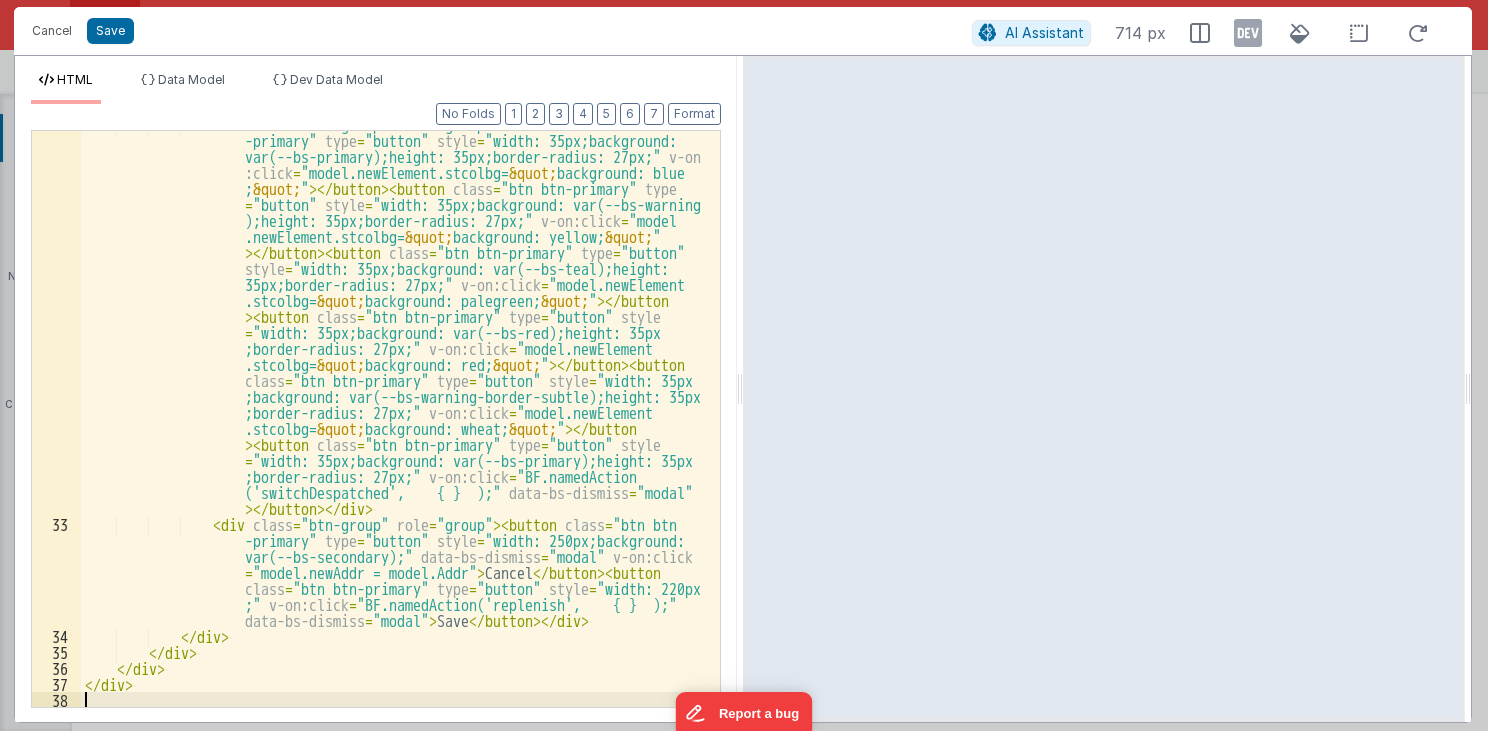 scroll, scrollTop: 831, scrollLeft: 0, axis: vertical 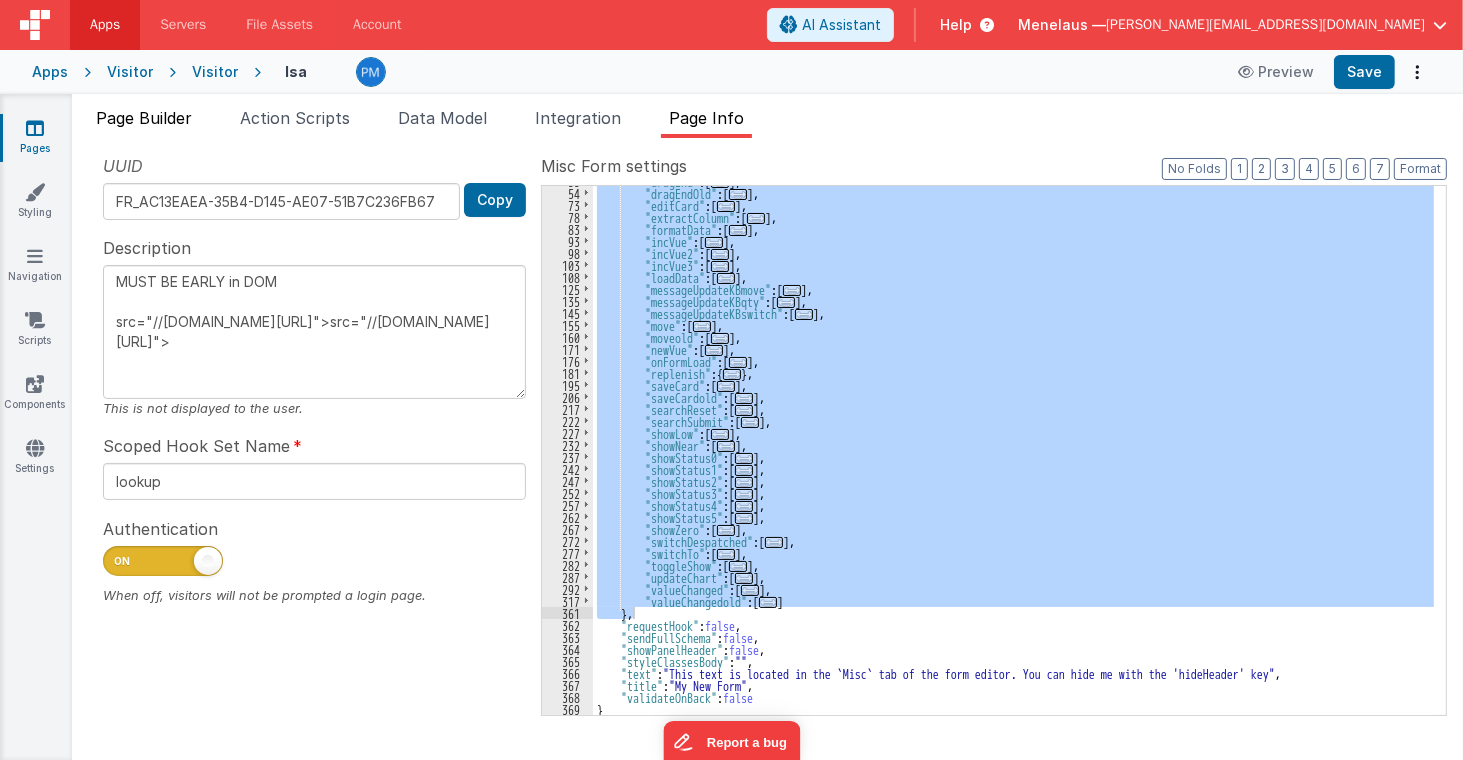 click on "Page Builder" at bounding box center [144, 118] 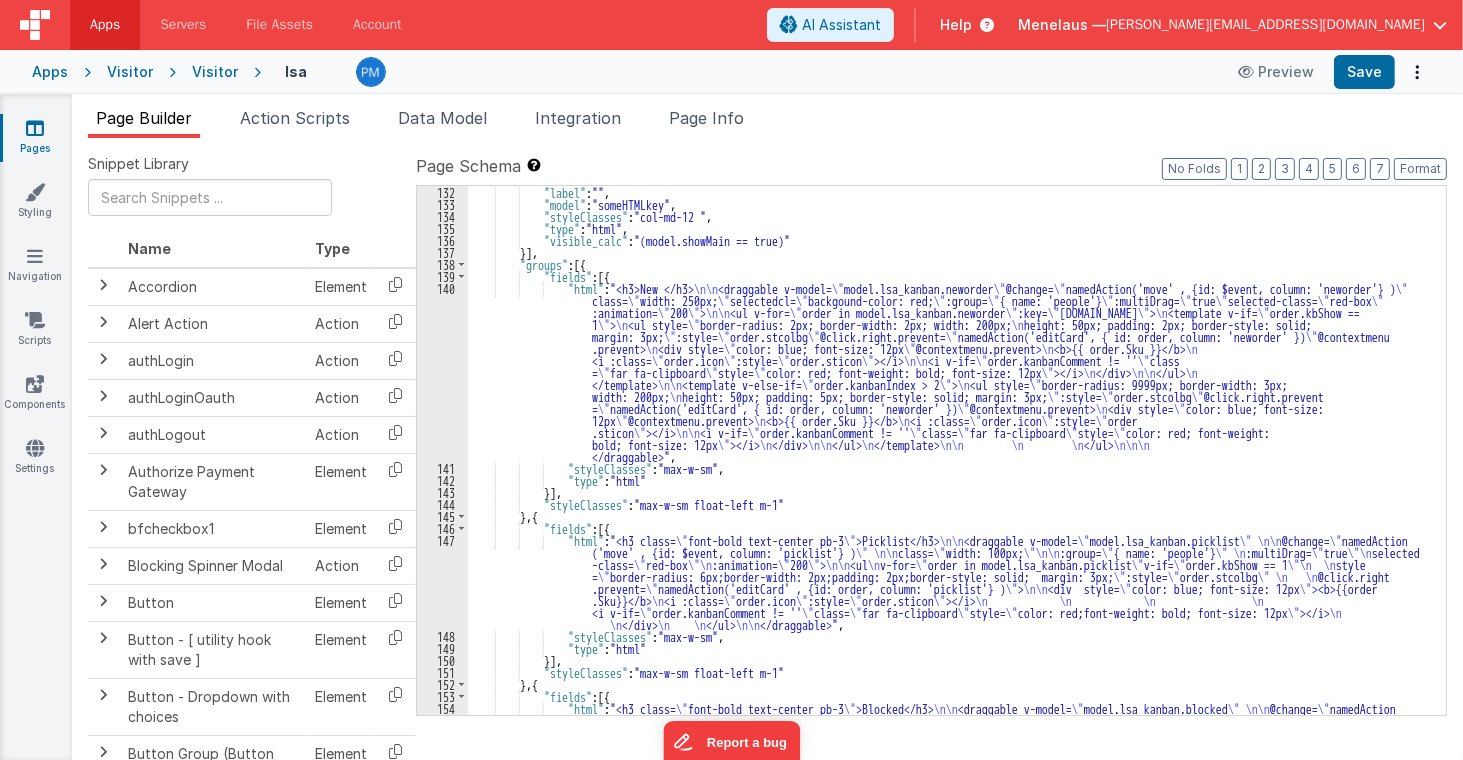 scroll, scrollTop: 2640, scrollLeft: 0, axis: vertical 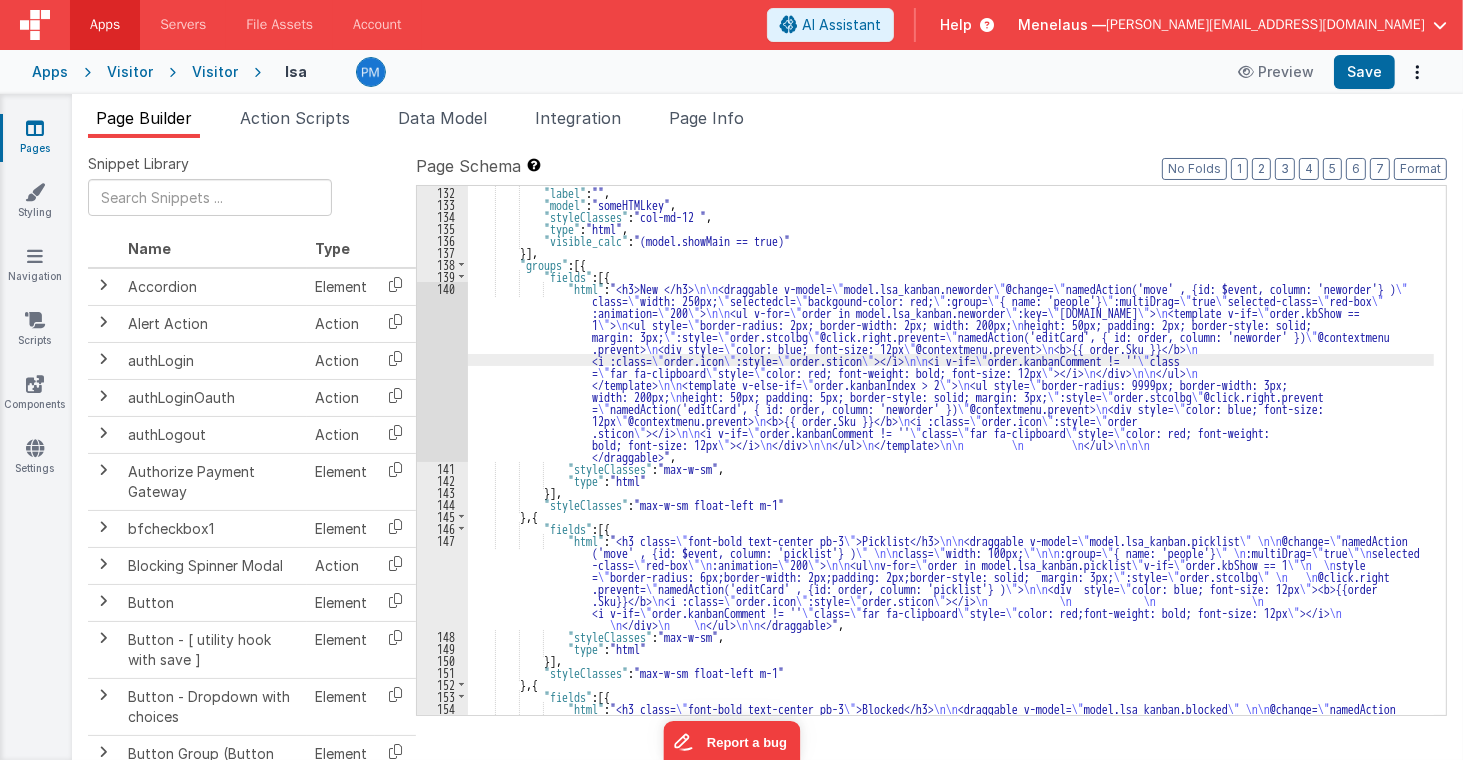 click on "140" at bounding box center [442, 372] 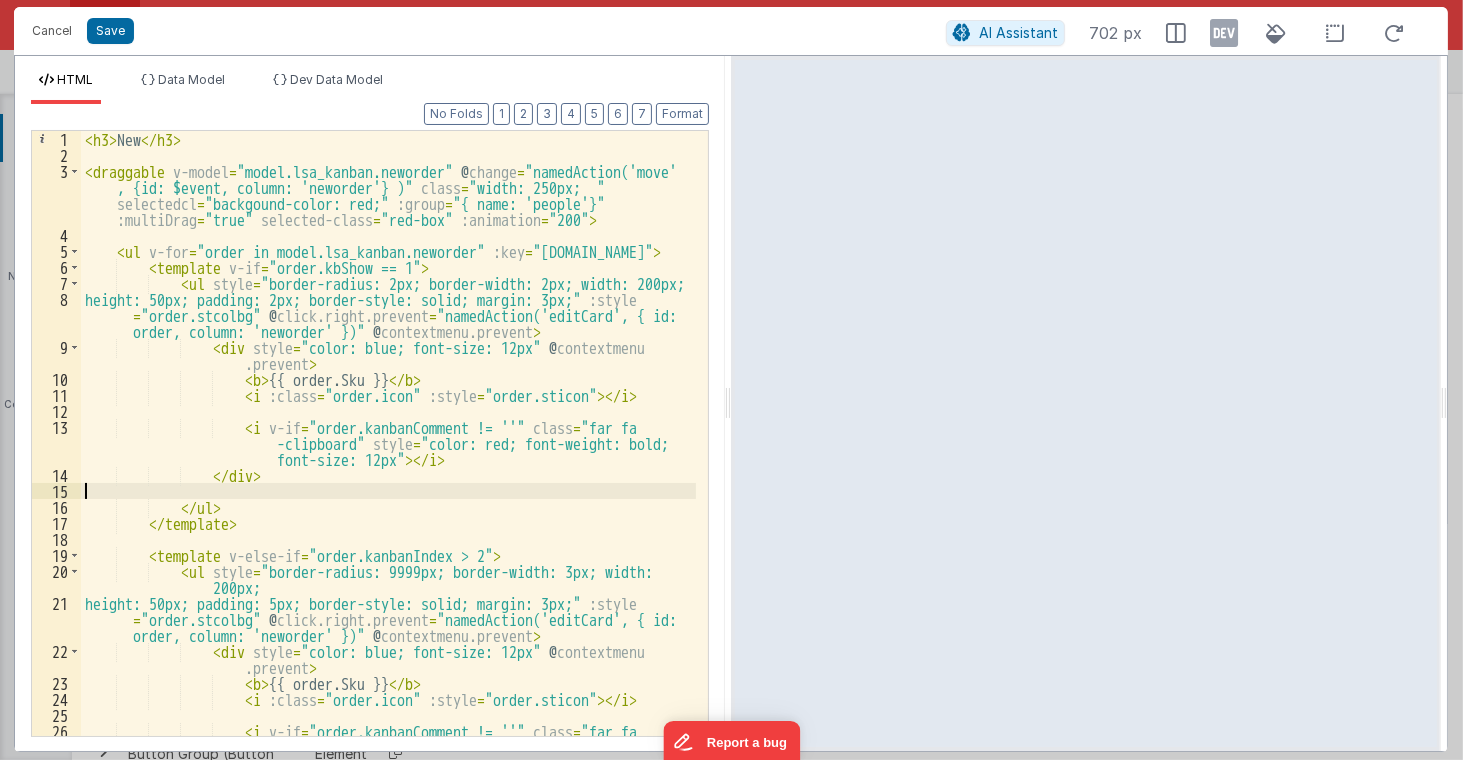 click on "< h3 > New  </ h3 > < draggable   v-model = "model.lsa_kanban.neworder"   @ change = "namedAction('move'       , {id: $event, column: 'neworder'} )"   class = "width: 250px;  "        selectedcl = "backgound-color: red;"   :group = "{ name: 'people'}"        :multiDrag = "true"   selected-class = "red-box"   :animation = "200" >      < ul   v-for = "order in model.lsa_kanban.neworder"   :key = "order.id" >           < template   v-if = "order.kbShow == 1" >                < ul   style = "border-radius: 2px; border-width: 2px; width: 200px;   height: 50px; padding: 2px; border-style: solid; margin: 3px;"   :style        = "order.stcolbg"   @ click.right.prevent = "namedAction('editCard', { id:         order, column: 'neworder' })"   @ contextmenu.prevent >                     < div   style = "color: blue; font-size: 12px"   @ contextmenu                      .prevent >                          < b > {{ order.Sku }} </ b >                          < i   :class =   = >" at bounding box center (388, 466) 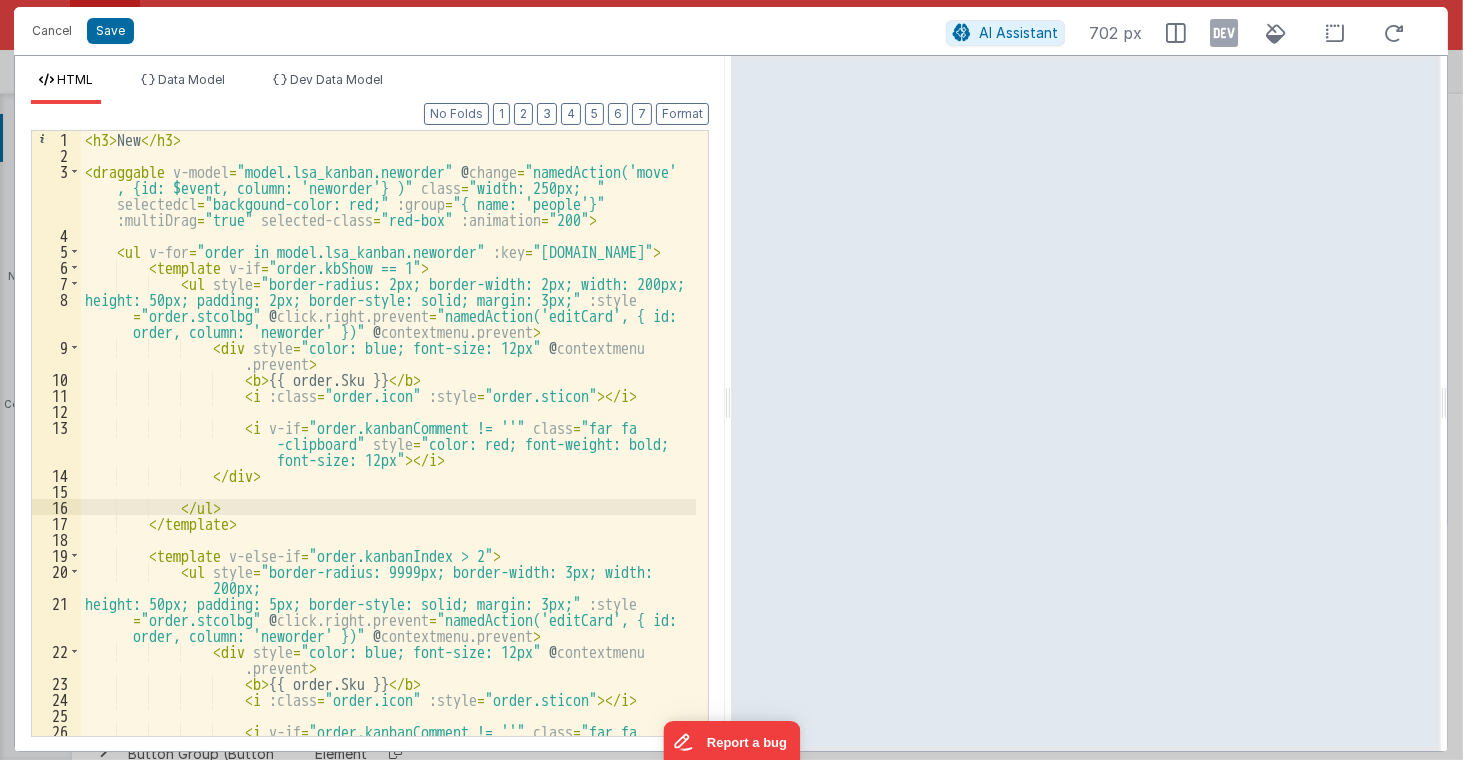 click on "< h3 > New  </ h3 > < draggable   v-model = "model.lsa_kanban.neworder"   @ change = "namedAction('move'       , {id: $event, column: 'neworder'} )"   class = "width: 250px;  "        selectedcl = "backgound-color: red;"   :group = "{ name: 'people'}"        :multiDrag = "true"   selected-class = "red-box"   :animation = "200" >      < ul   v-for = "order in model.lsa_kanban.neworder"   :key = "order.id" >           < template   v-if = "order.kbShow == 1" >                < ul   style = "border-radius: 2px; border-width: 2px; width: 200px;   height: 50px; padding: 2px; border-style: solid; margin: 3px;"   :style        = "order.stcolbg"   @ click.right.prevent = "namedAction('editCard', { id:         order, column: 'neworder' })"   @ contextmenu.prevent >                     < div   style = "color: blue; font-size: 12px"   @ contextmenu                      .prevent >                          < b > {{ order.Sku }} </ b >                          < i   :class =   = >" at bounding box center [388, 466] 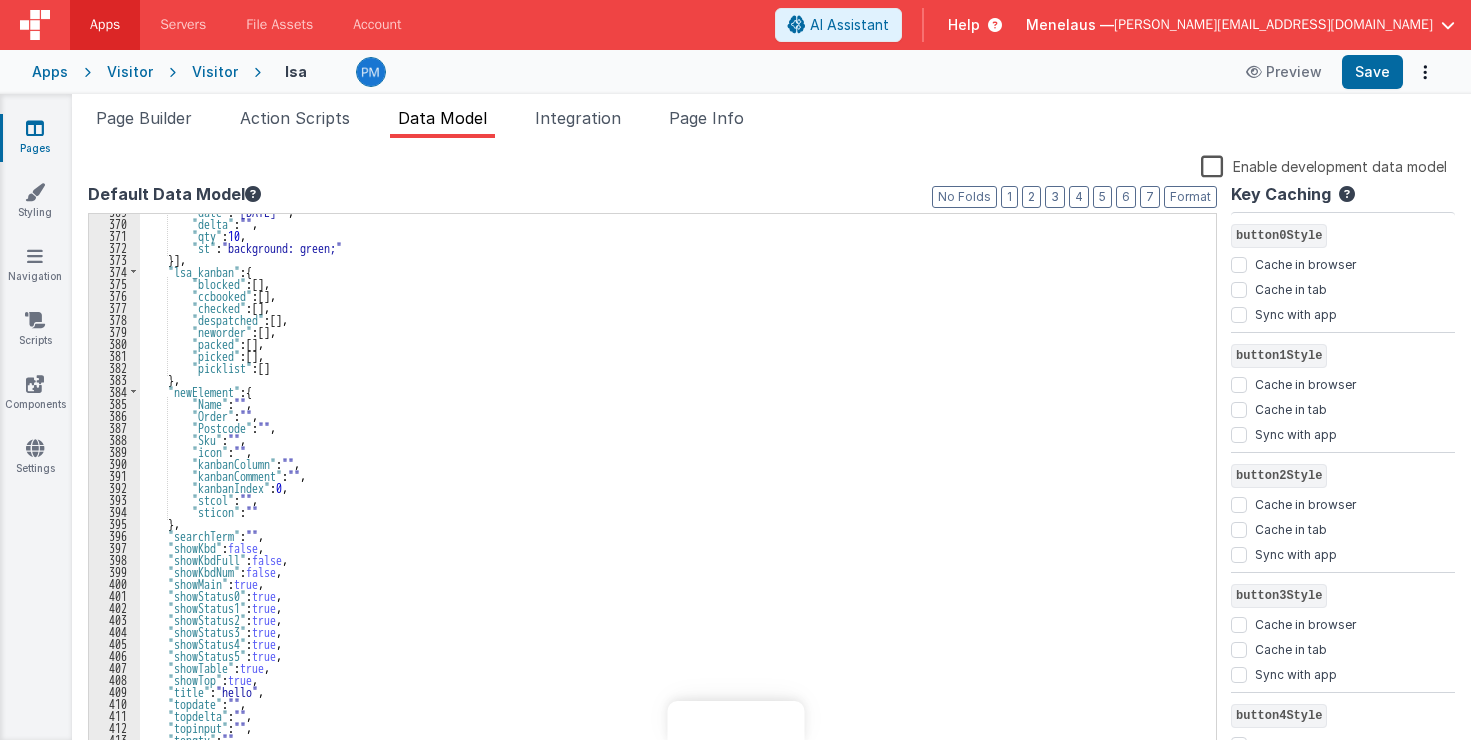 scroll, scrollTop: 0, scrollLeft: 0, axis: both 